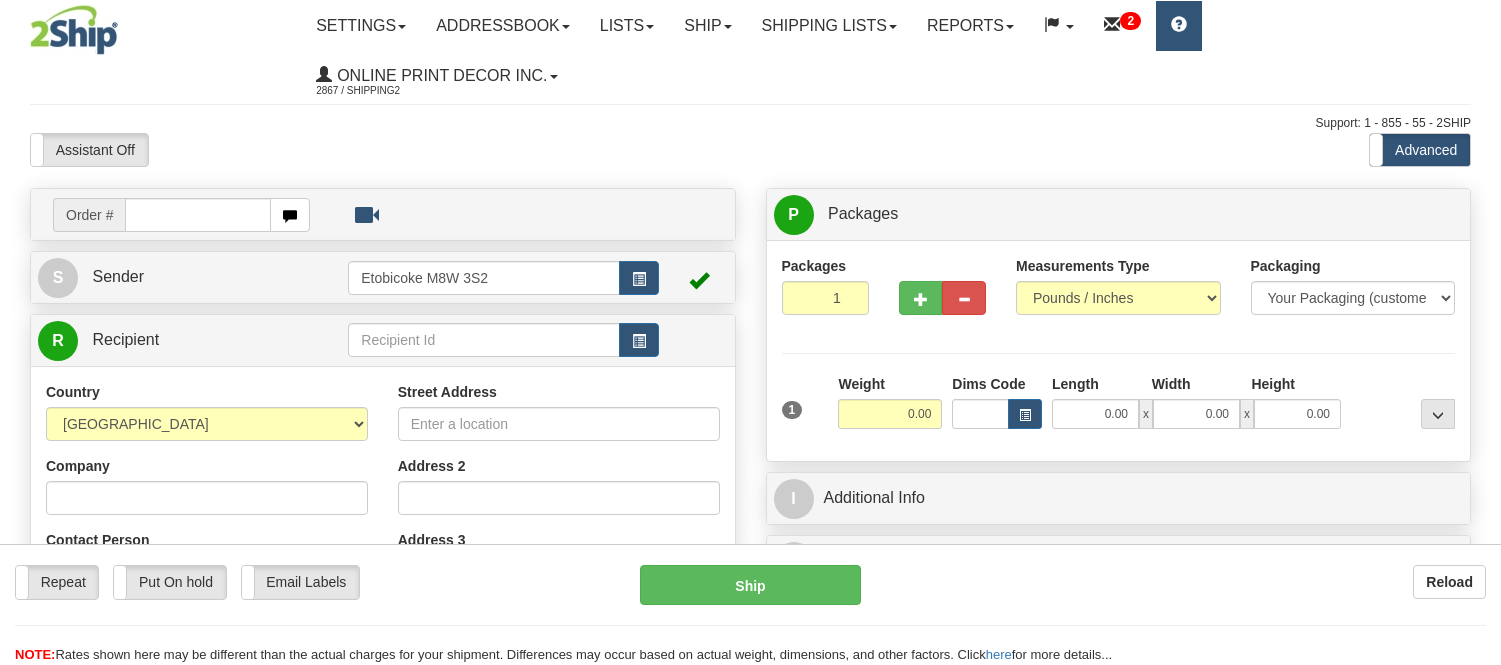 scroll, scrollTop: 0, scrollLeft: 0, axis: both 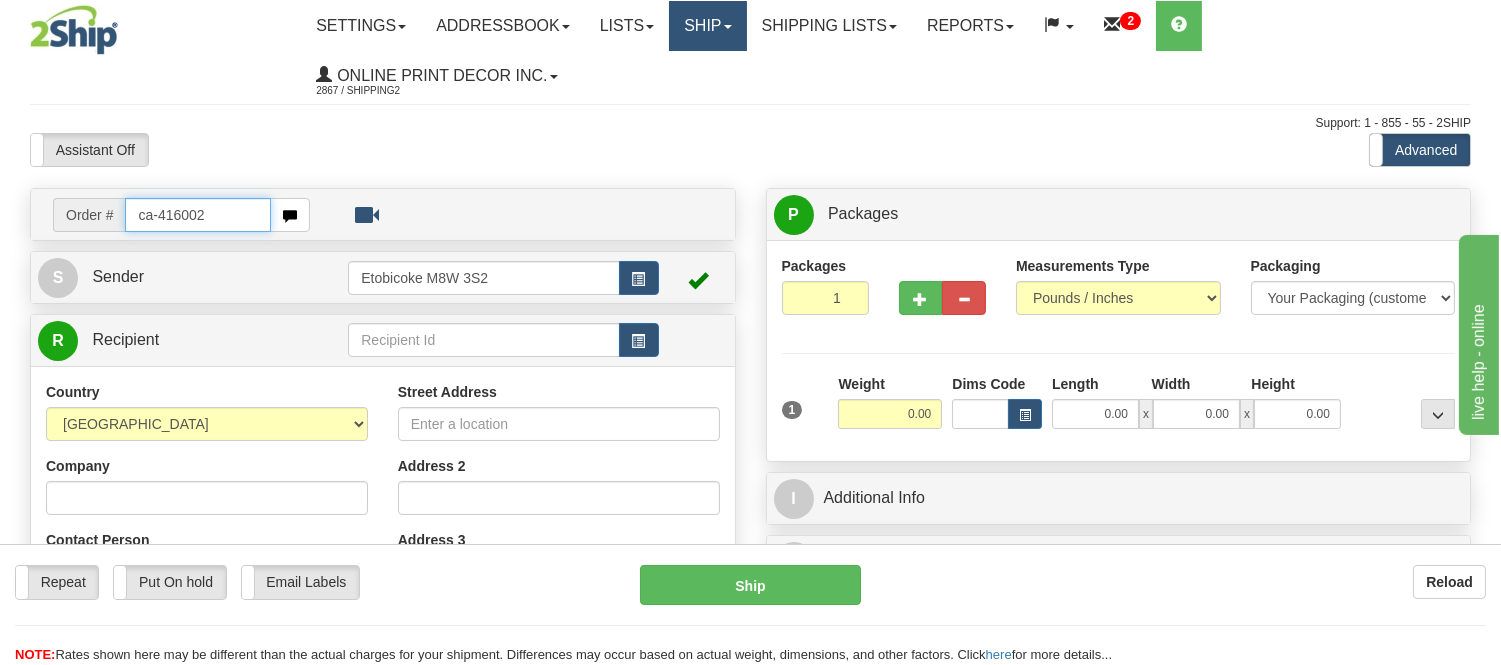 type on "ca-416002" 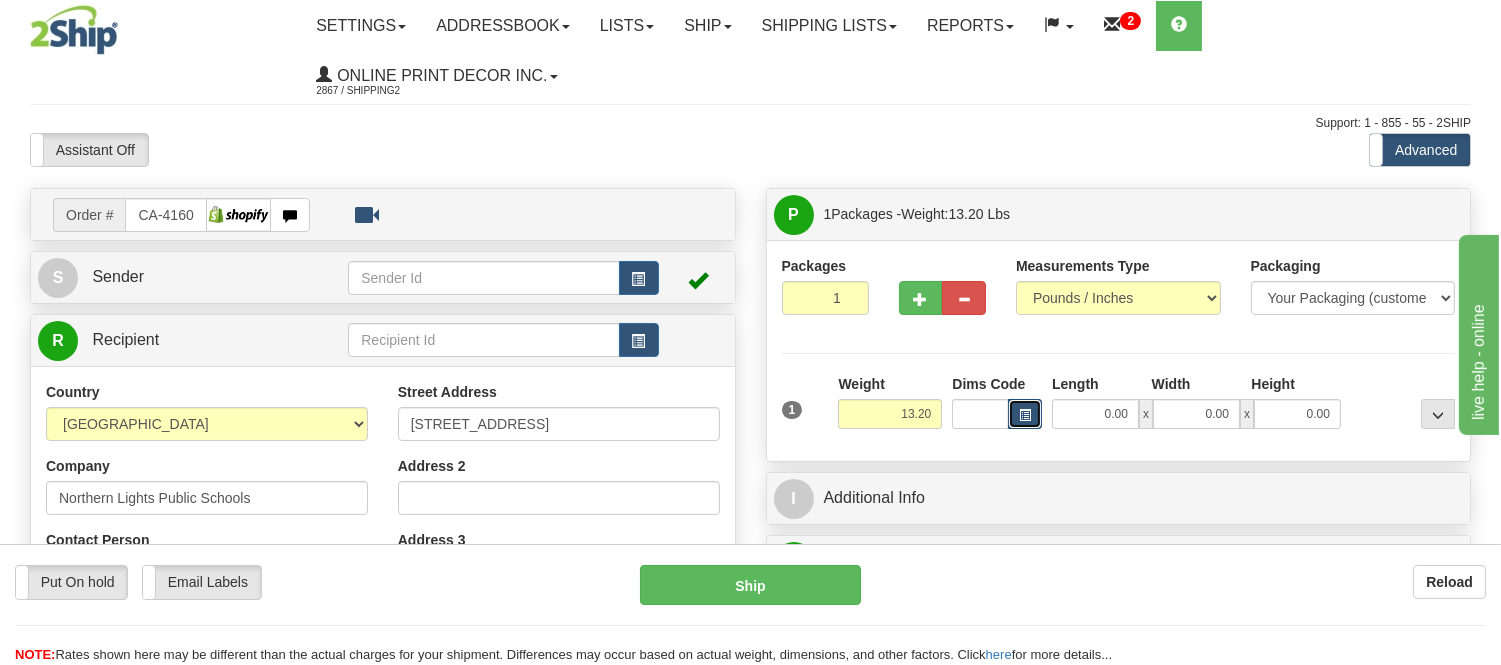 click at bounding box center (1025, 414) 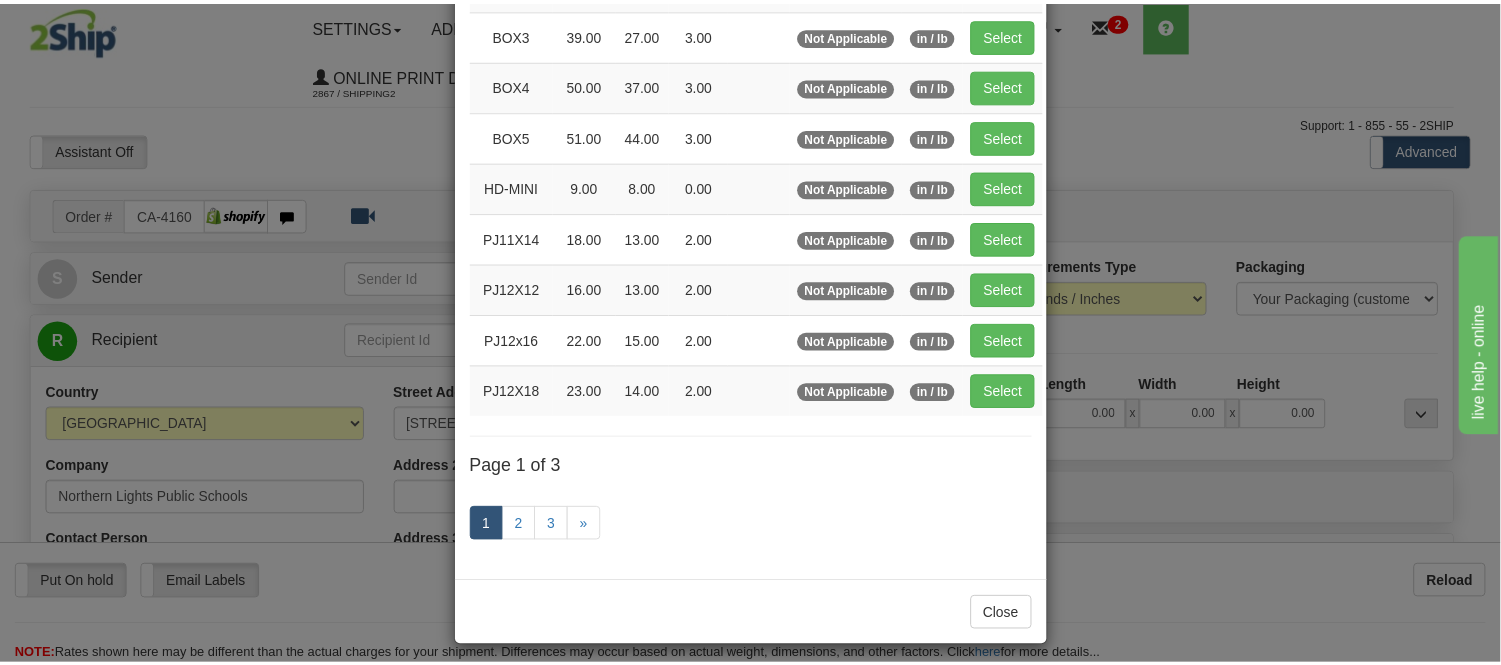 scroll, scrollTop: 333, scrollLeft: 0, axis: vertical 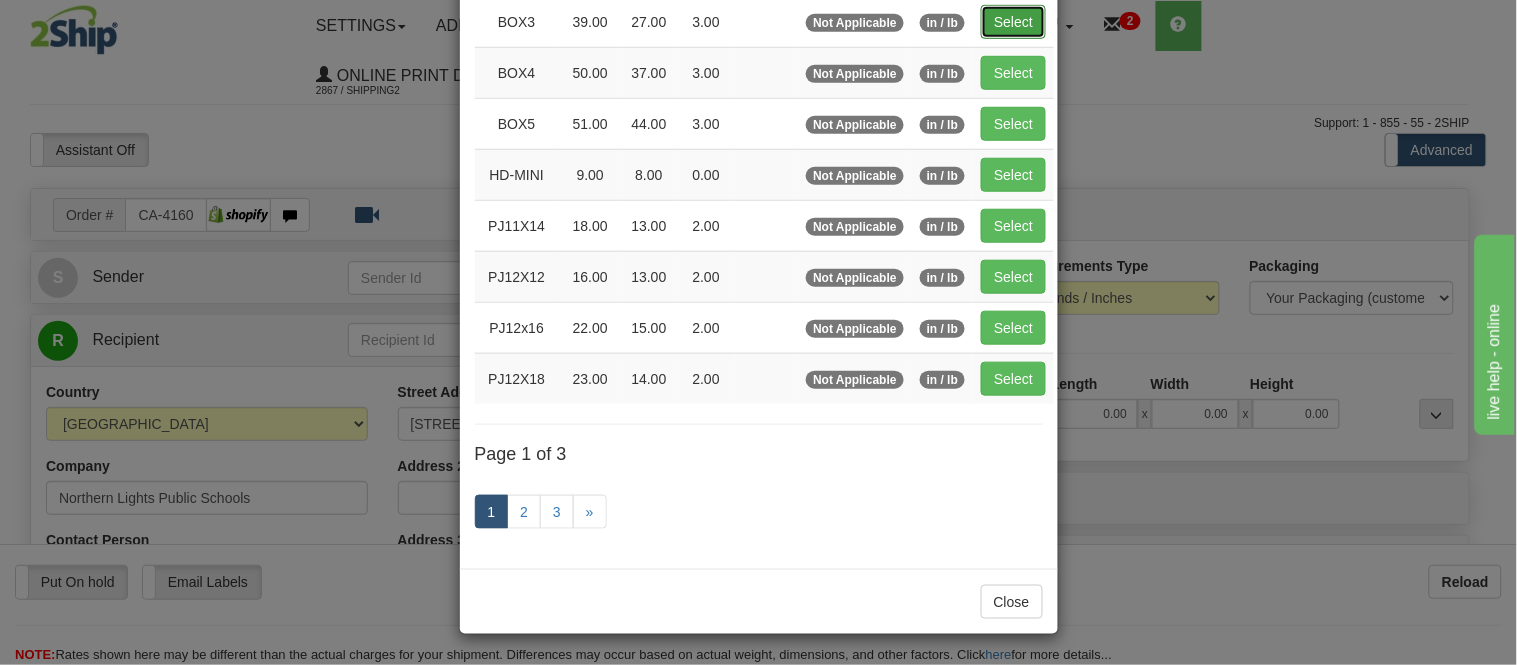 click on "Select" at bounding box center [1013, 22] 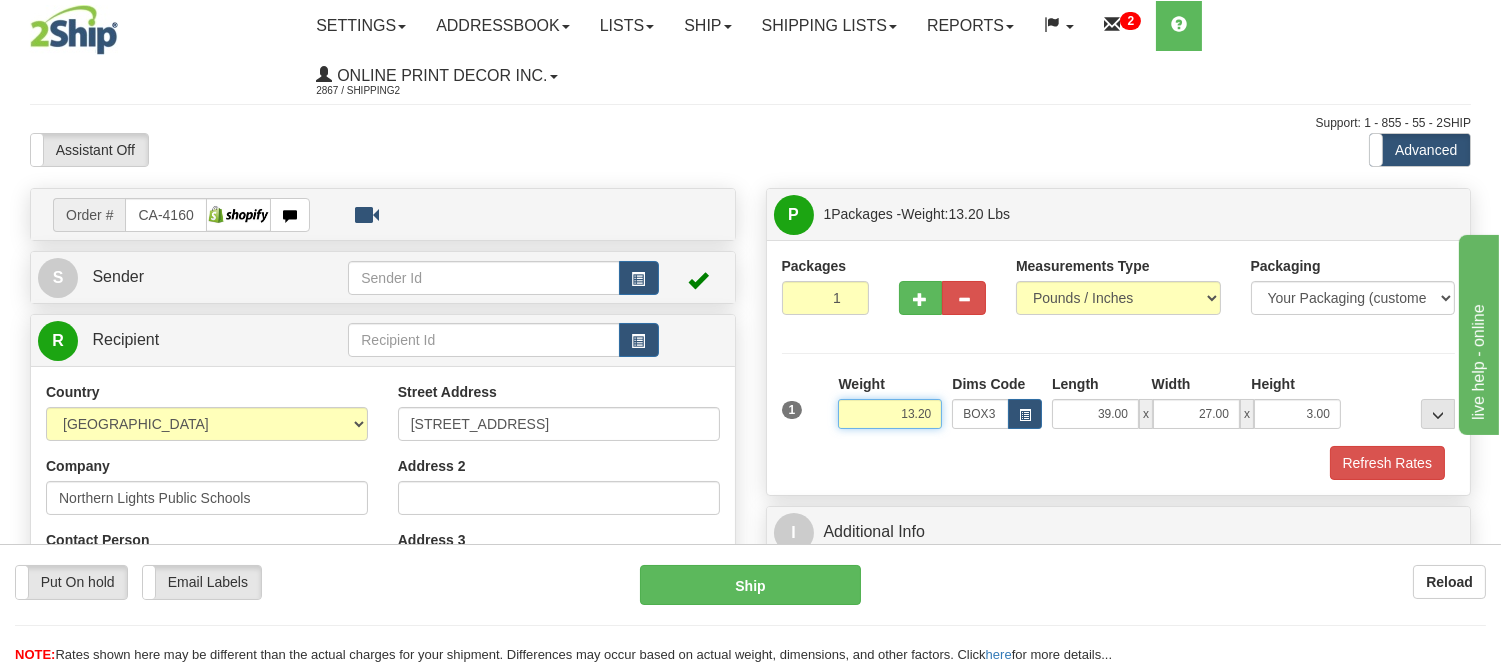drag, startPoint x: 938, startPoint y: 414, endPoint x: 843, endPoint y: 412, distance: 95.02105 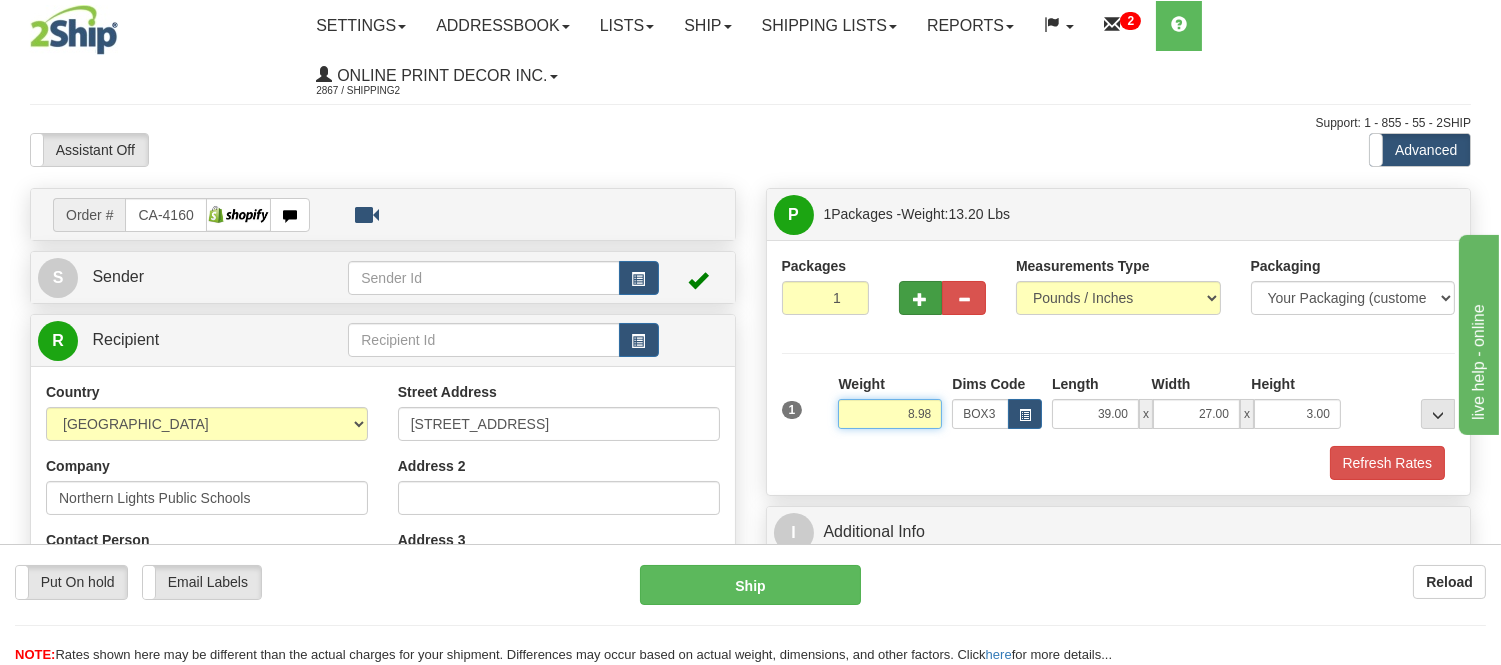 type on "8.98" 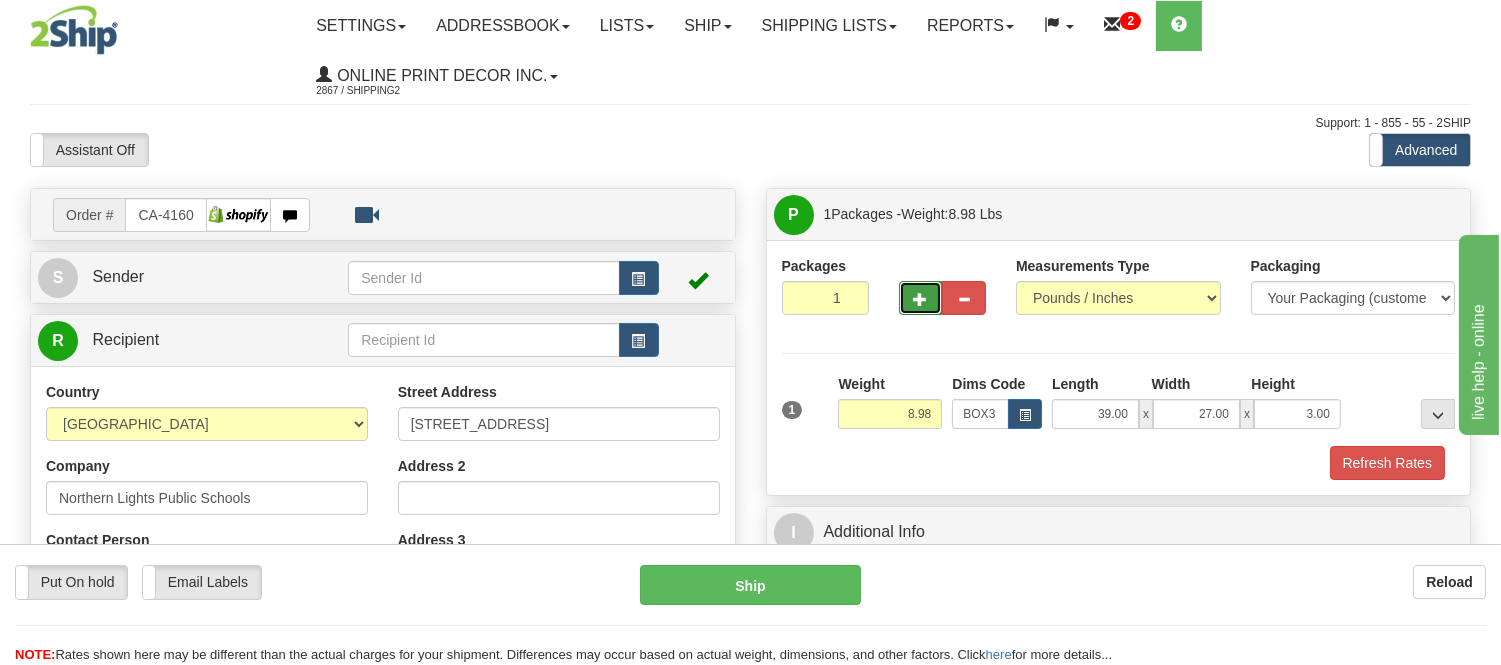 click at bounding box center [921, 299] 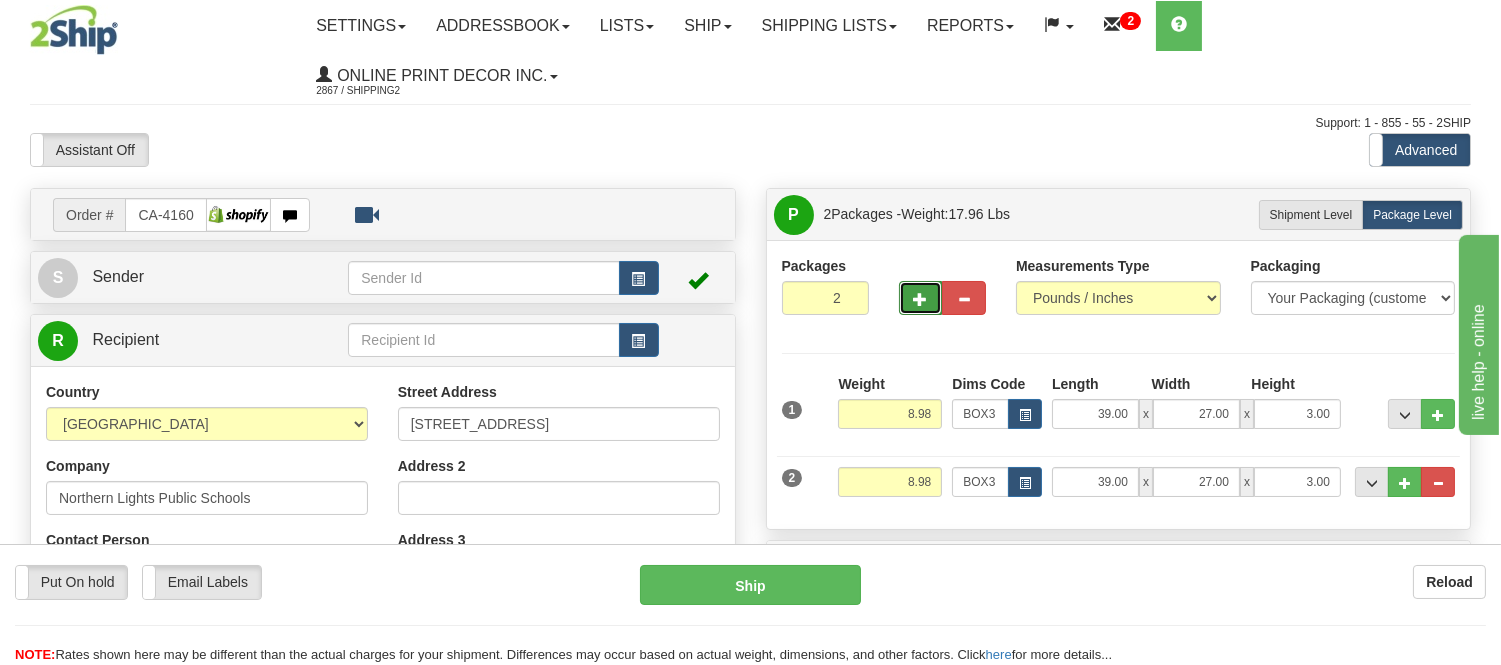 click at bounding box center [921, 299] 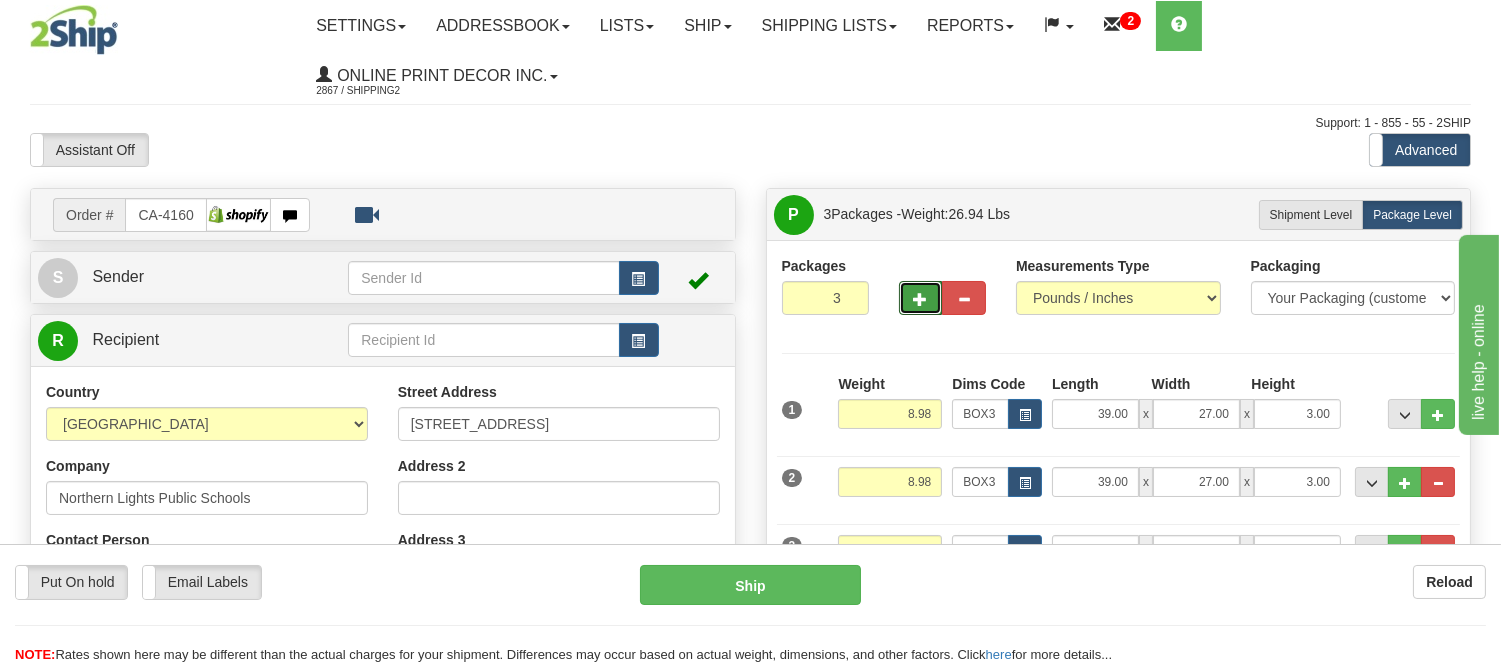 click at bounding box center [921, 298] 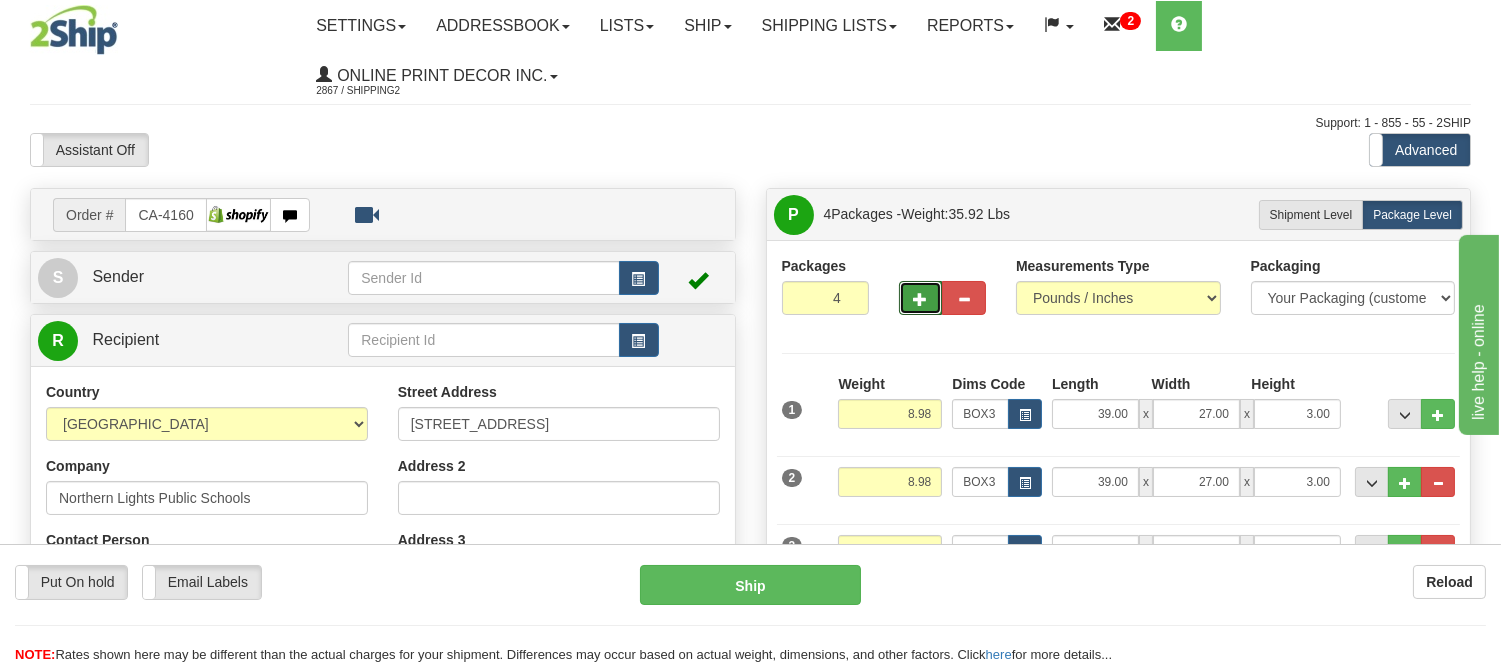 click at bounding box center (921, 298) 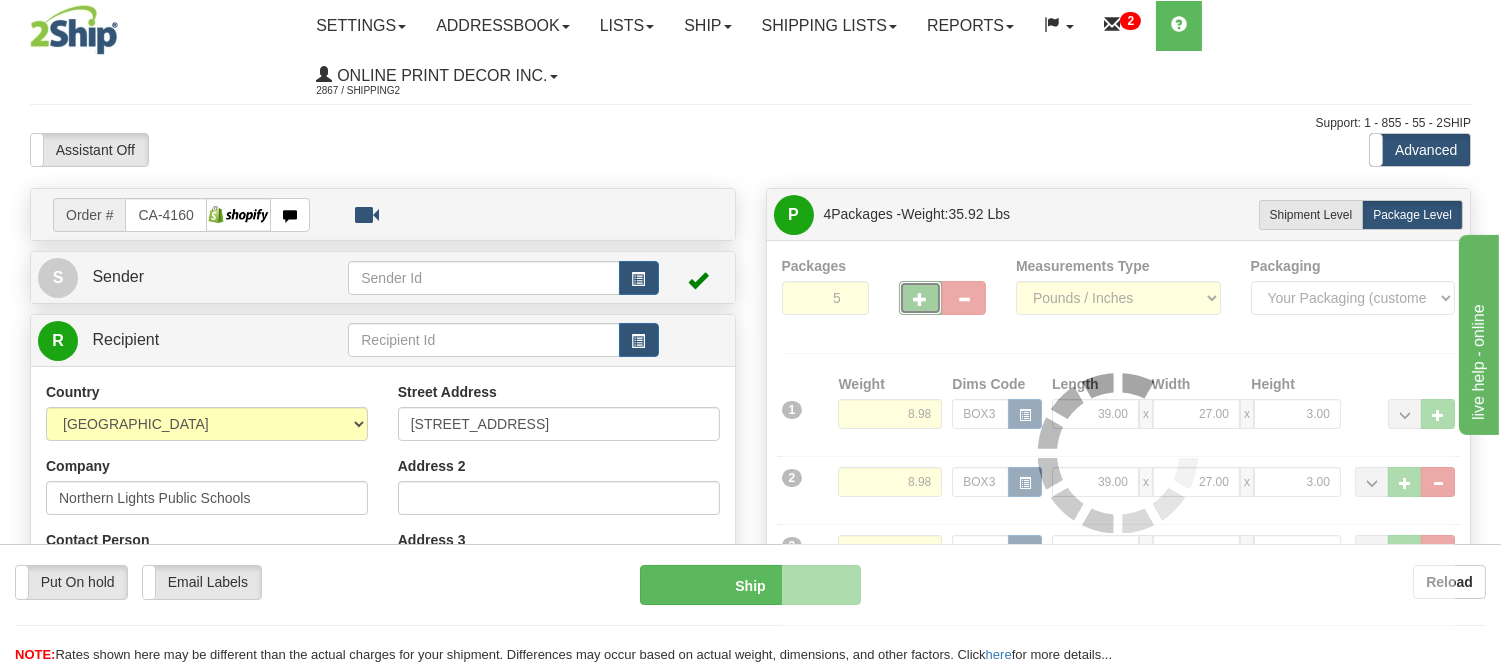click at bounding box center (1119, 453) 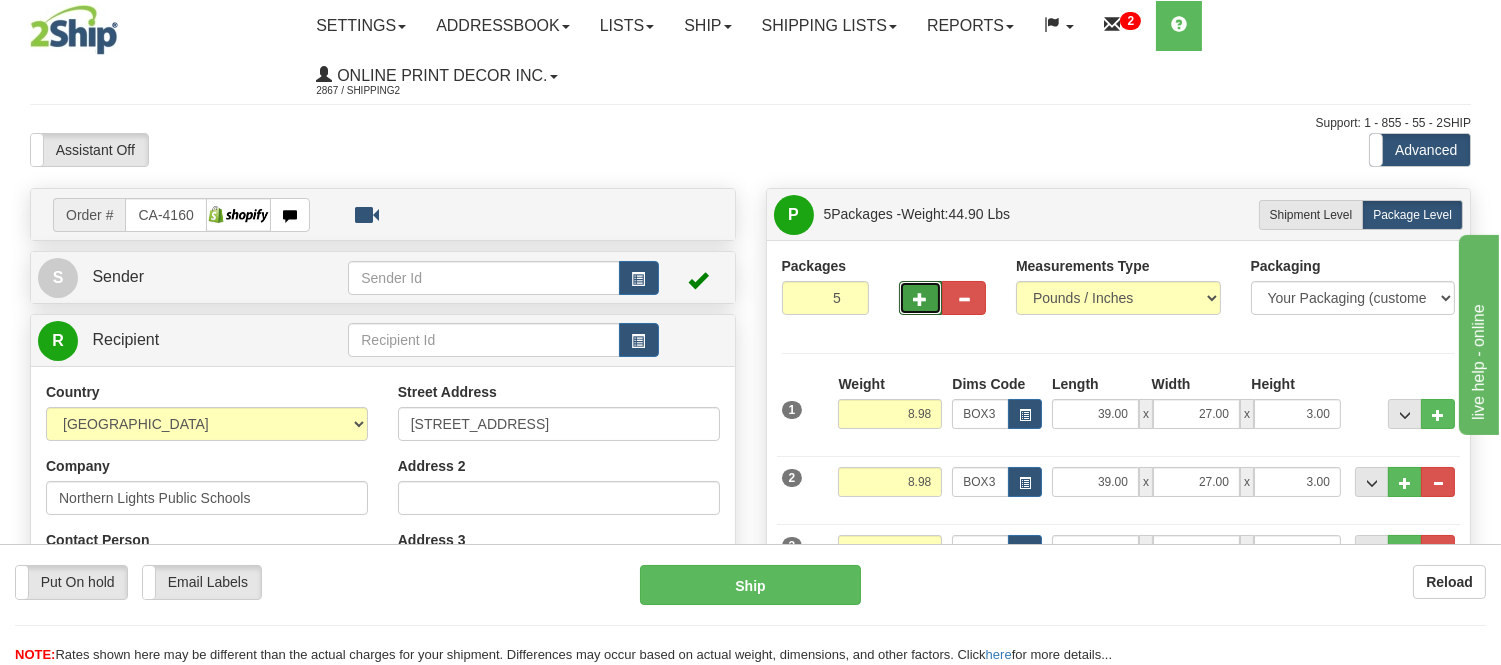 click at bounding box center (921, 298) 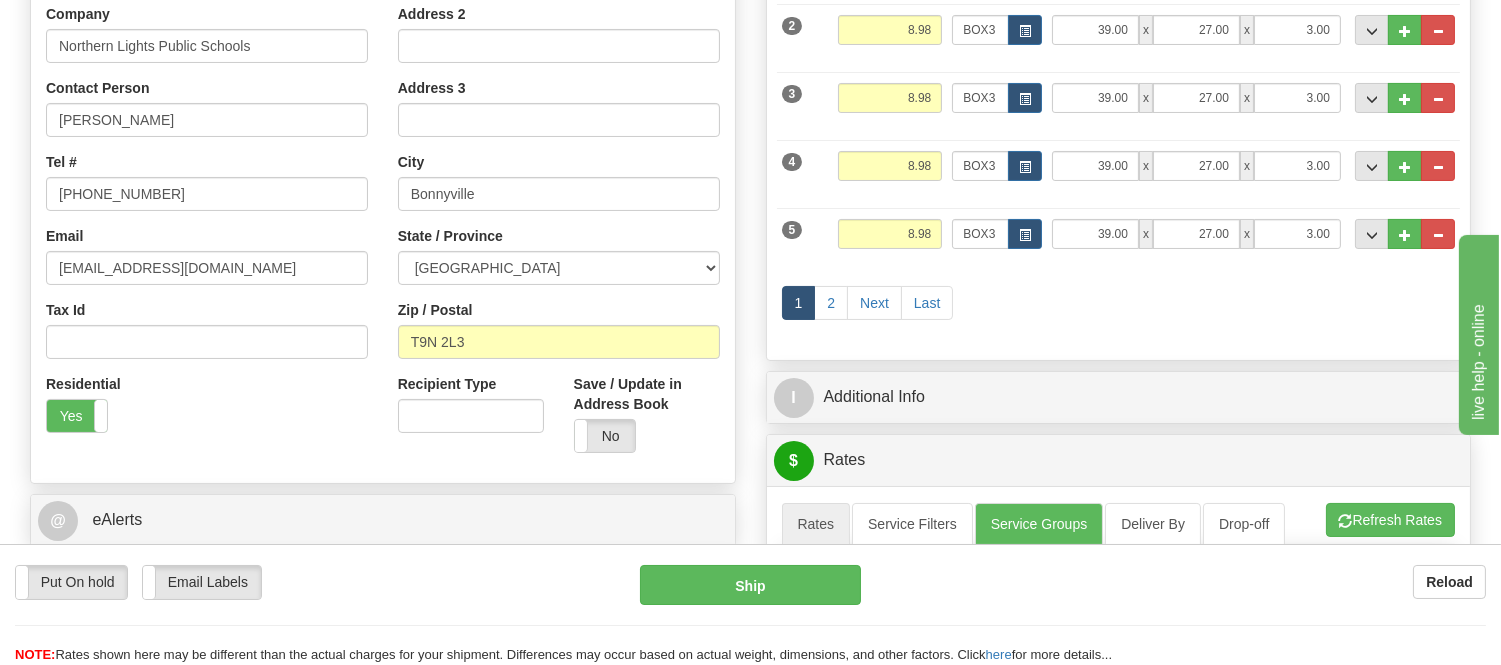 scroll, scrollTop: 555, scrollLeft: 0, axis: vertical 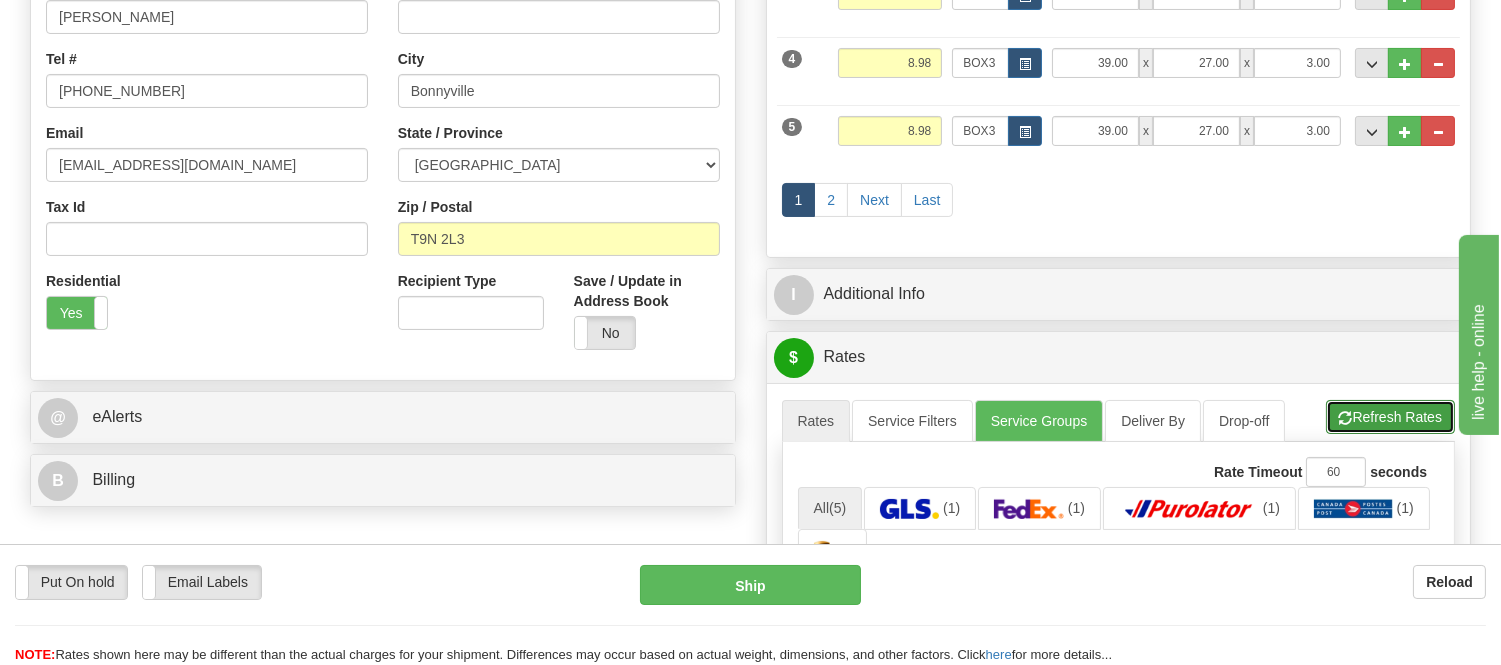 click on "Refresh Rates" at bounding box center [1390, 417] 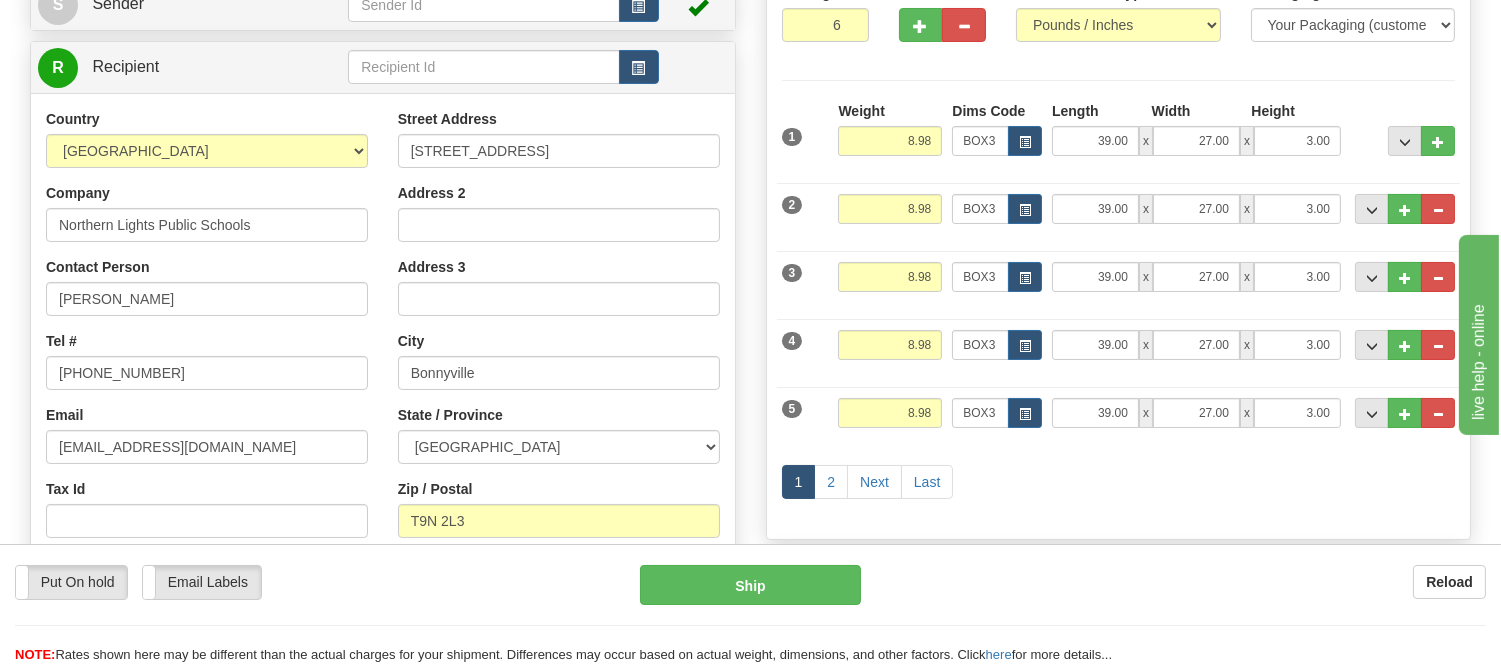scroll, scrollTop: 222, scrollLeft: 0, axis: vertical 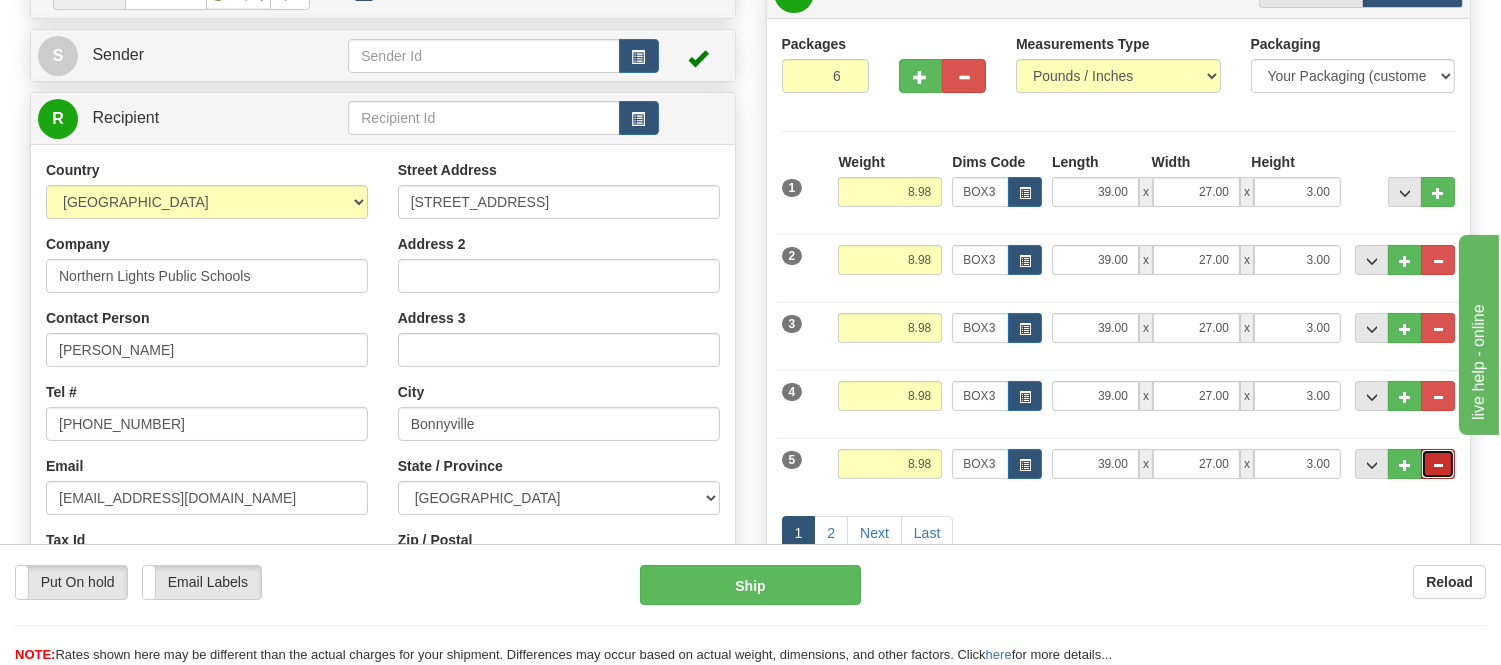 click at bounding box center (1438, 464) 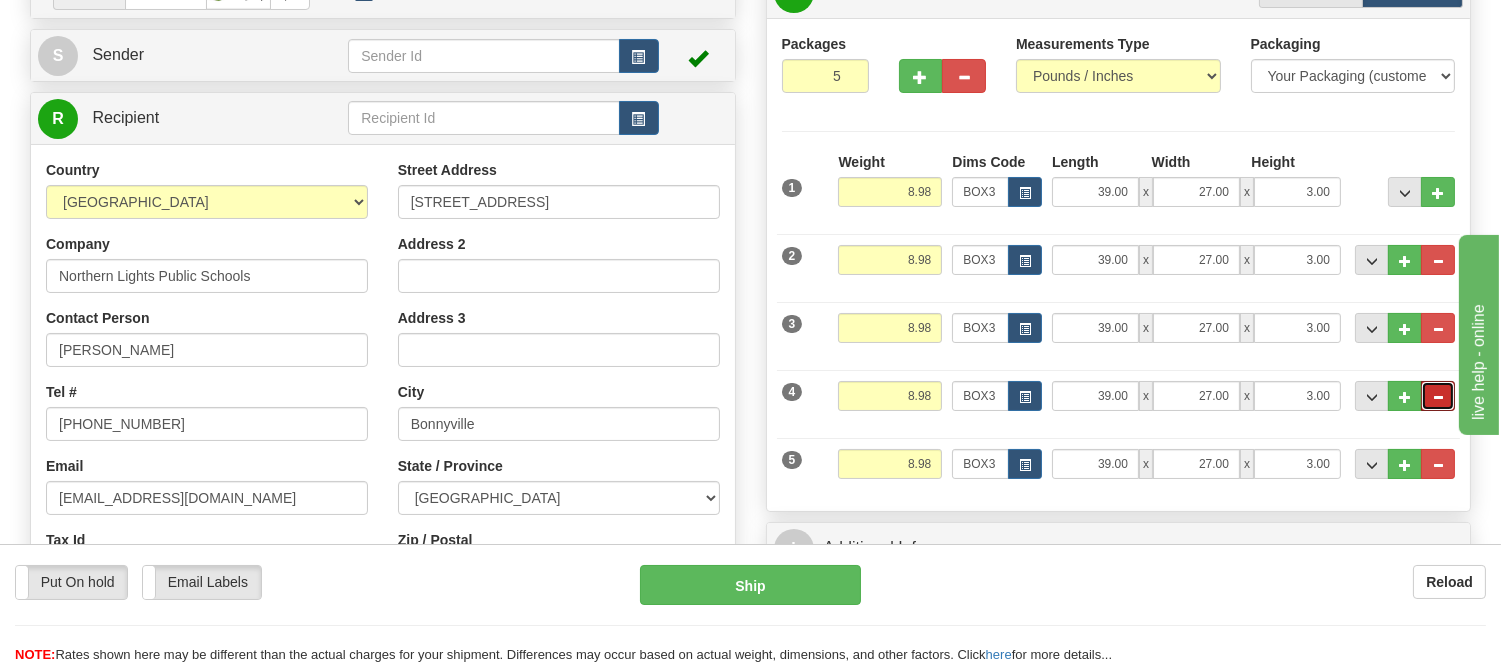 click at bounding box center [1438, 396] 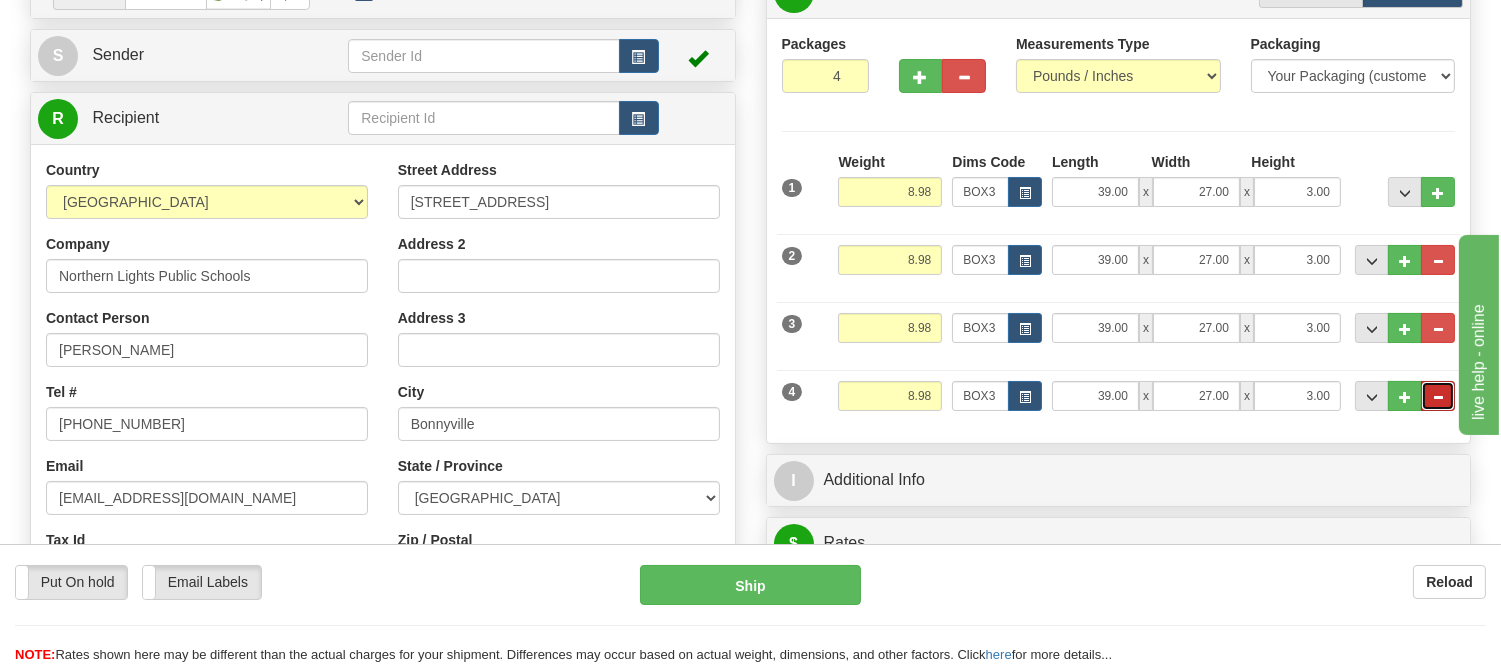 click at bounding box center (1438, 397) 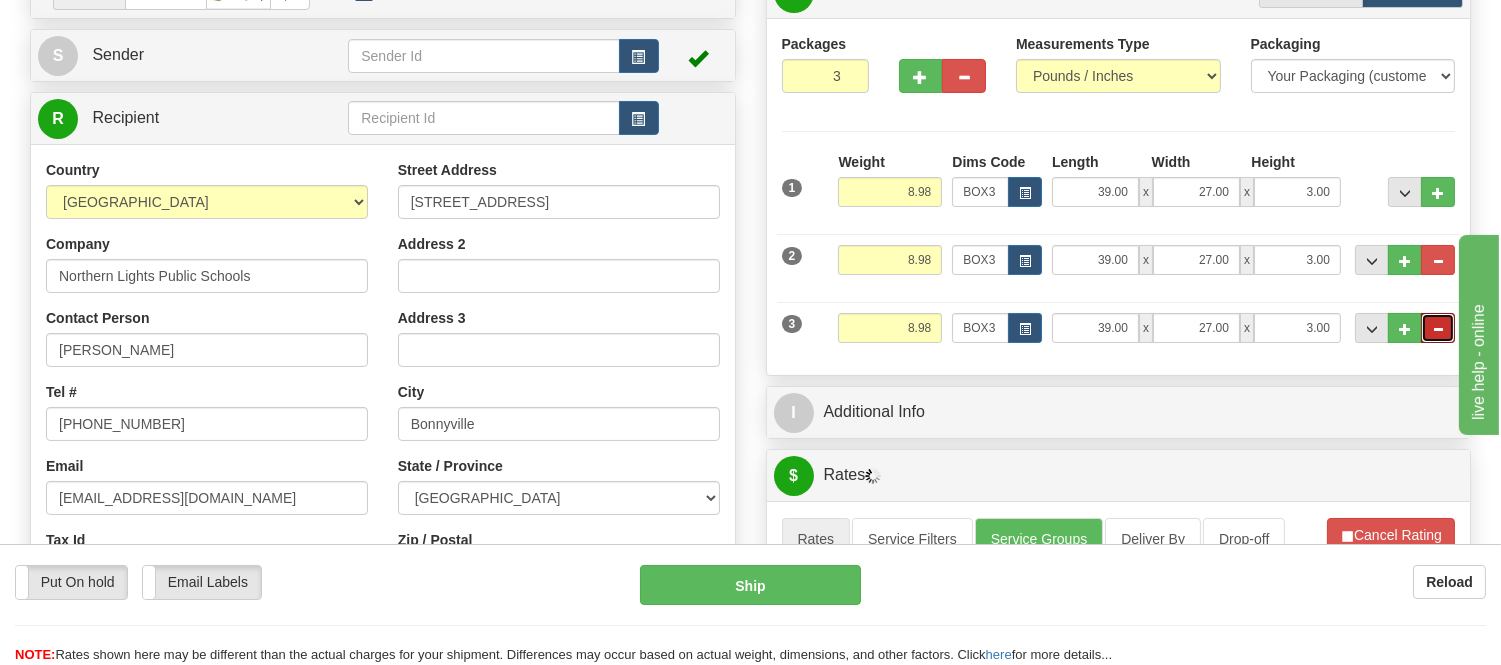 click at bounding box center [1438, 329] 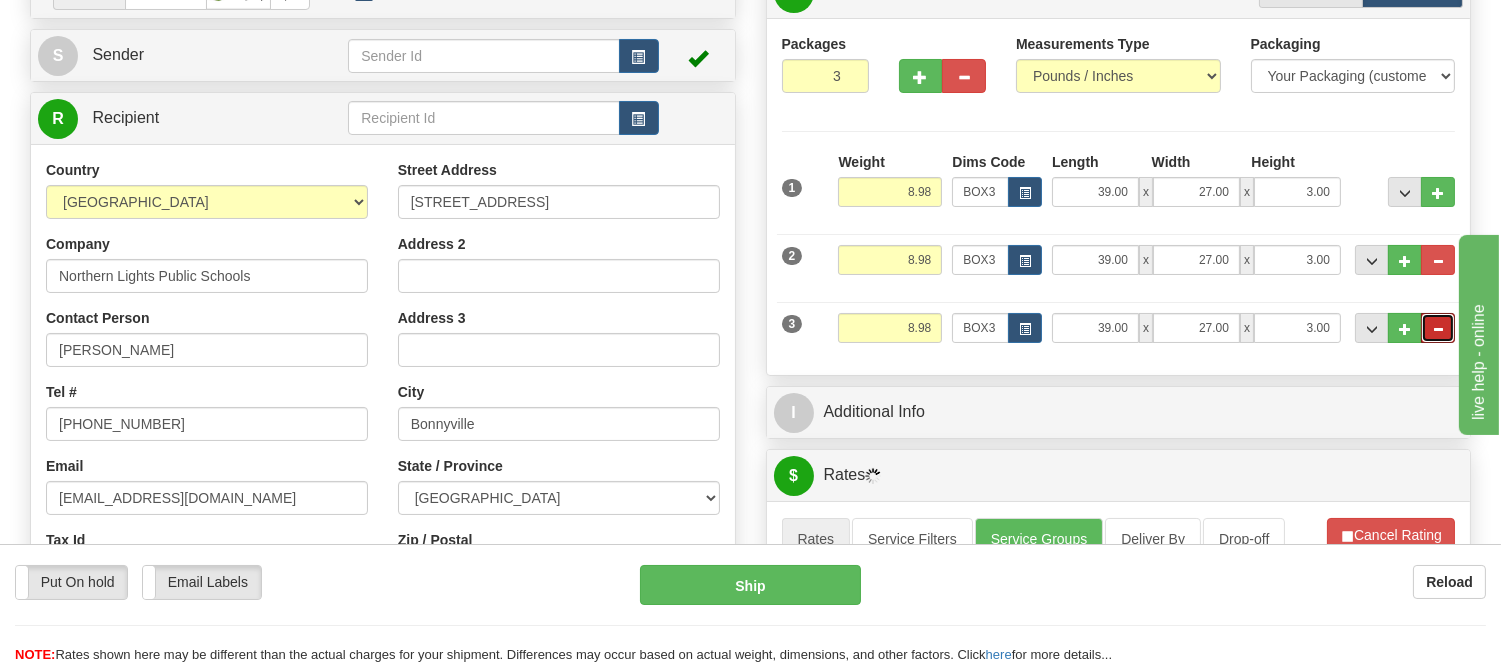 type on "2" 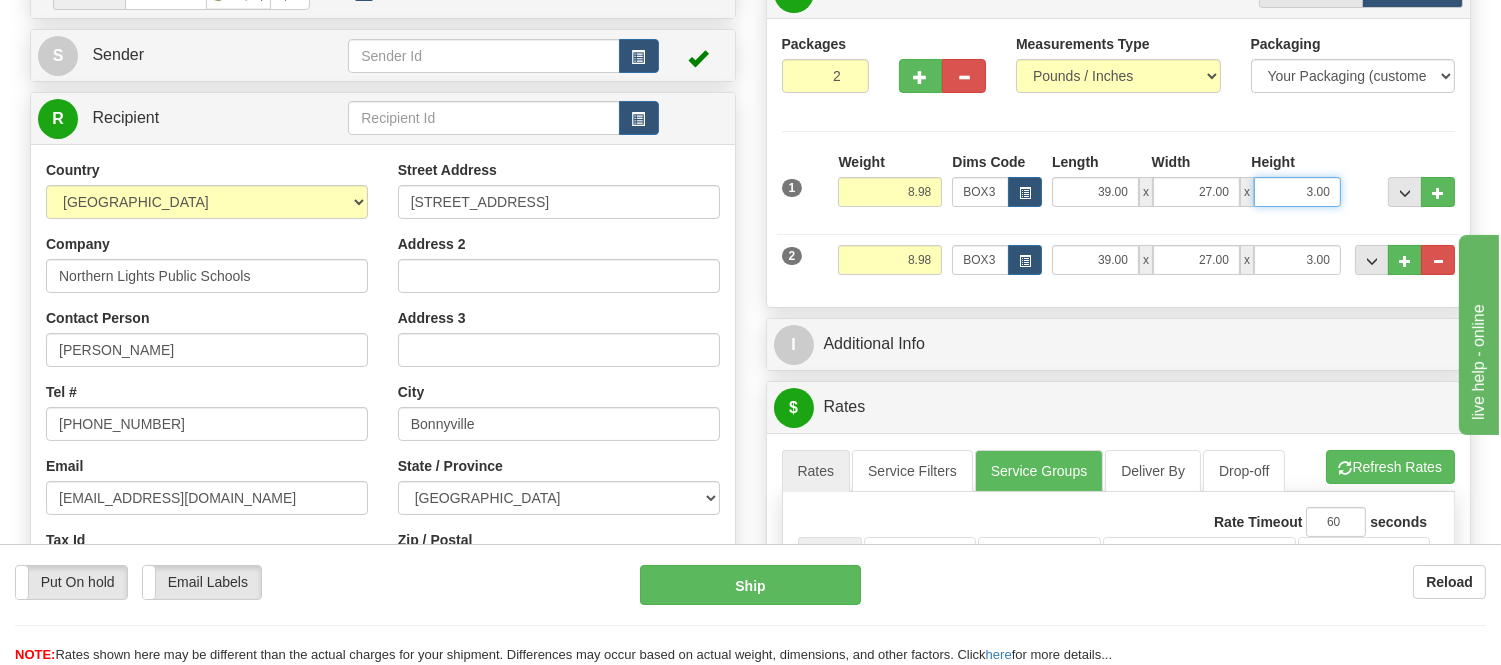 drag, startPoint x: 1333, startPoint y: 193, endPoint x: 1198, endPoint y: 191, distance: 135.01482 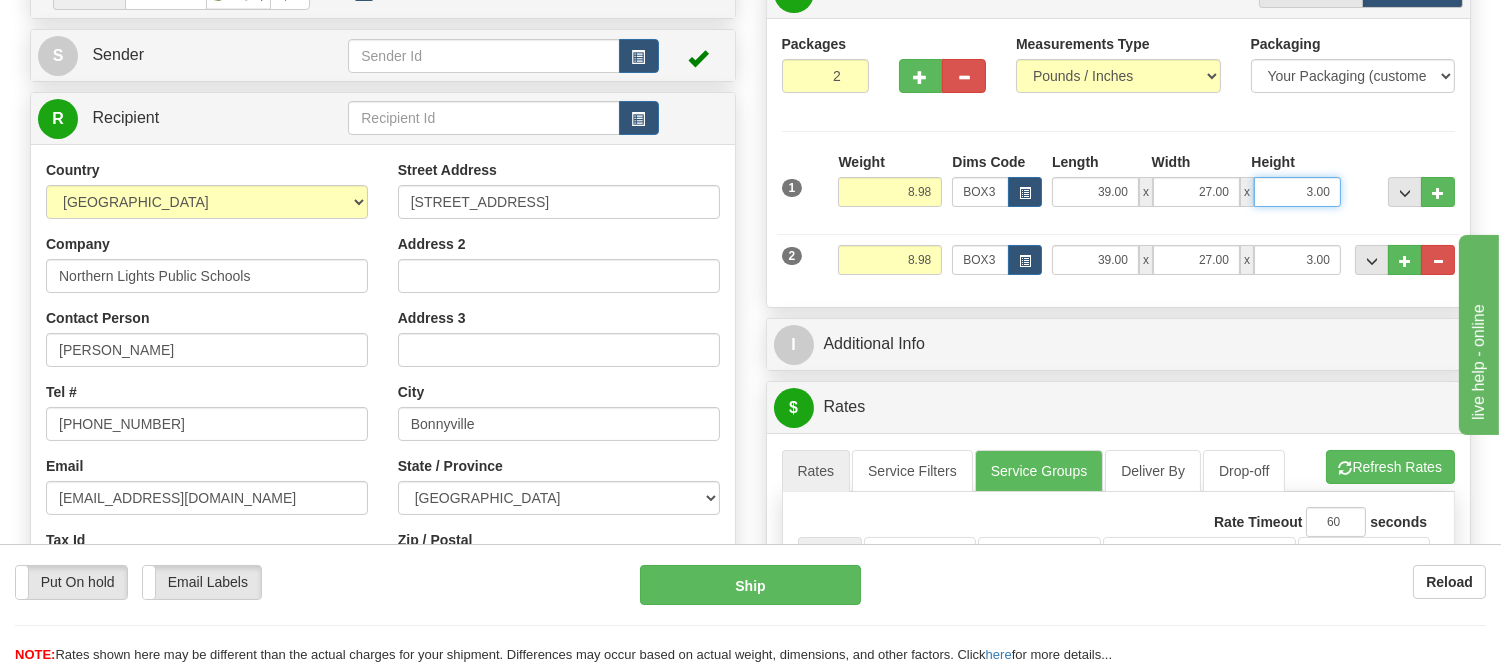 click on "39.00
x
27.00
x
3.00" at bounding box center [1196, 192] 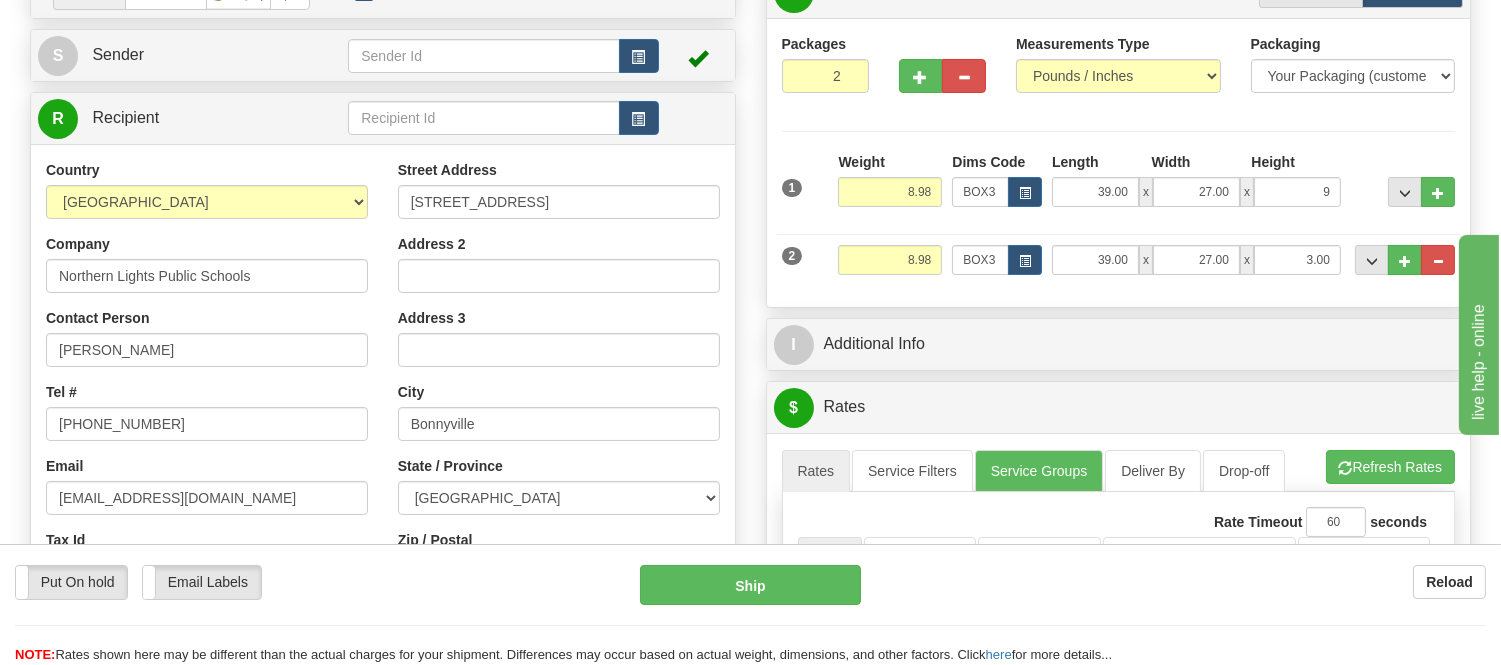 type on "9.00" 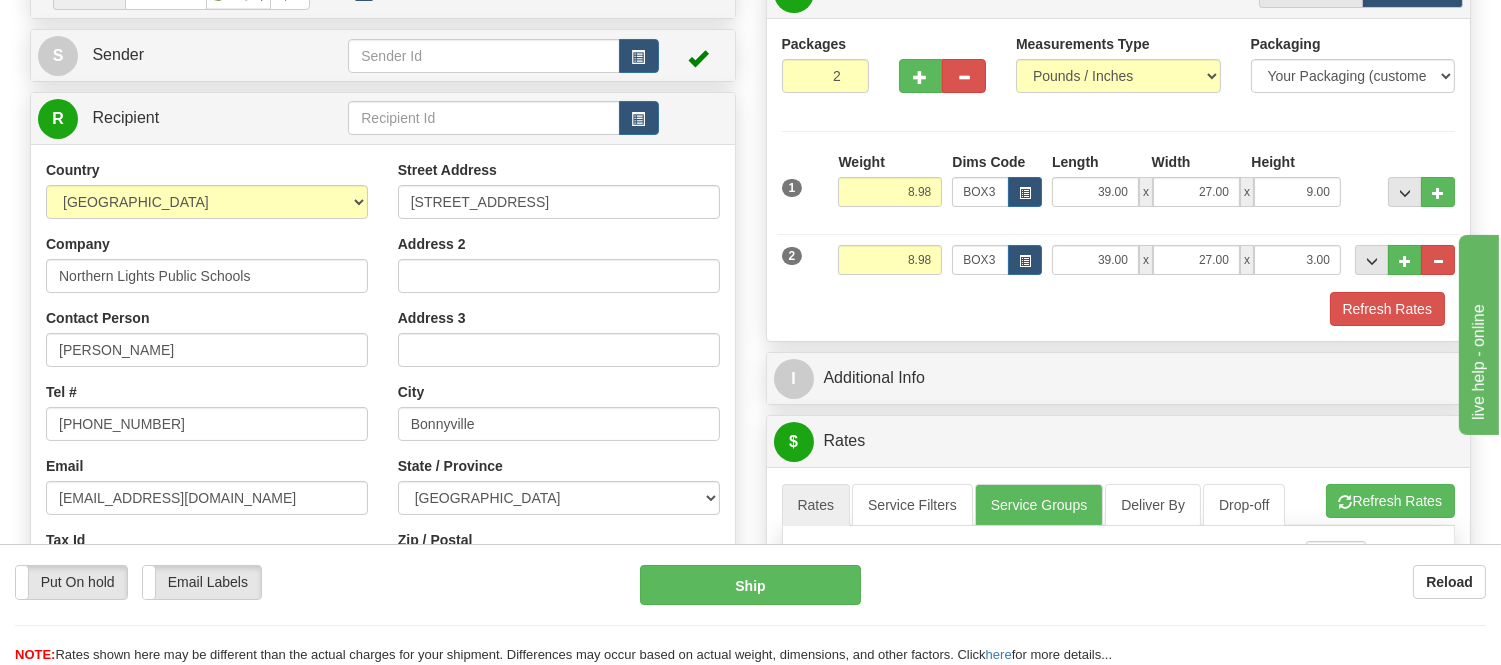 drag, startPoint x: 1198, startPoint y: 191, endPoint x: 1056, endPoint y: 100, distance: 168.65645 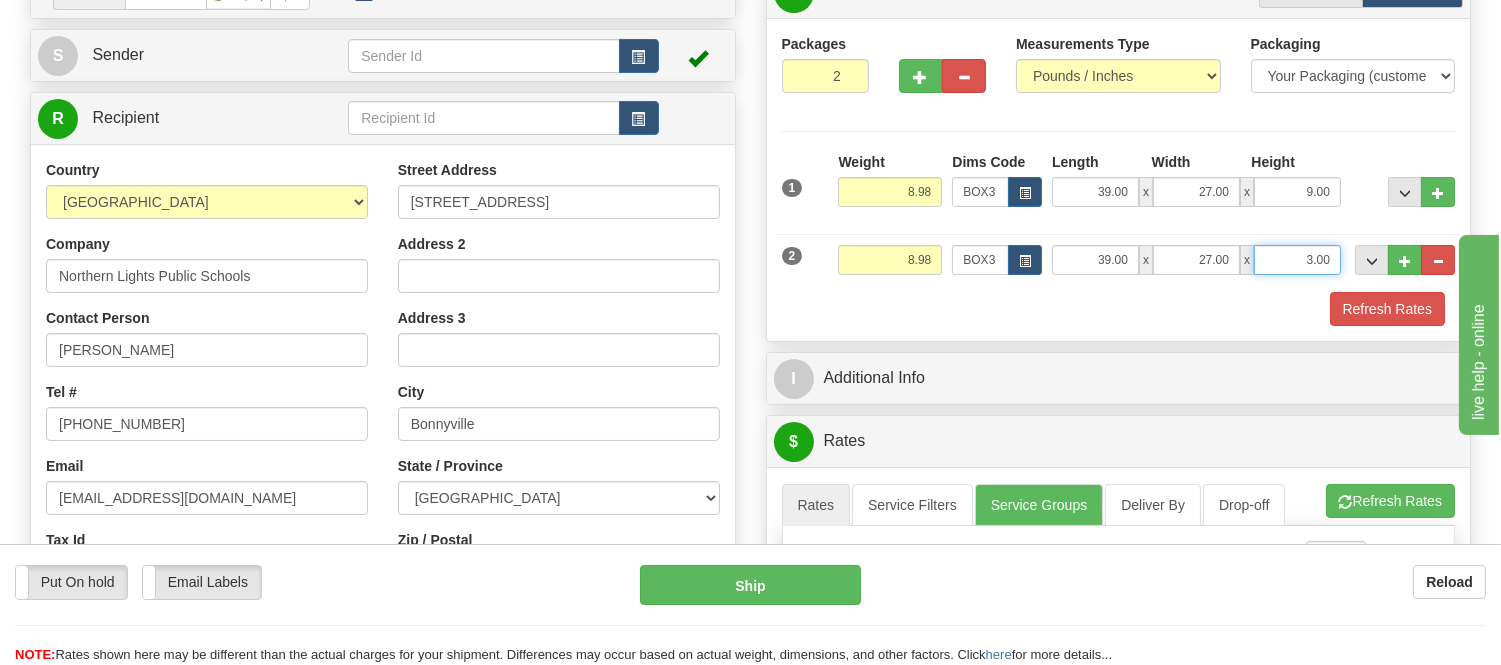 drag, startPoint x: 1331, startPoint y: 258, endPoint x: 1226, endPoint y: 260, distance: 105.01904 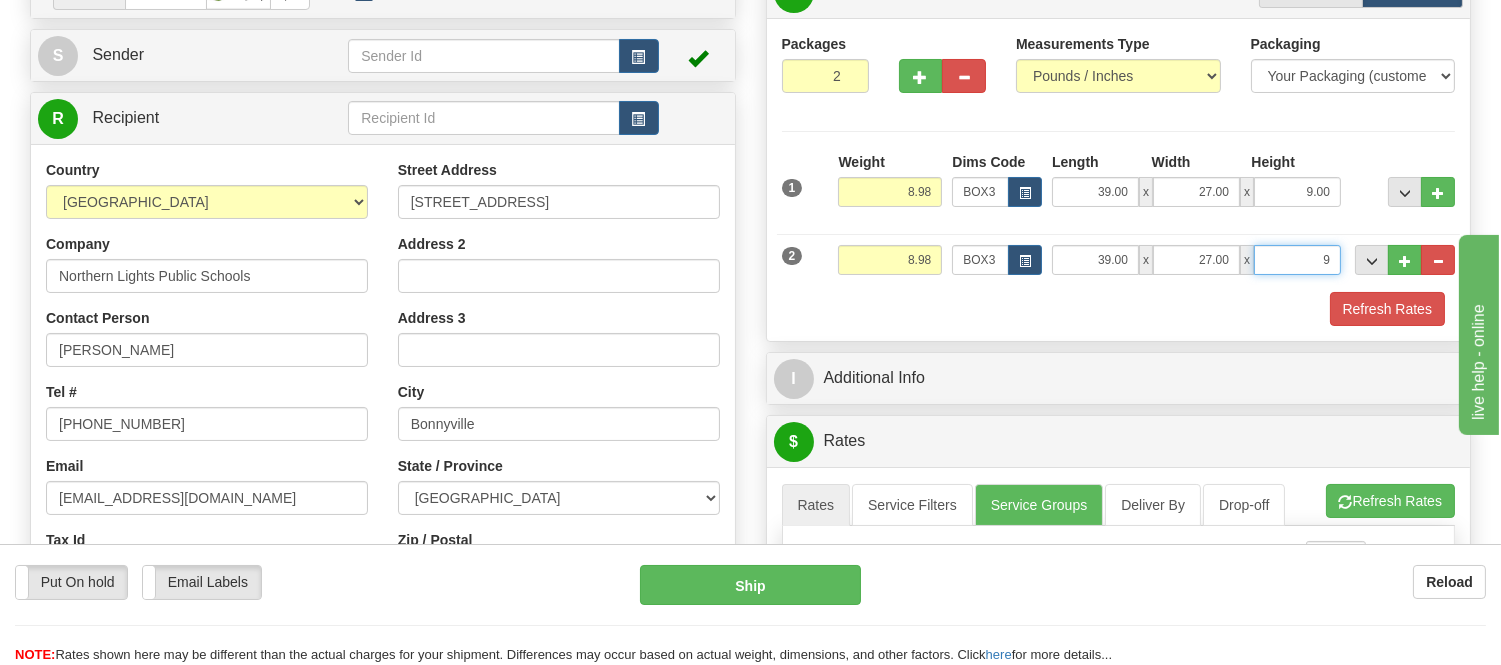 click on "Delete" at bounding box center [0, 0] 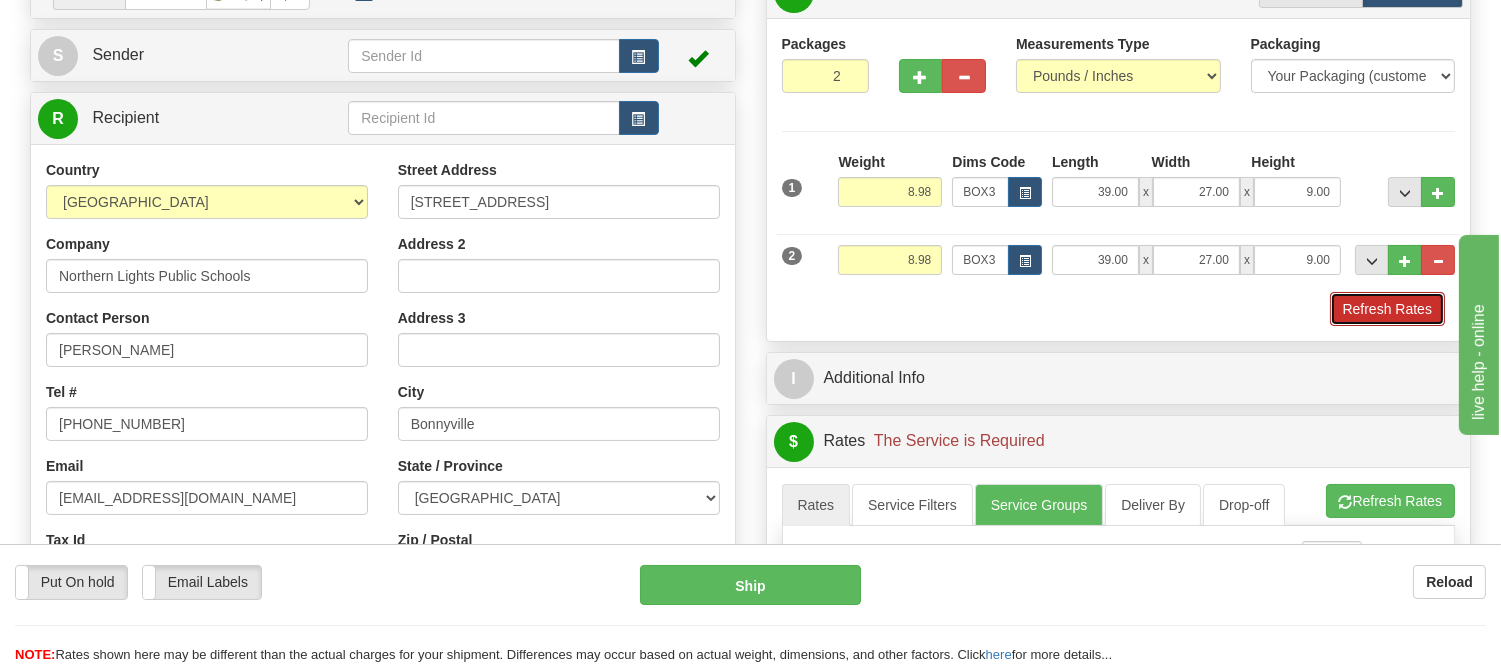 click on "Refresh Rates" at bounding box center (1387, 309) 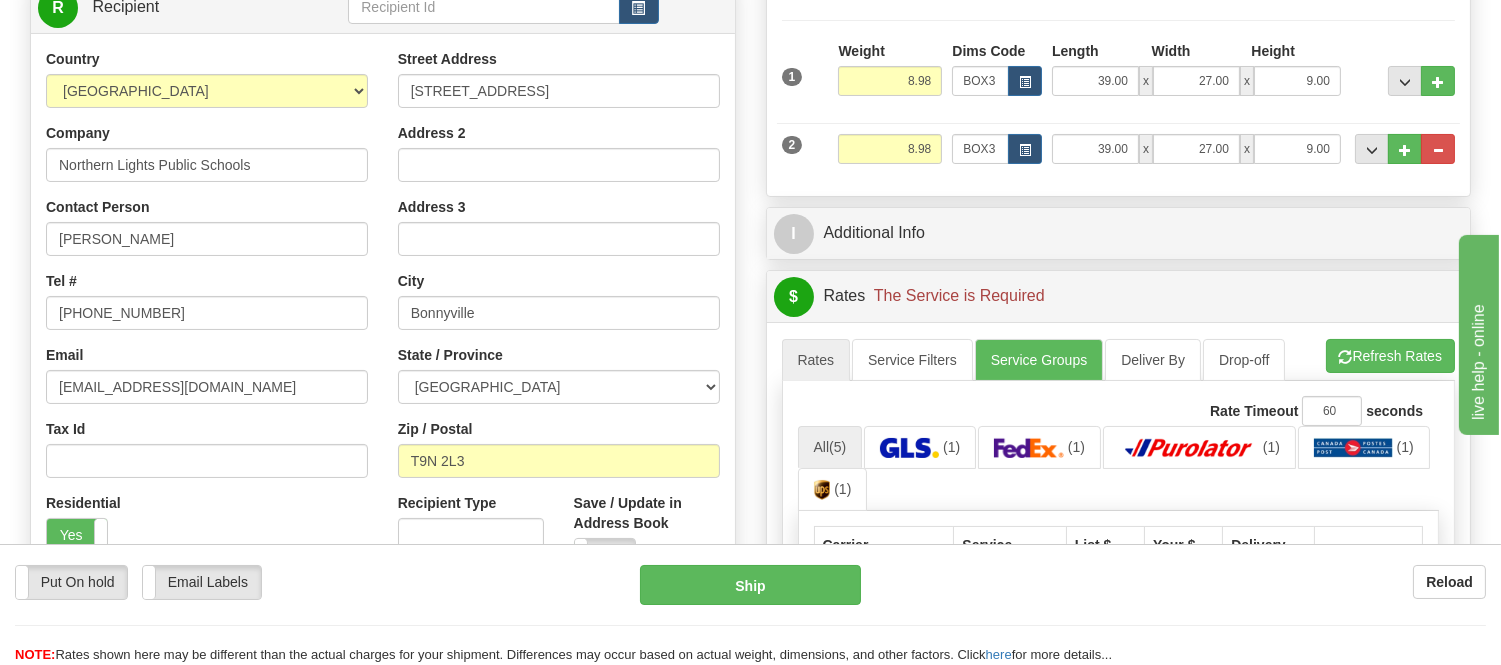 scroll, scrollTop: 444, scrollLeft: 0, axis: vertical 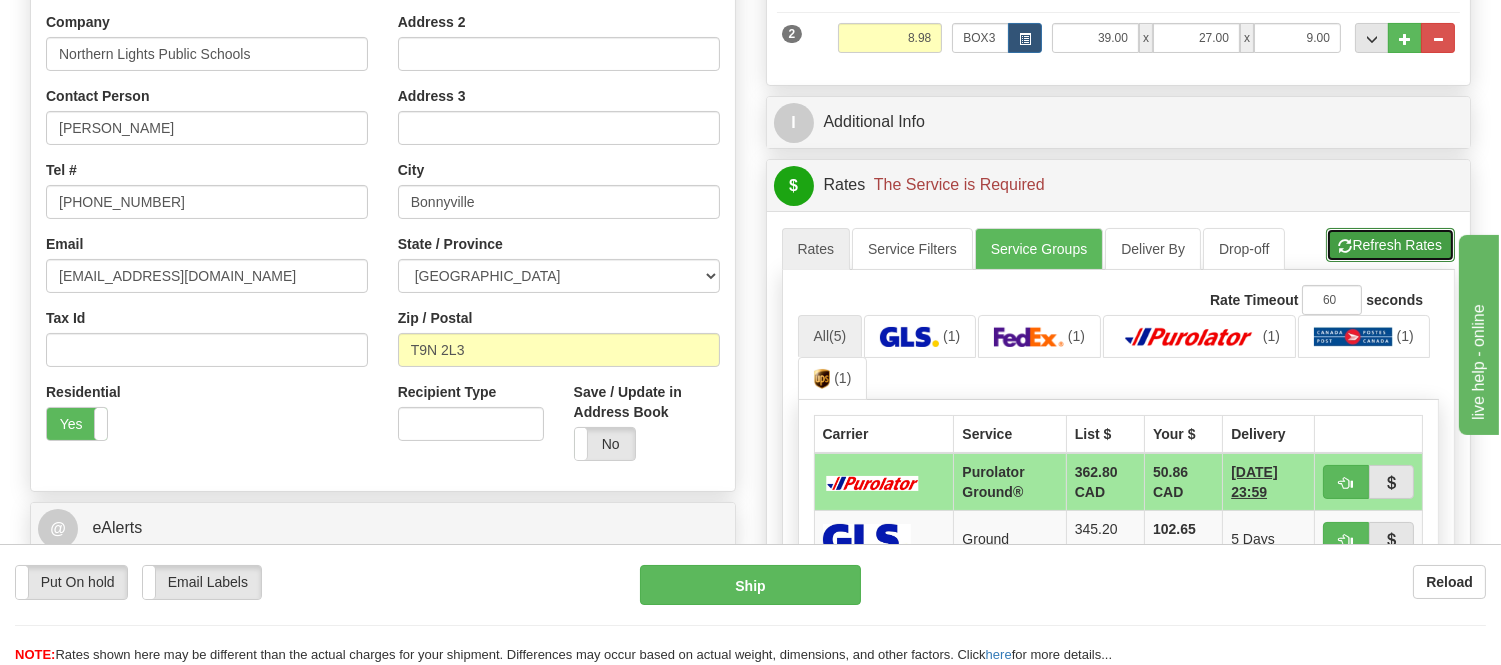 click on "Refresh Rates" at bounding box center [1390, 245] 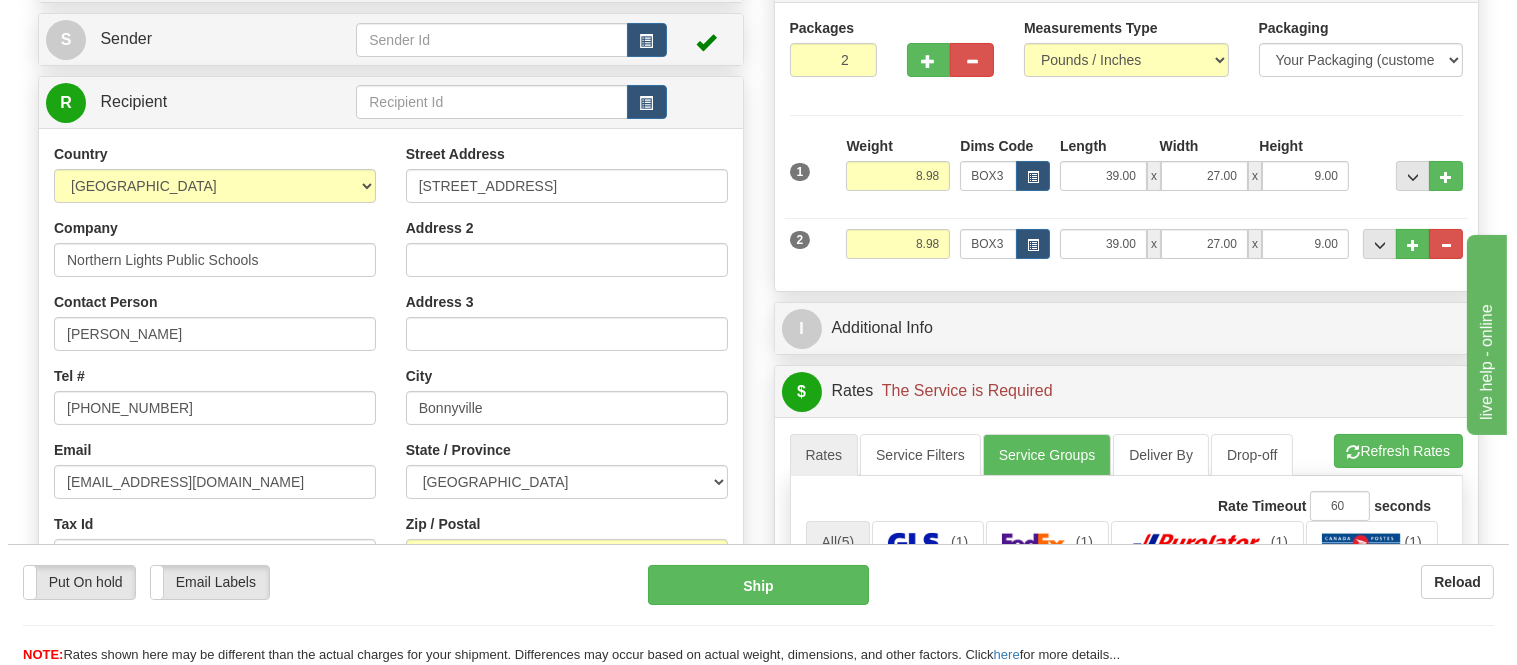 scroll, scrollTop: 222, scrollLeft: 0, axis: vertical 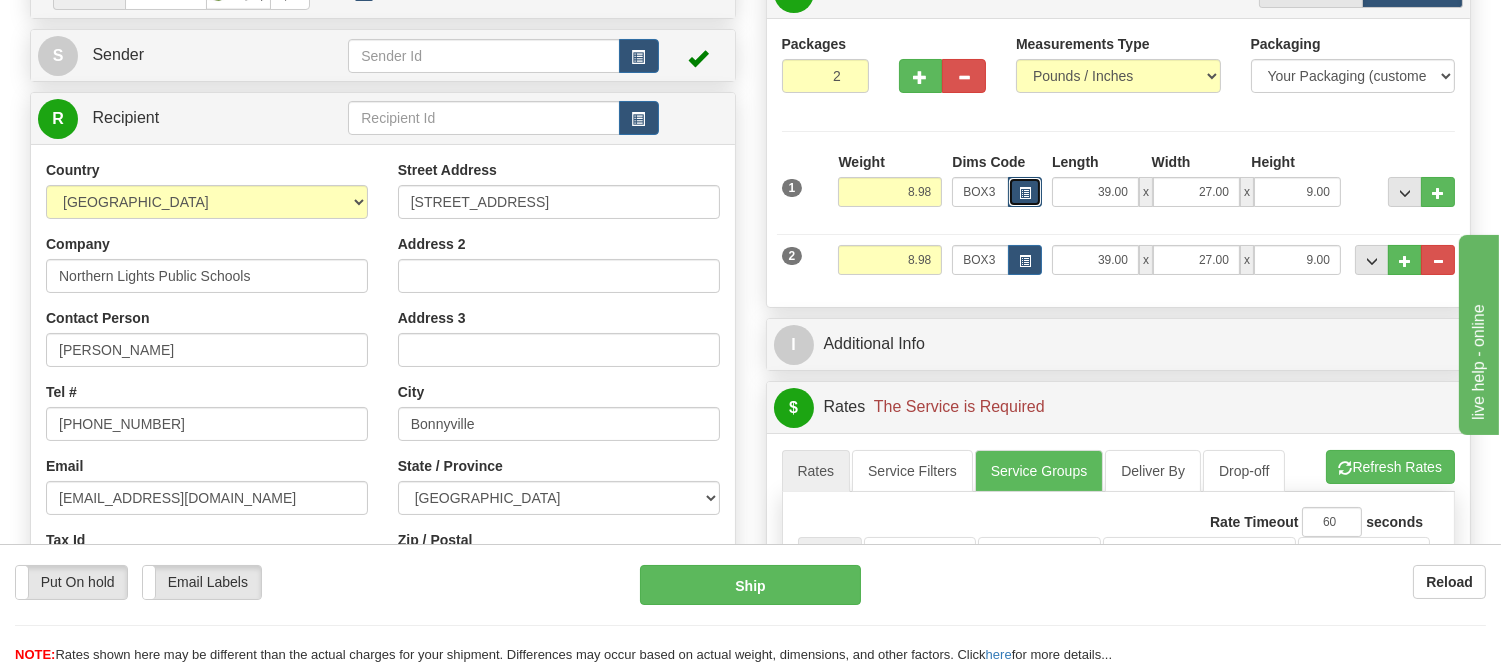 click at bounding box center [1025, 193] 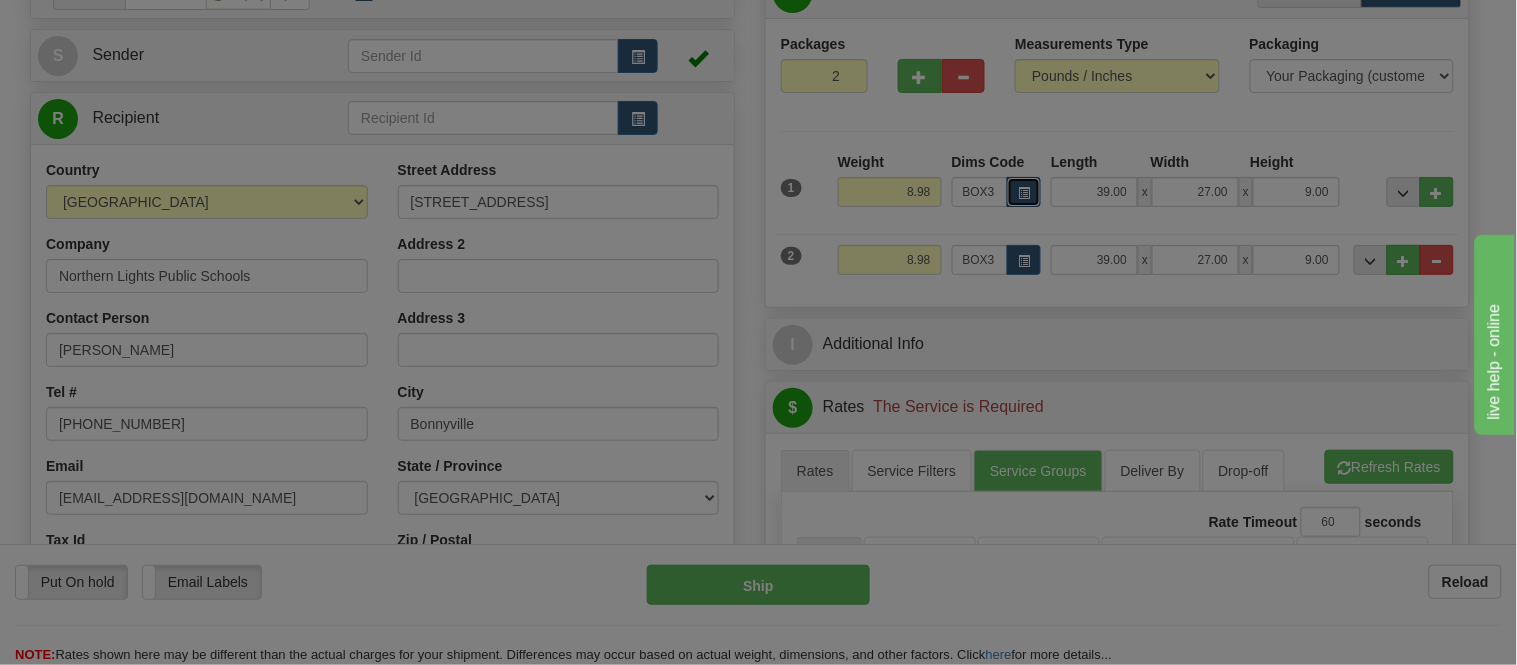 scroll, scrollTop: 0, scrollLeft: 0, axis: both 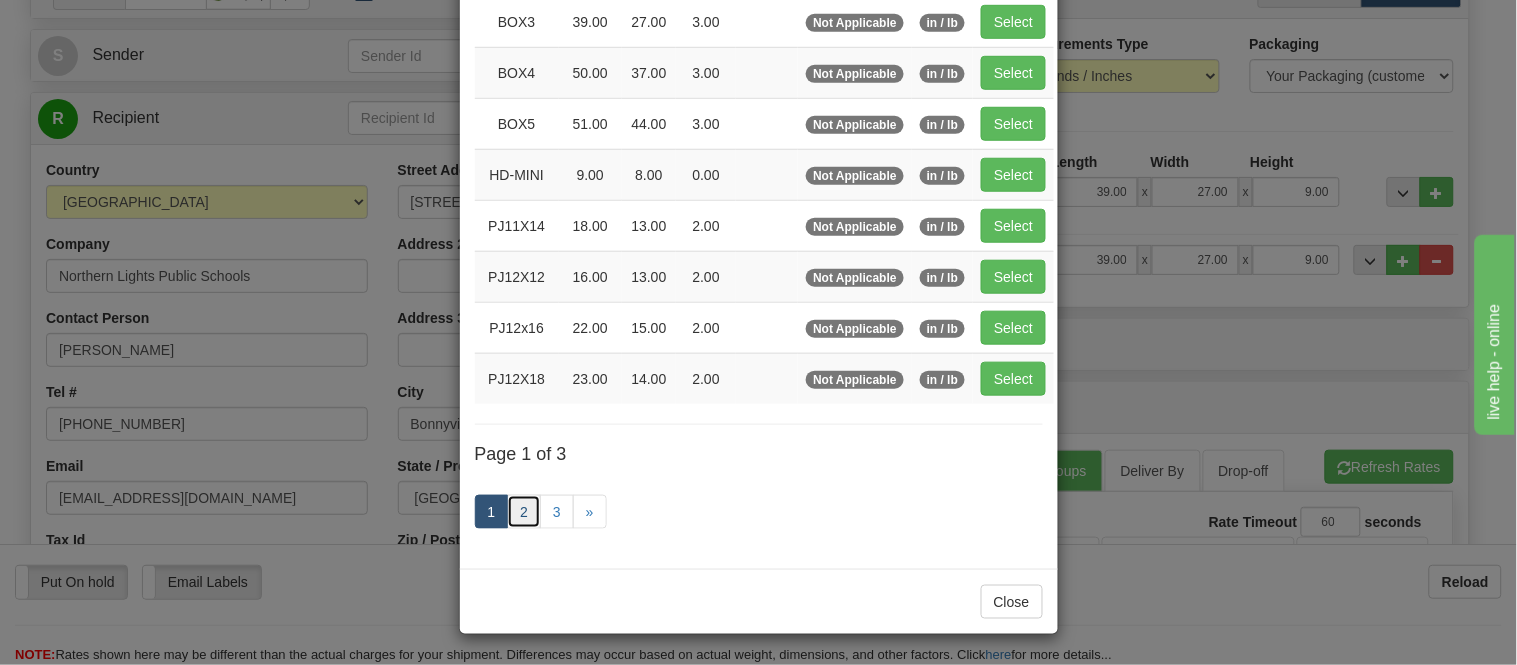 click on "2" at bounding box center (524, 512) 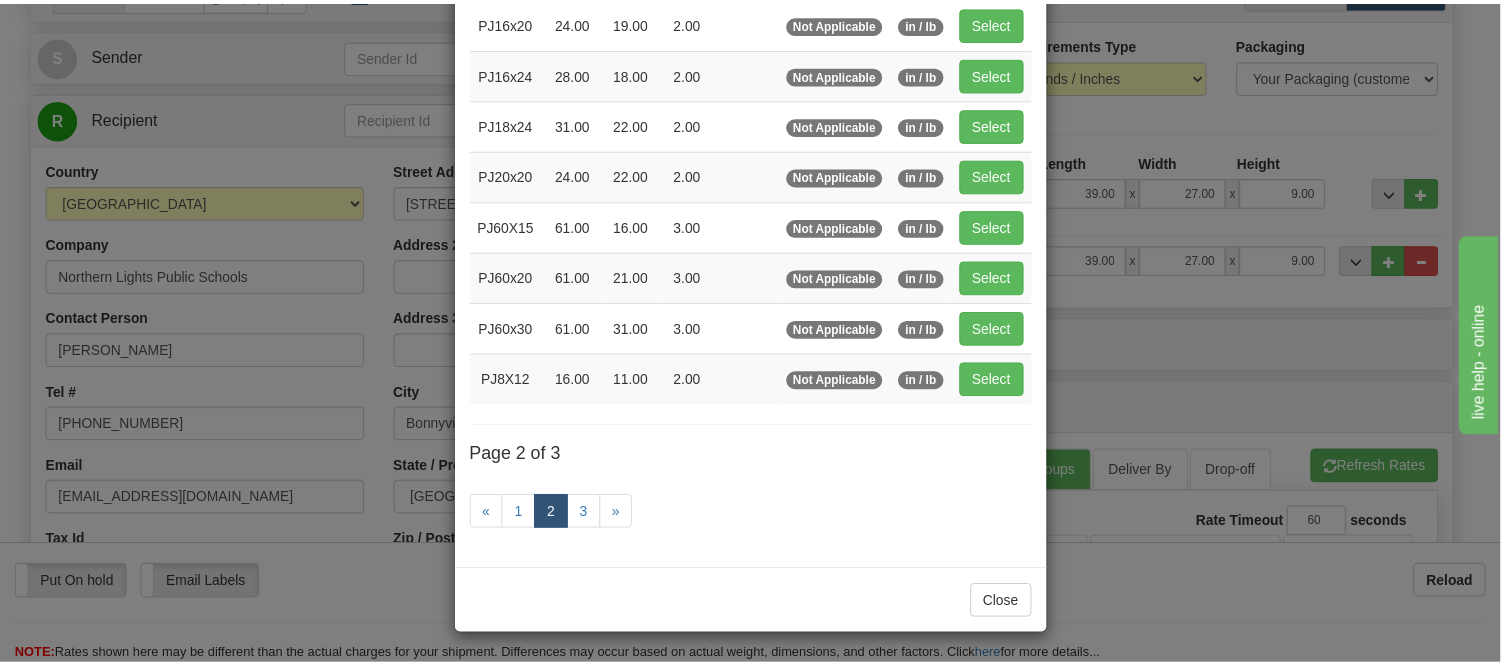 scroll, scrollTop: 325, scrollLeft: 0, axis: vertical 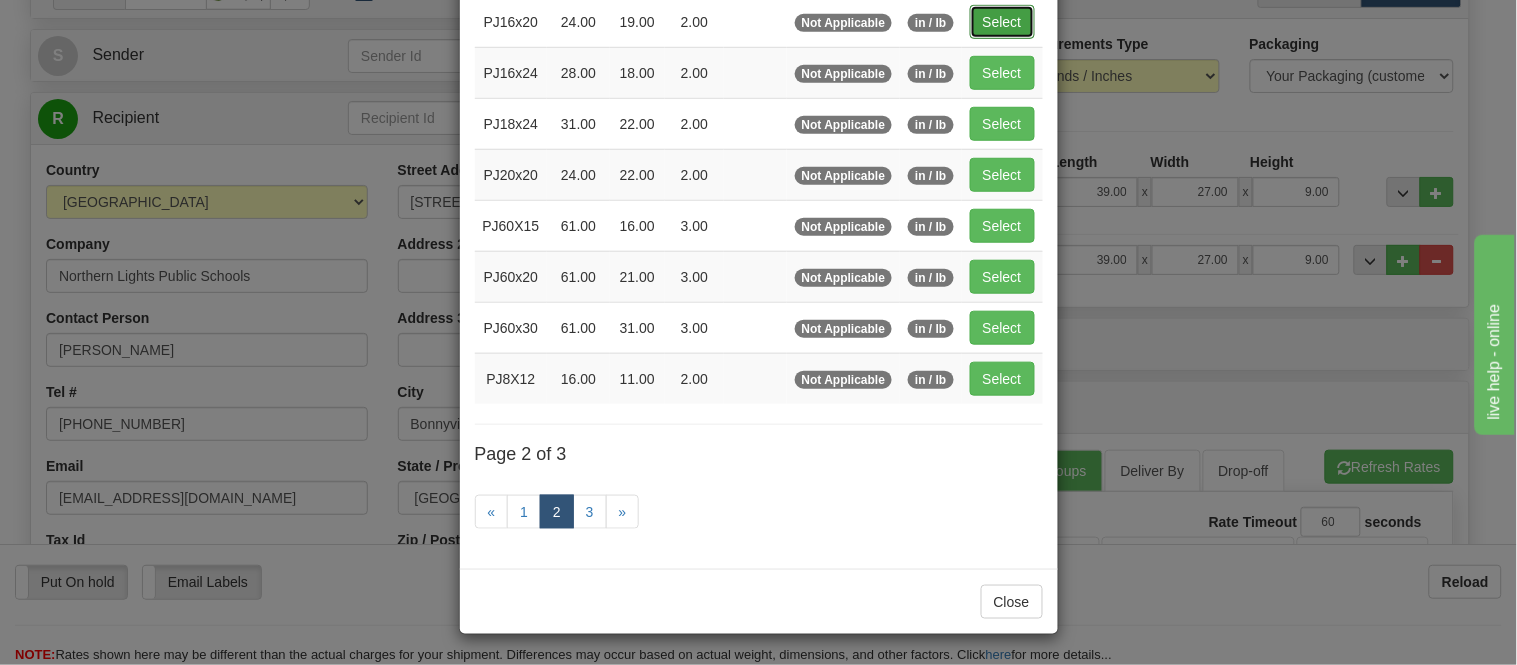 click on "Select" at bounding box center (1002, 22) 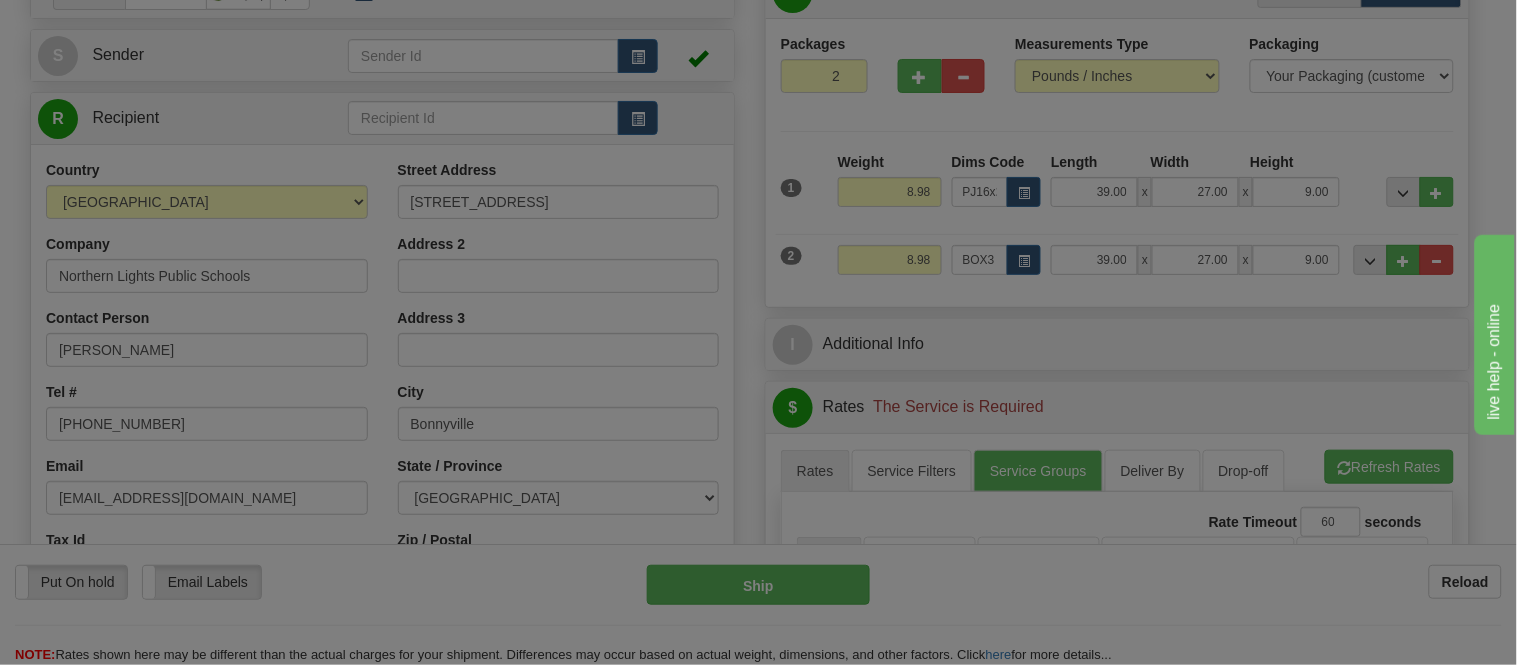 type on "24.00" 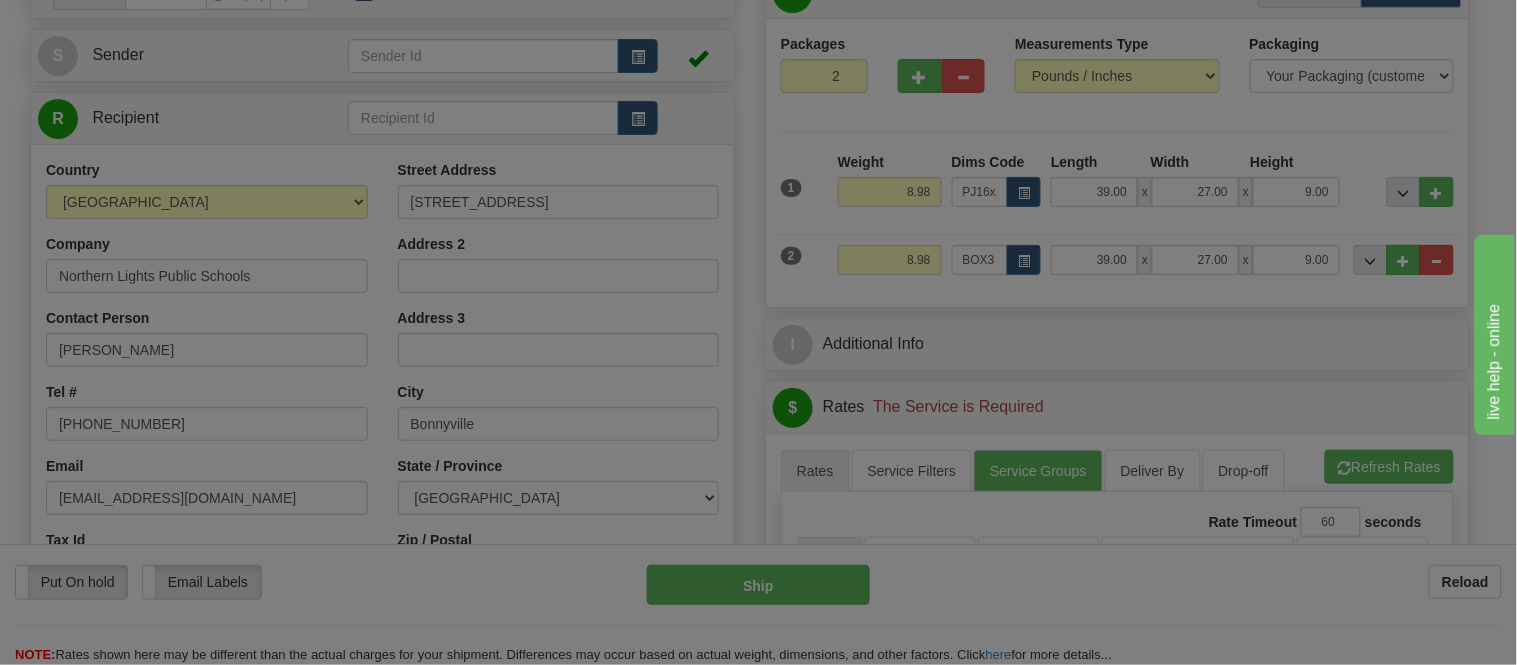 type on "19.00" 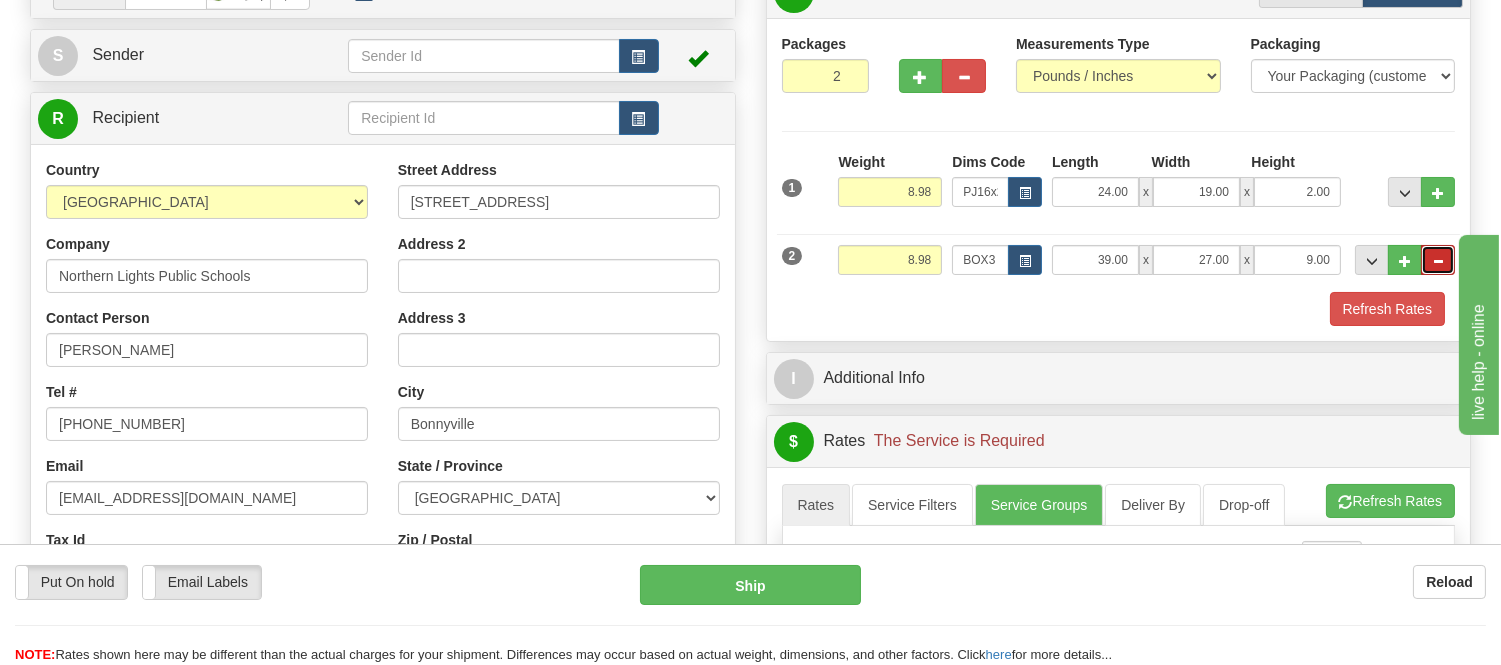 click at bounding box center (1438, 261) 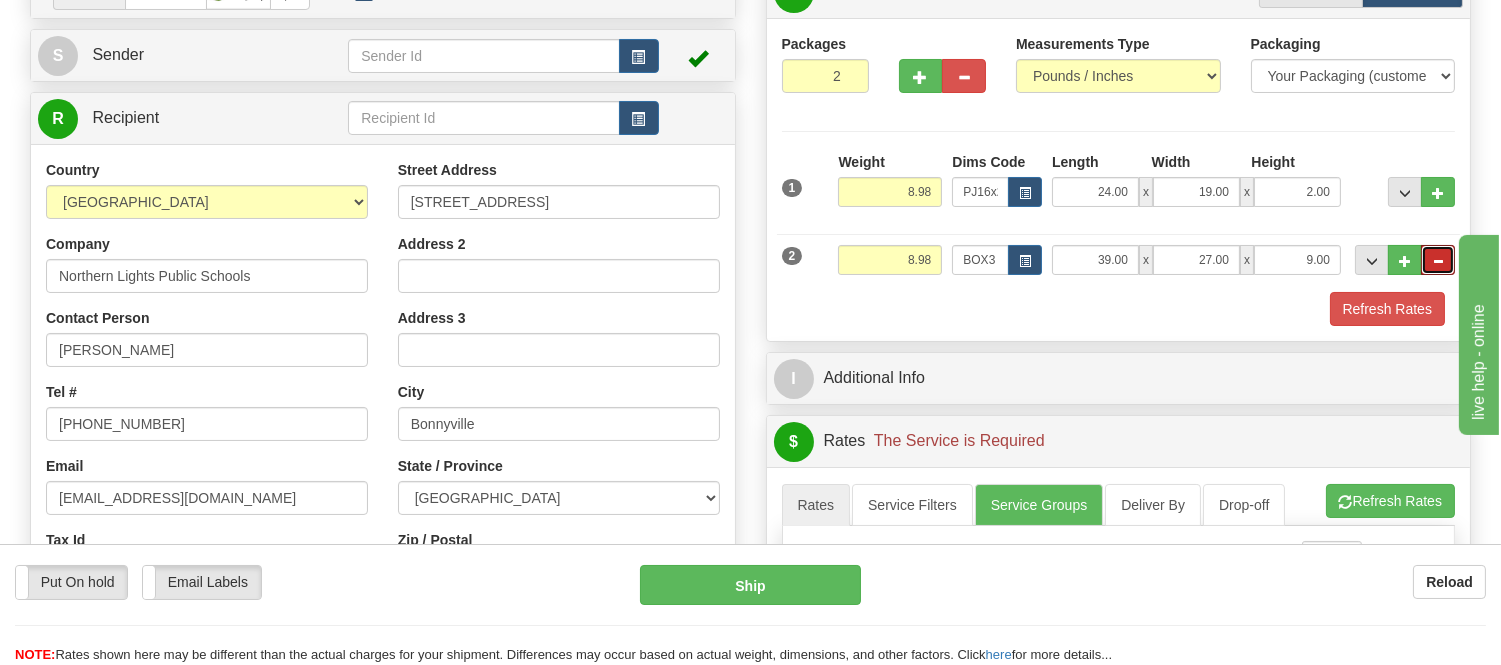 type on "1" 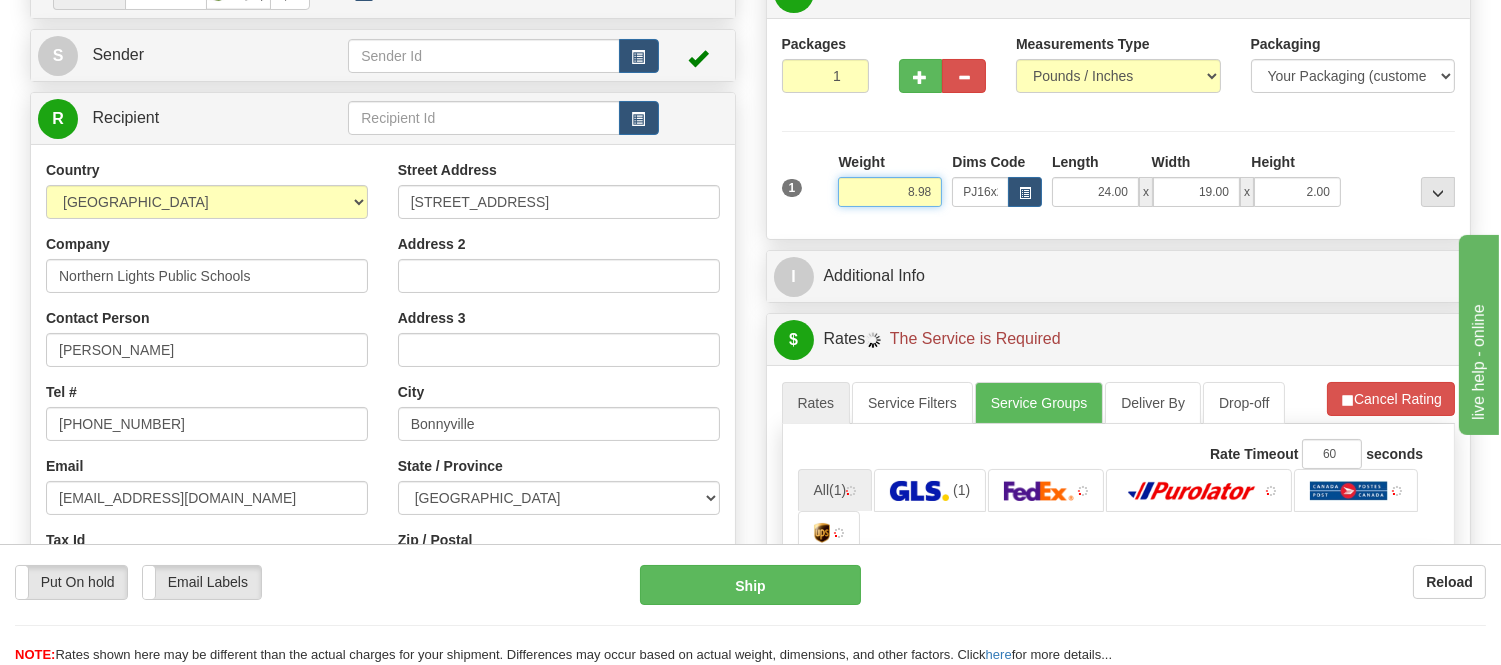 drag, startPoint x: 936, startPoint y: 188, endPoint x: 790, endPoint y: 176, distance: 146.49232 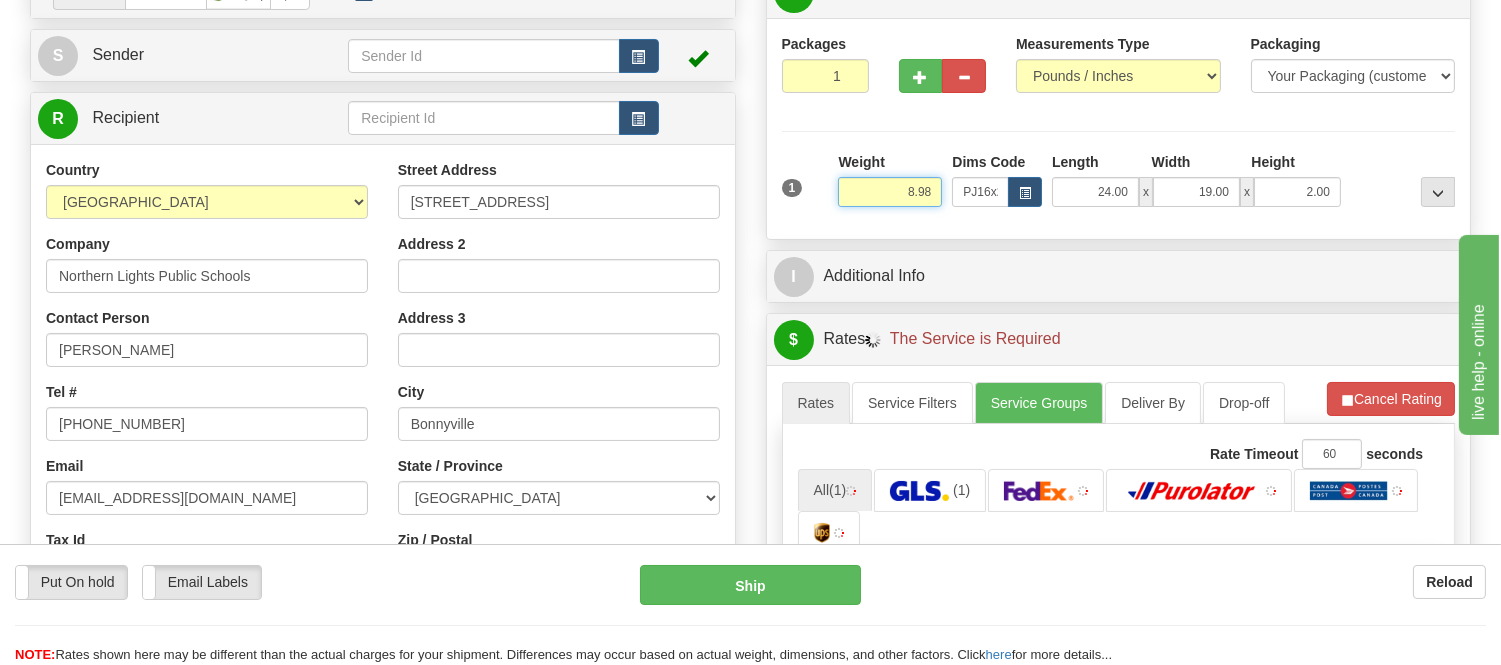 click on "1
Weight
8.98
Dims Code
x x" at bounding box center [1119, 187] 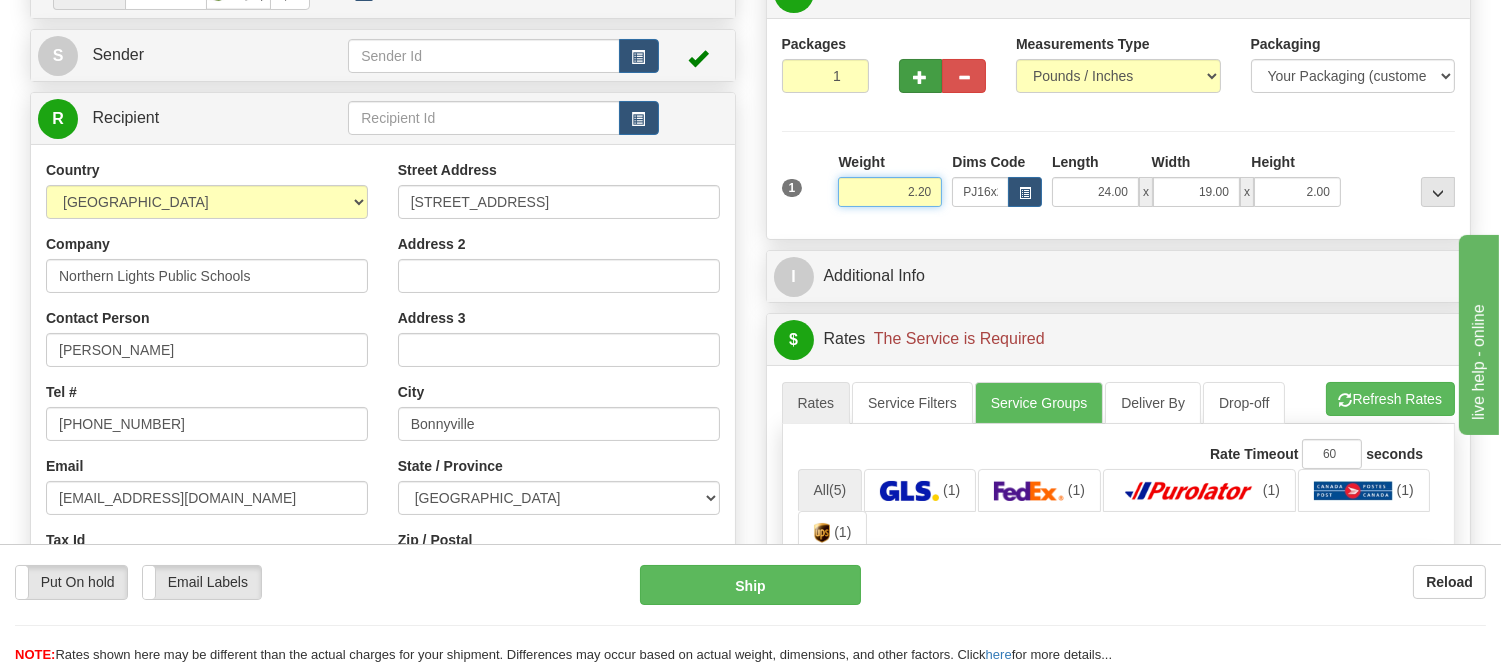 type on "2.20" 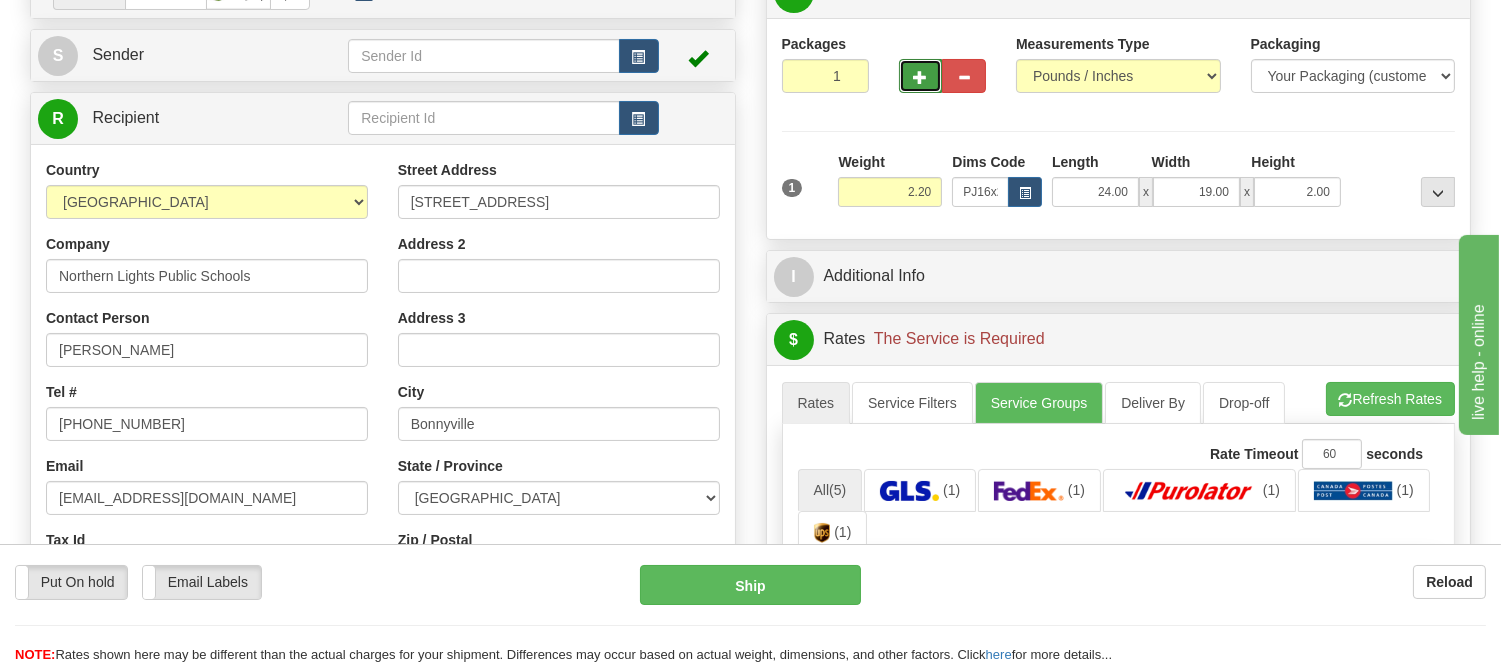 click at bounding box center [921, 76] 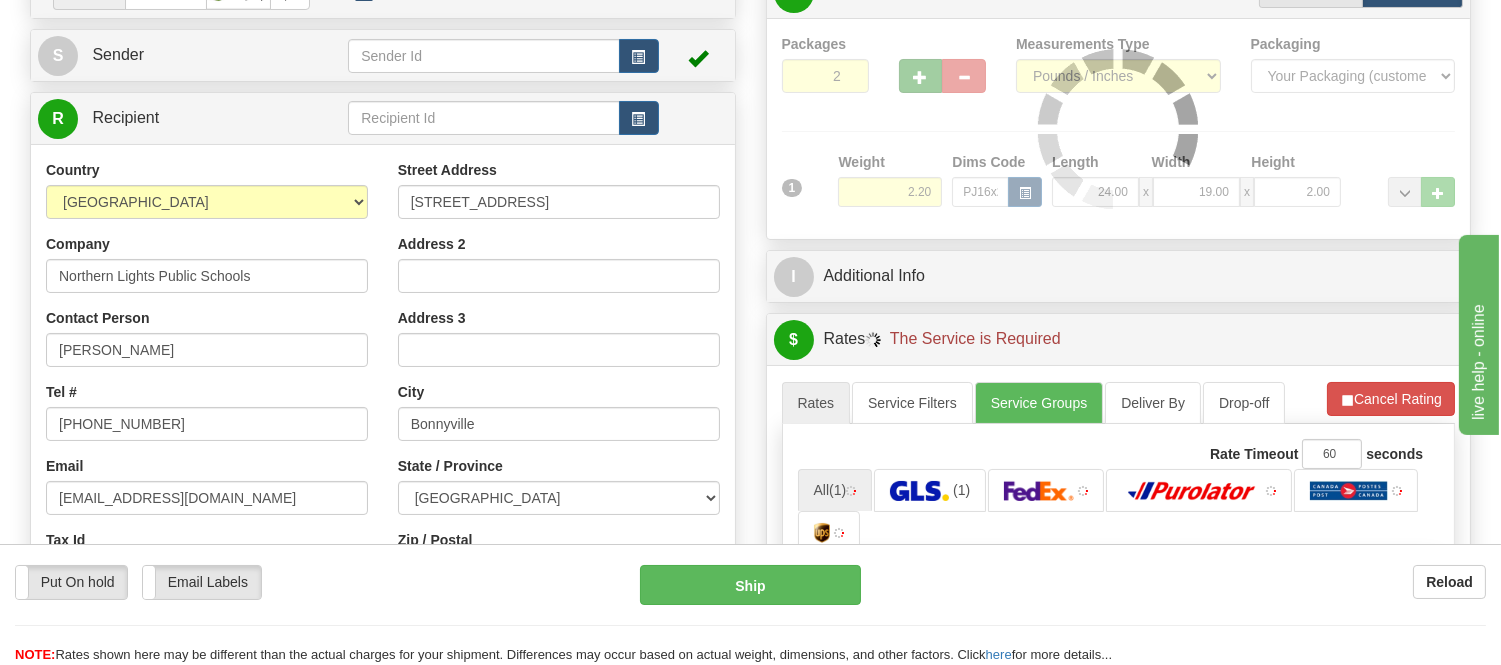 click at bounding box center [1119, 129] 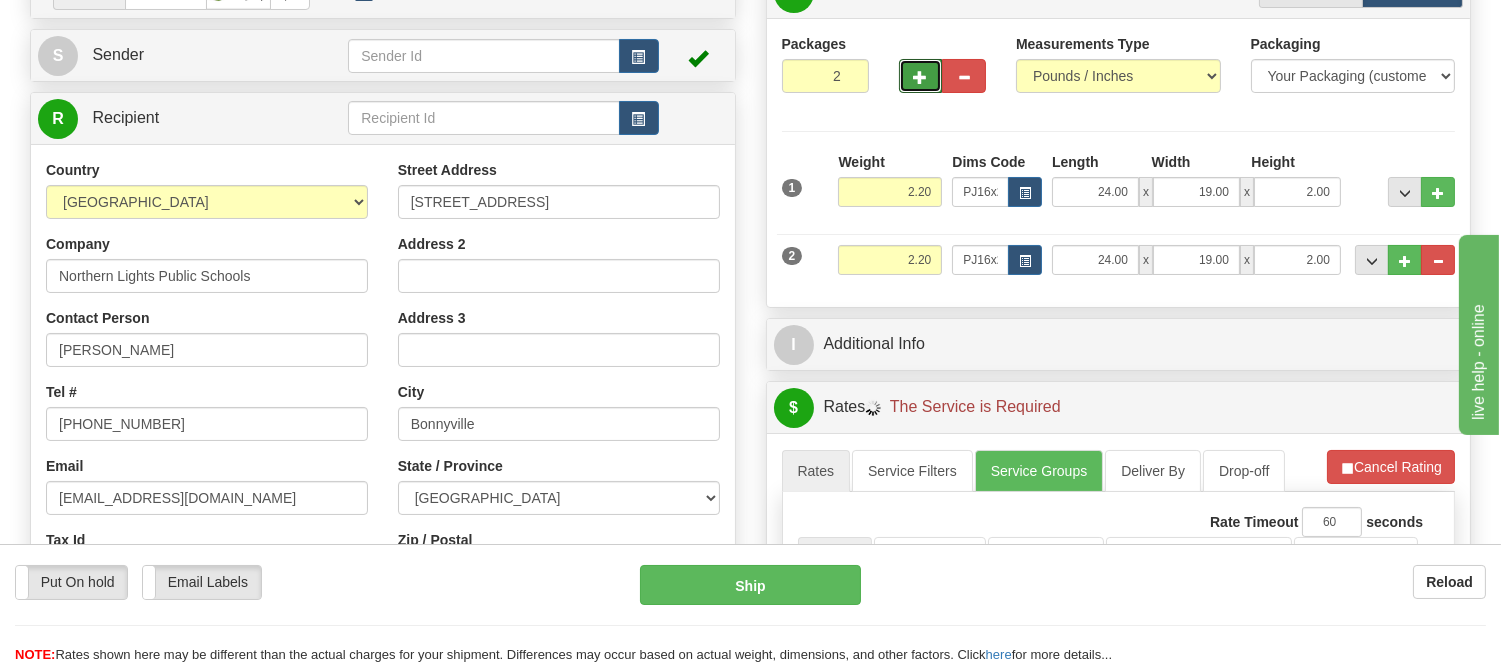 click at bounding box center [921, 76] 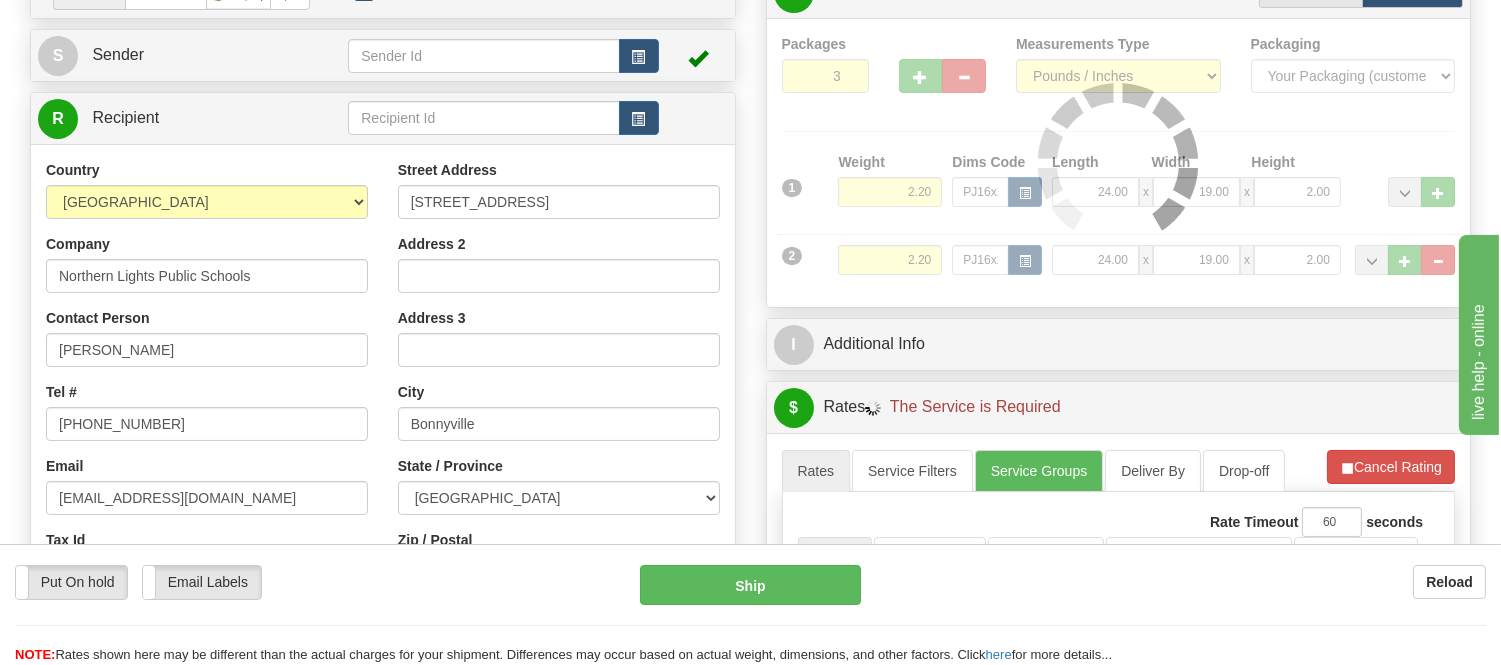 click at bounding box center [1119, 163] 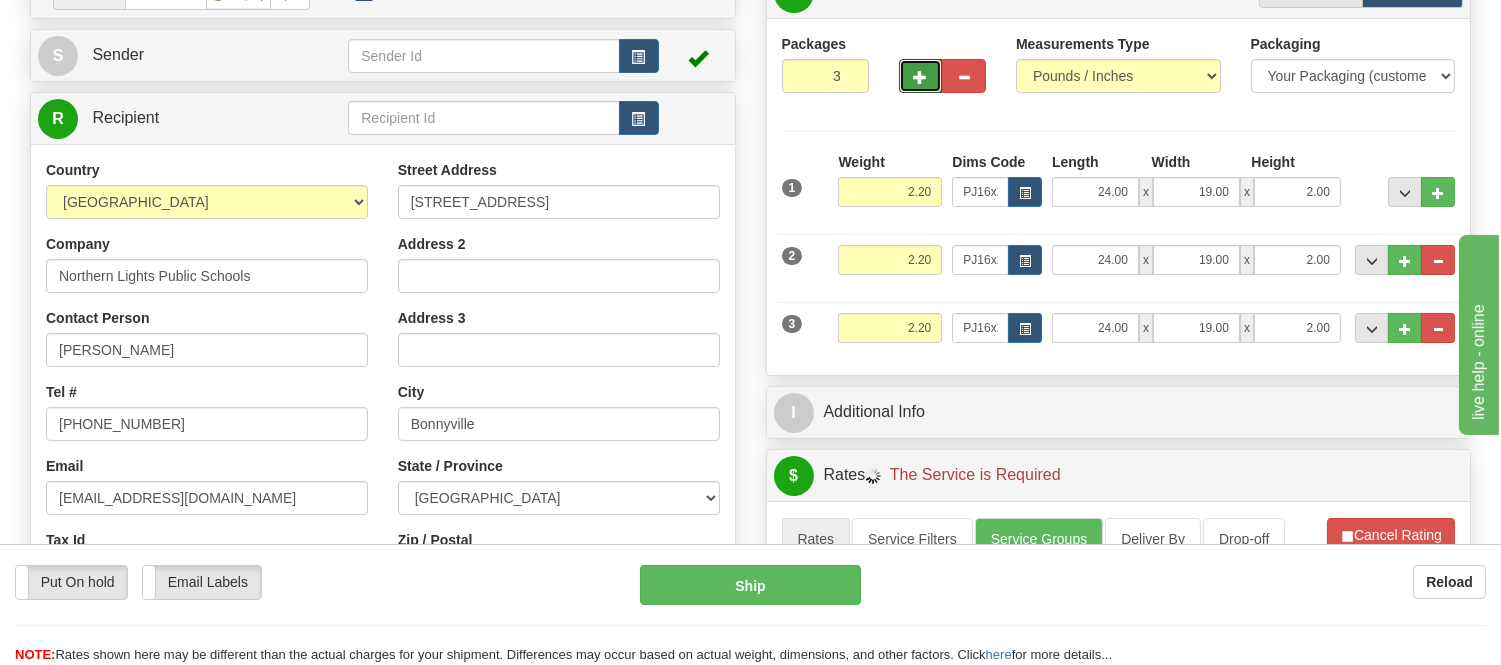 click at bounding box center [921, 76] 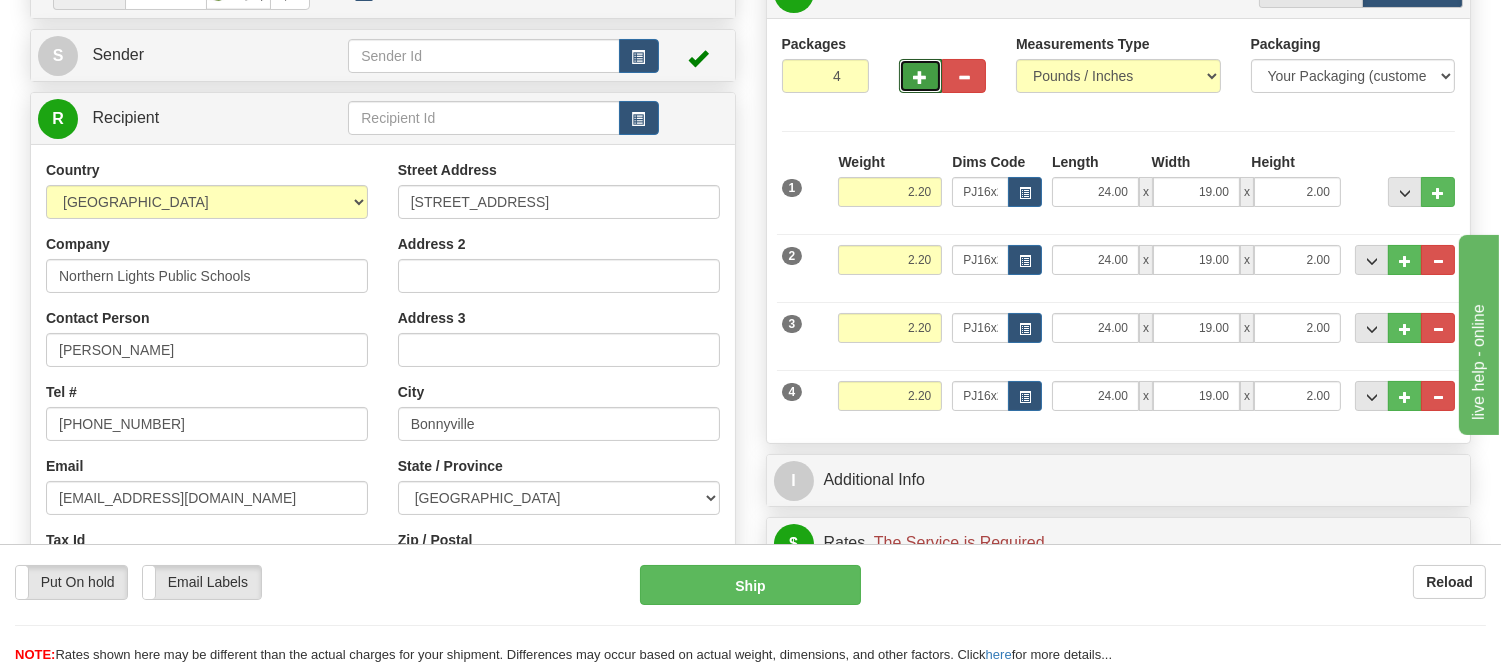 click at bounding box center [921, 76] 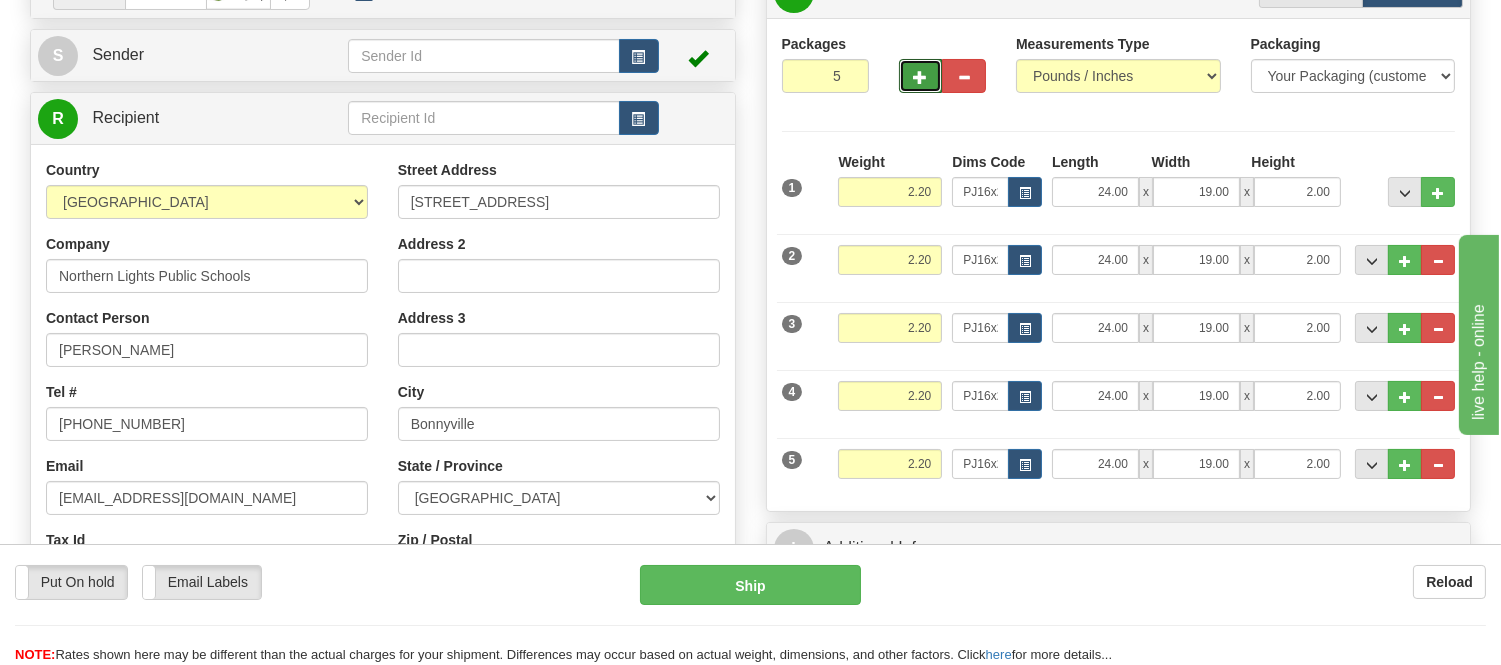 click at bounding box center [921, 76] 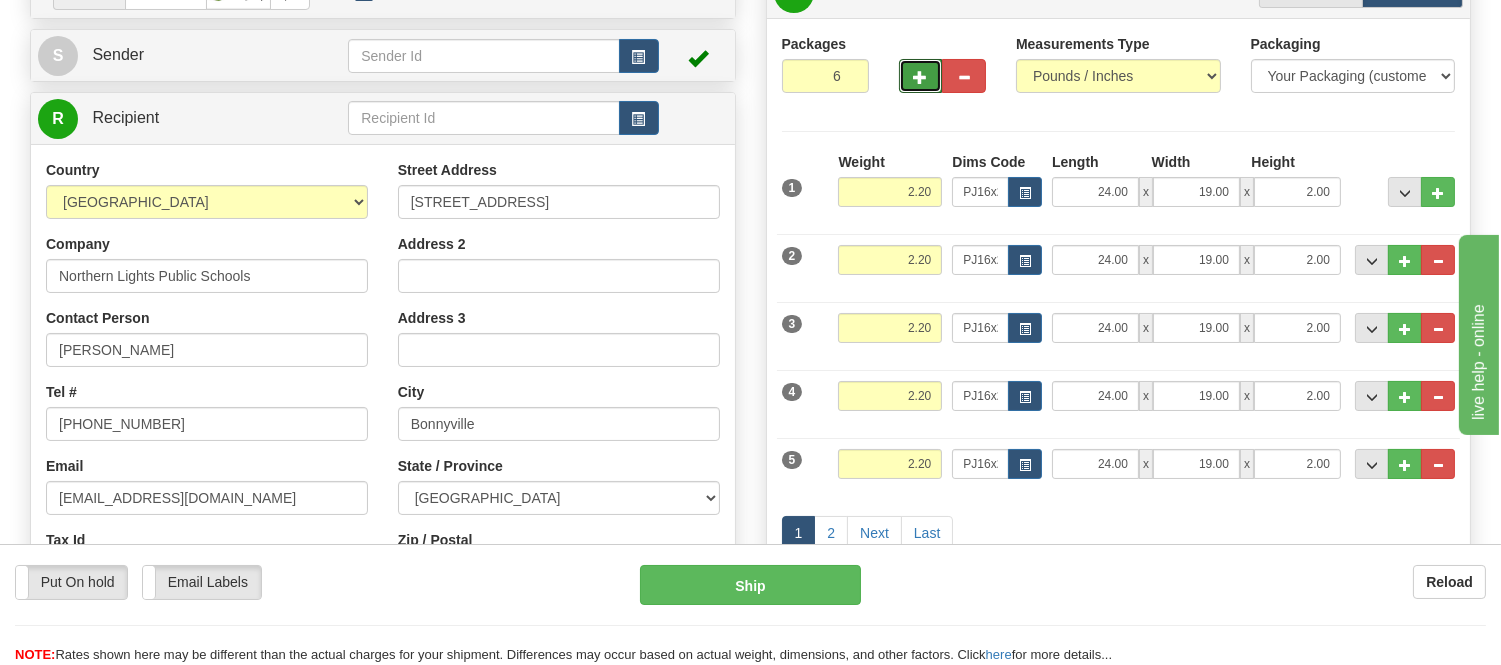 click at bounding box center (921, 77) 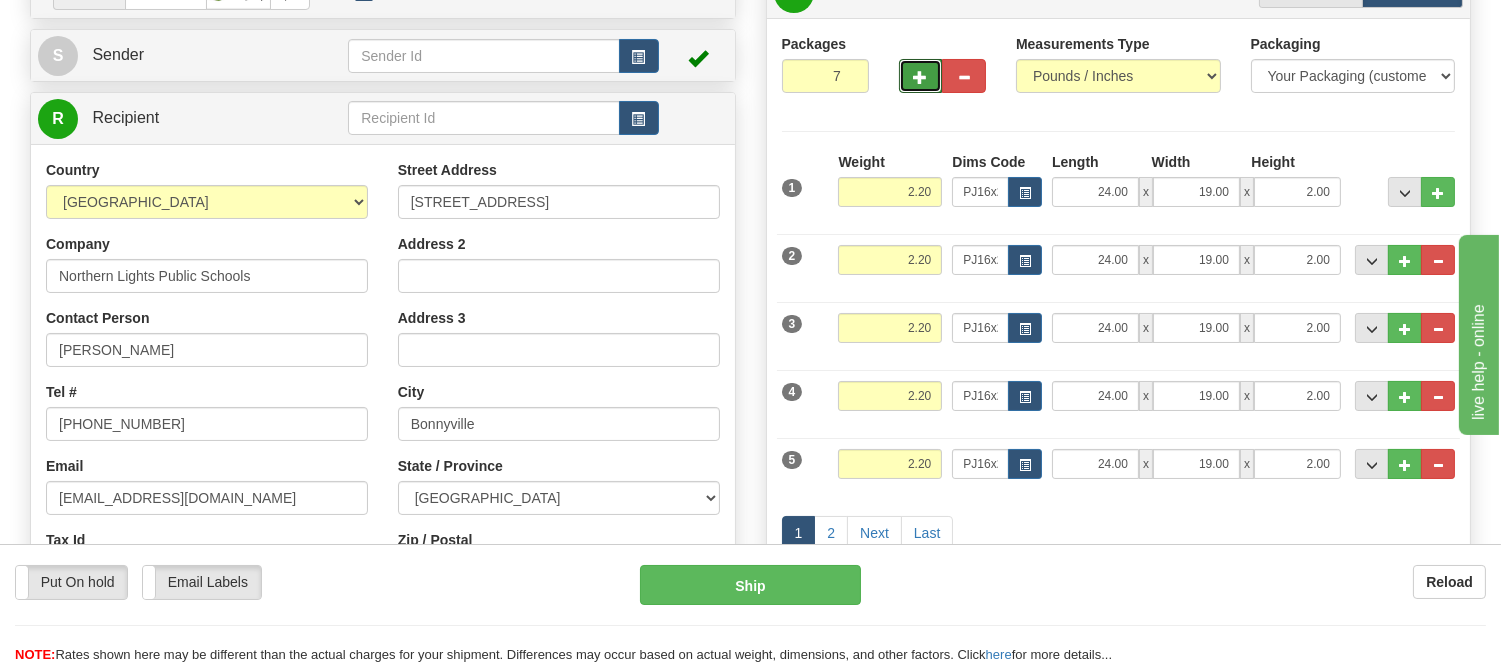 click at bounding box center (921, 77) 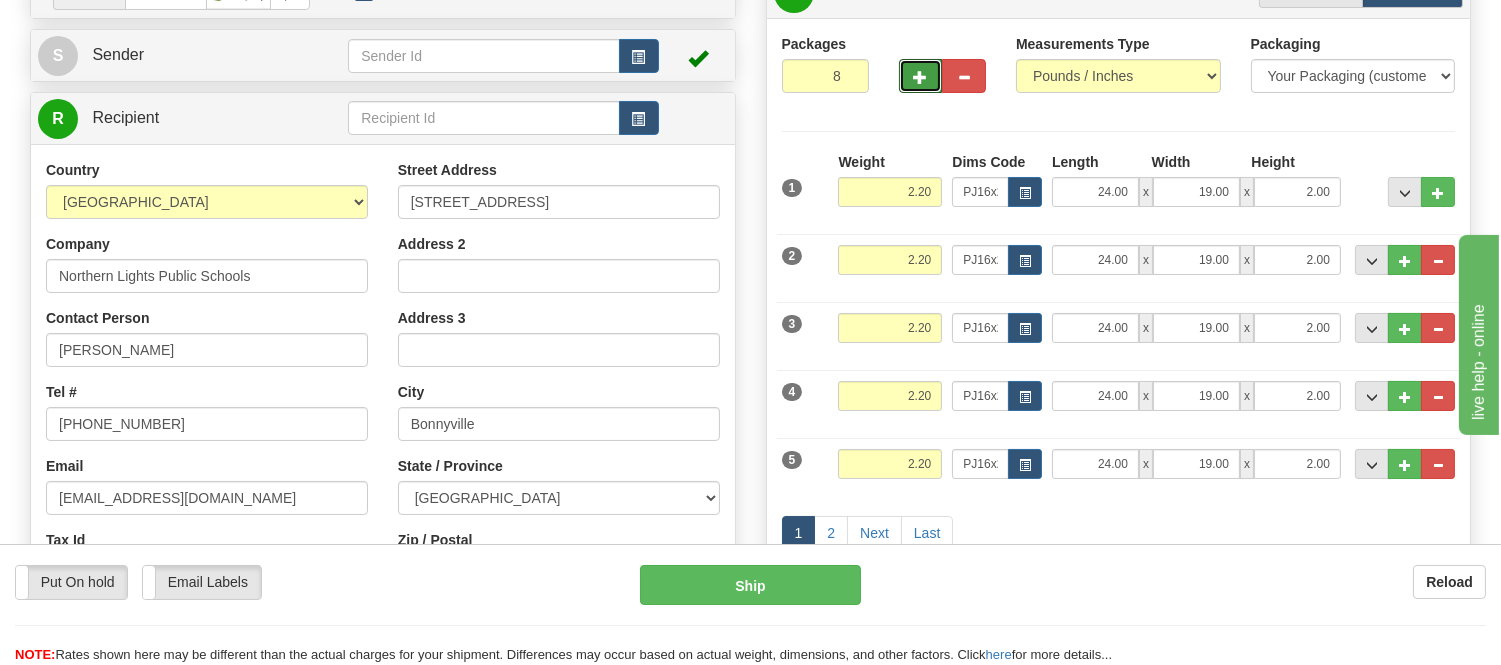 click at bounding box center (921, 77) 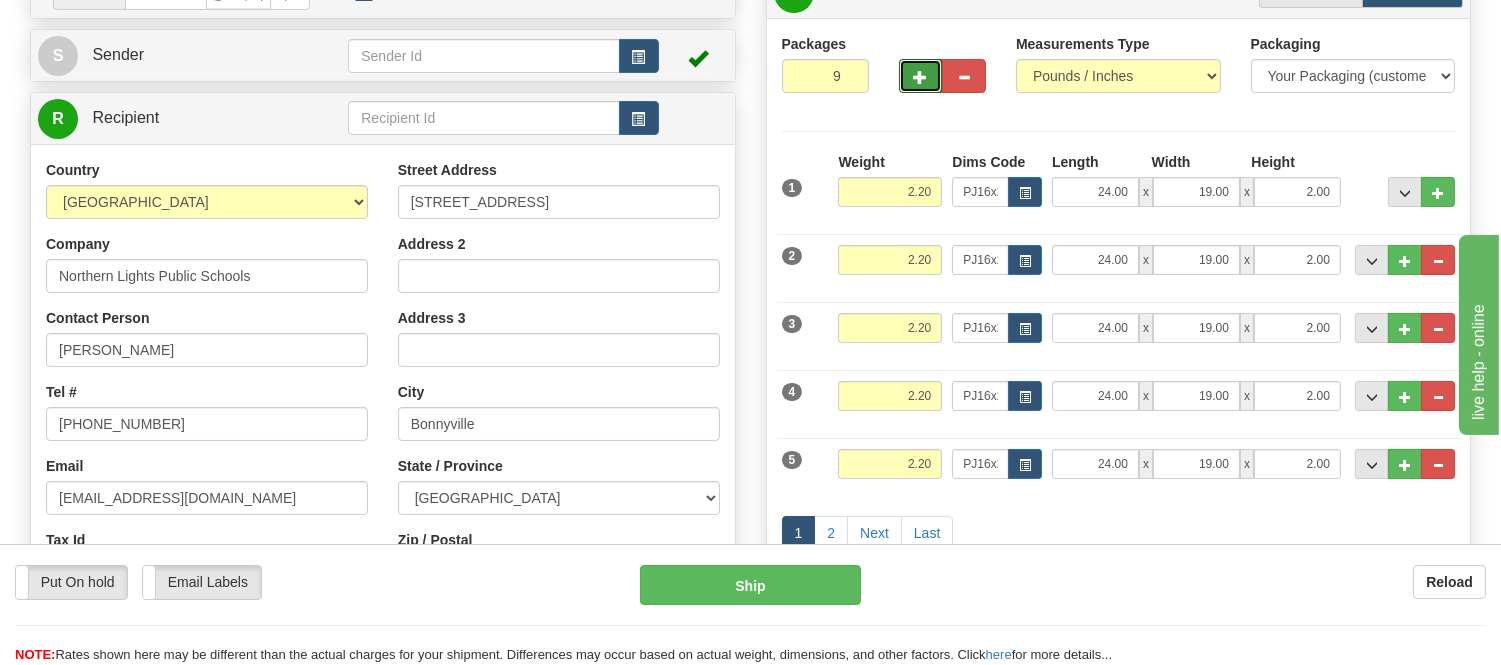click at bounding box center [921, 77] 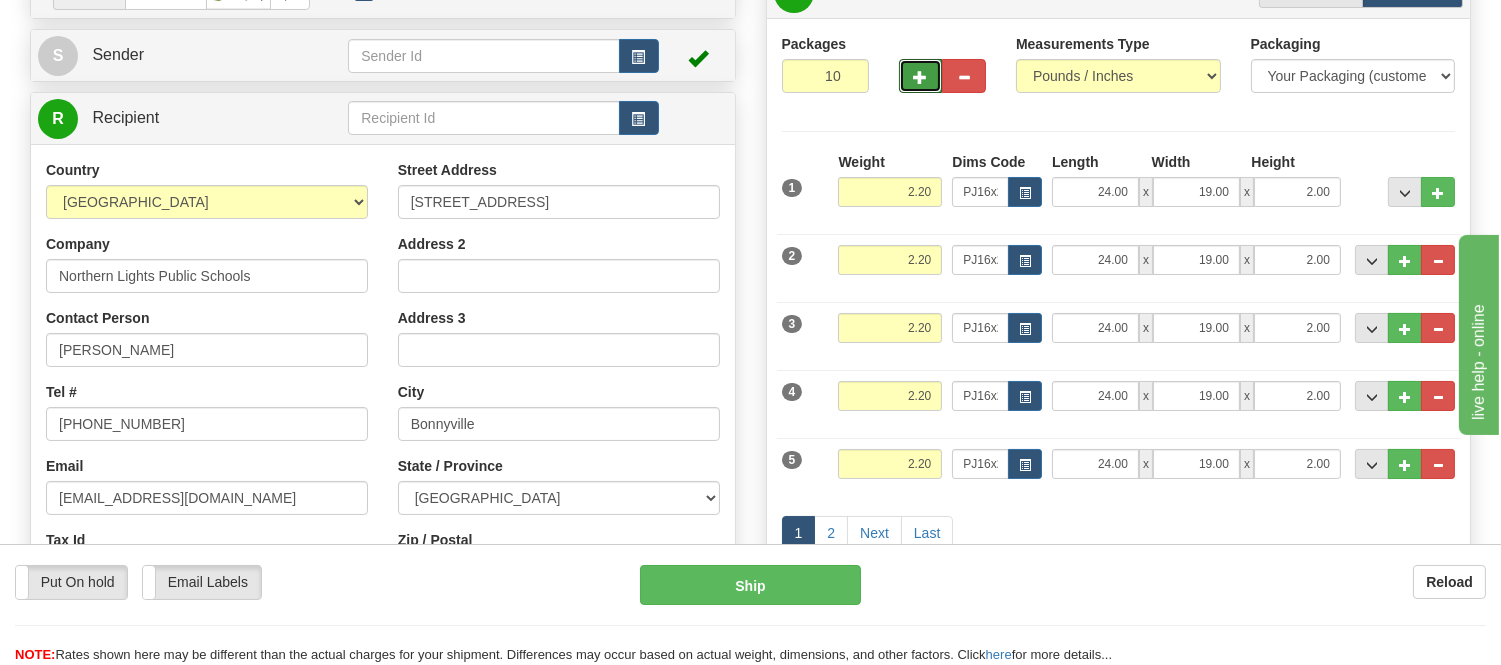 click at bounding box center (921, 77) 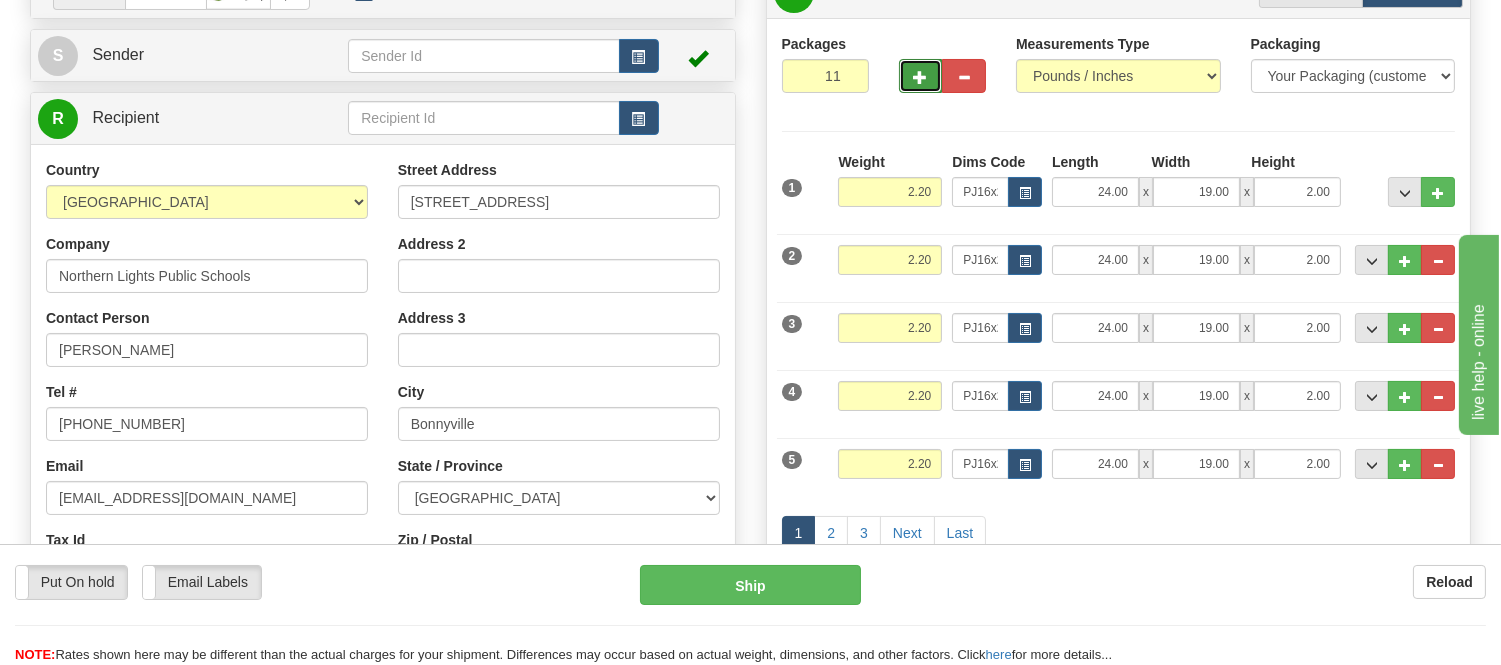 click at bounding box center (921, 77) 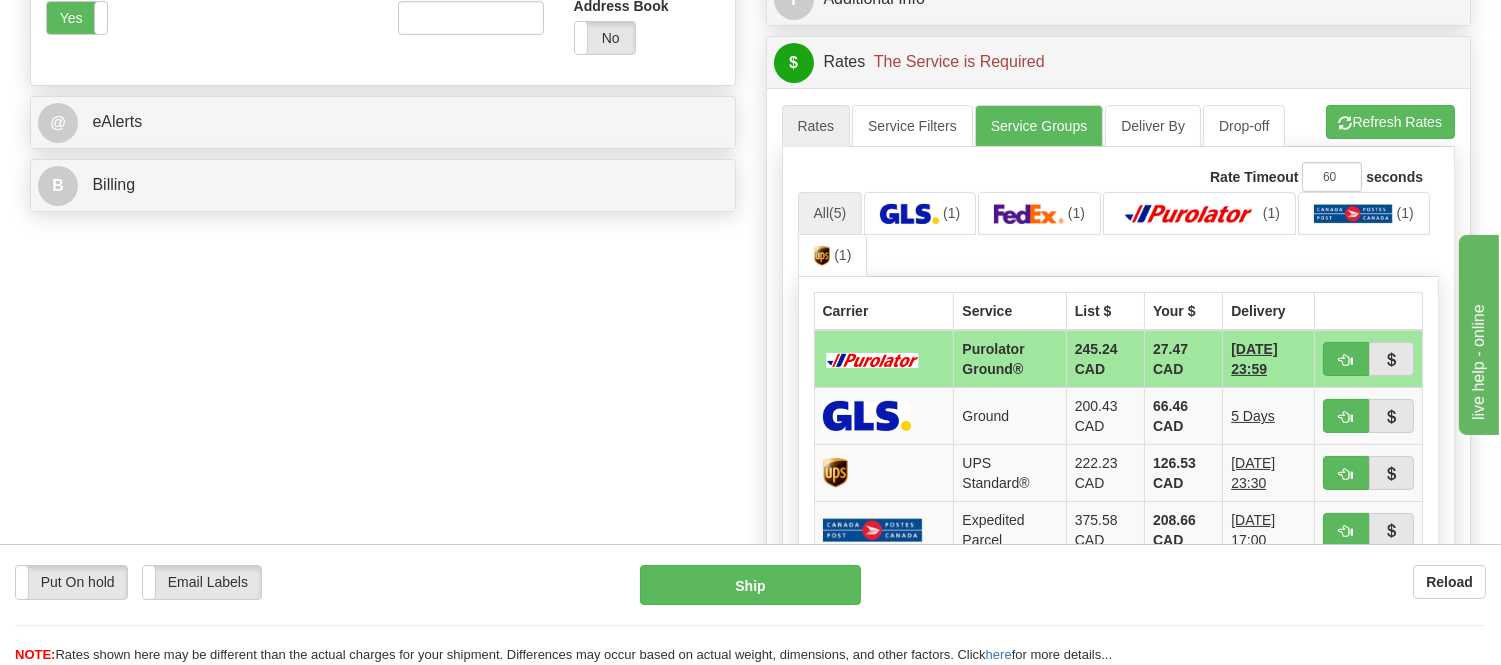 scroll, scrollTop: 888, scrollLeft: 0, axis: vertical 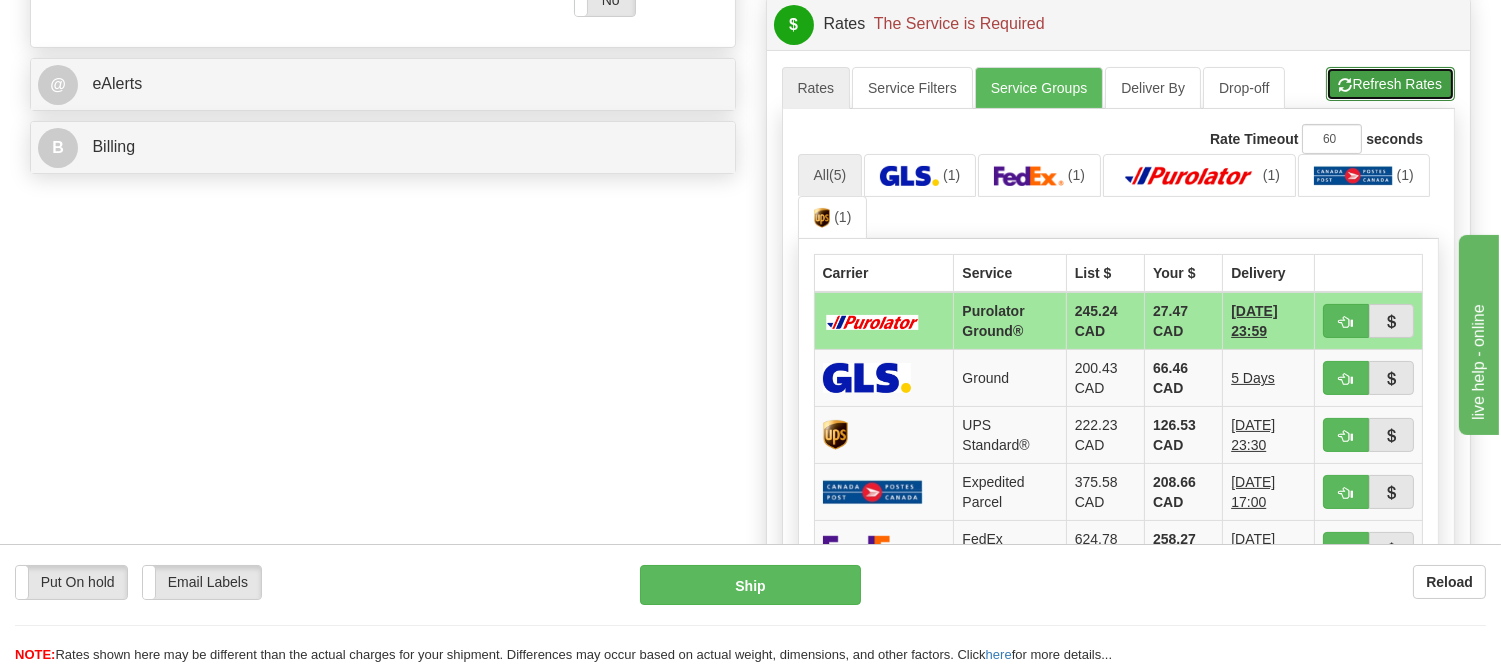 click on "Refresh Rates" at bounding box center [1390, 84] 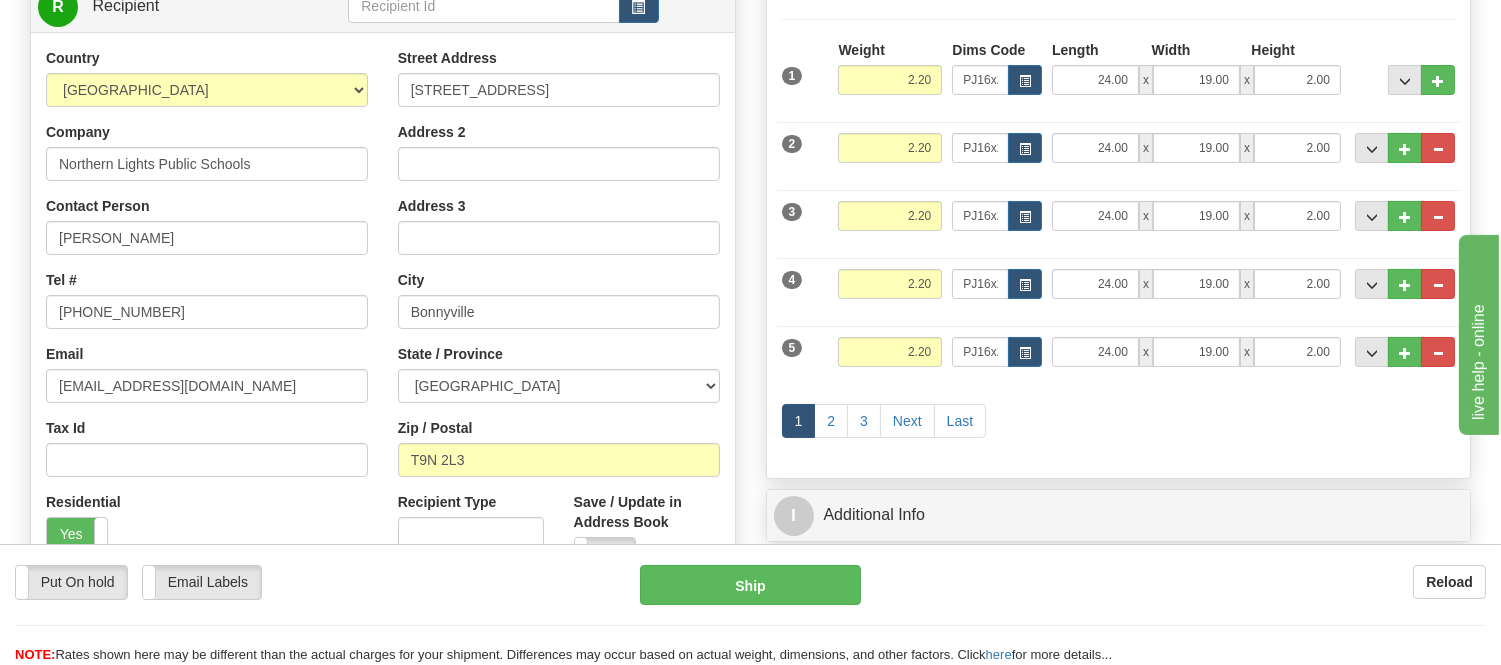 scroll, scrollTop: 333, scrollLeft: 0, axis: vertical 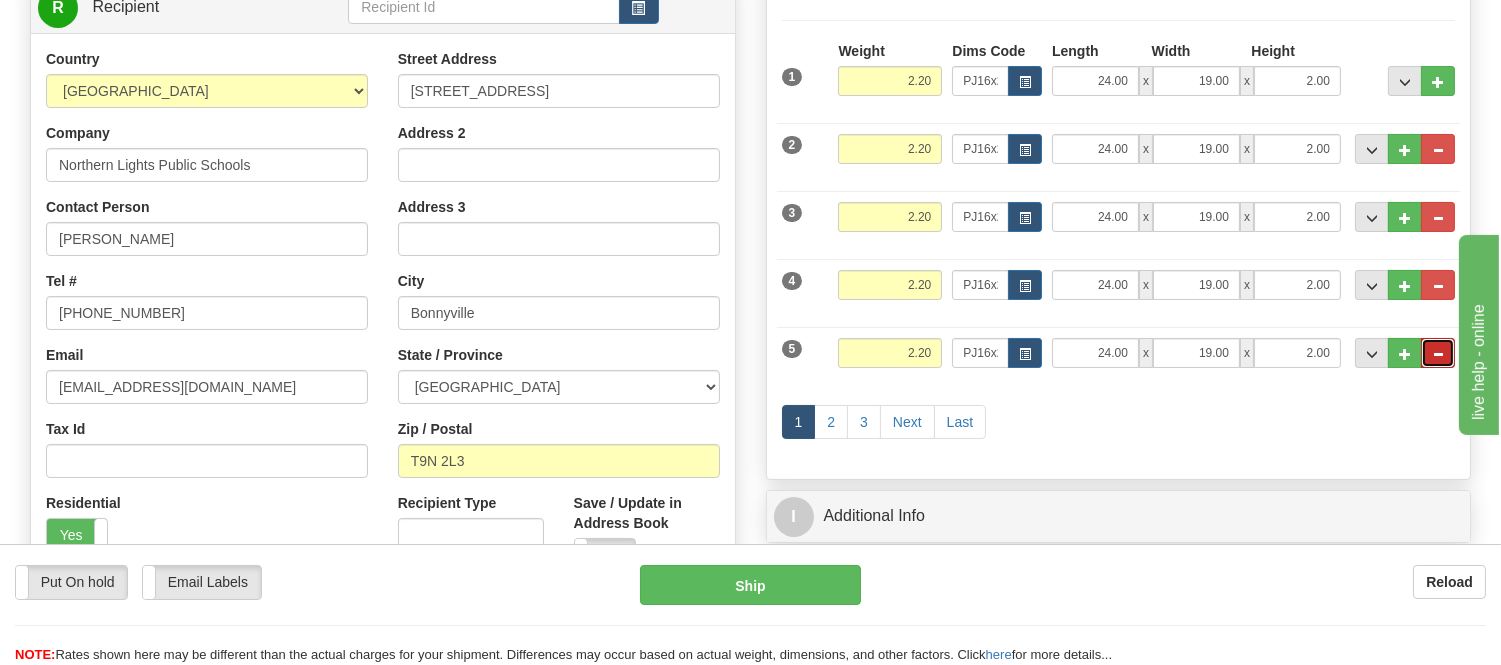 click at bounding box center [1438, 353] 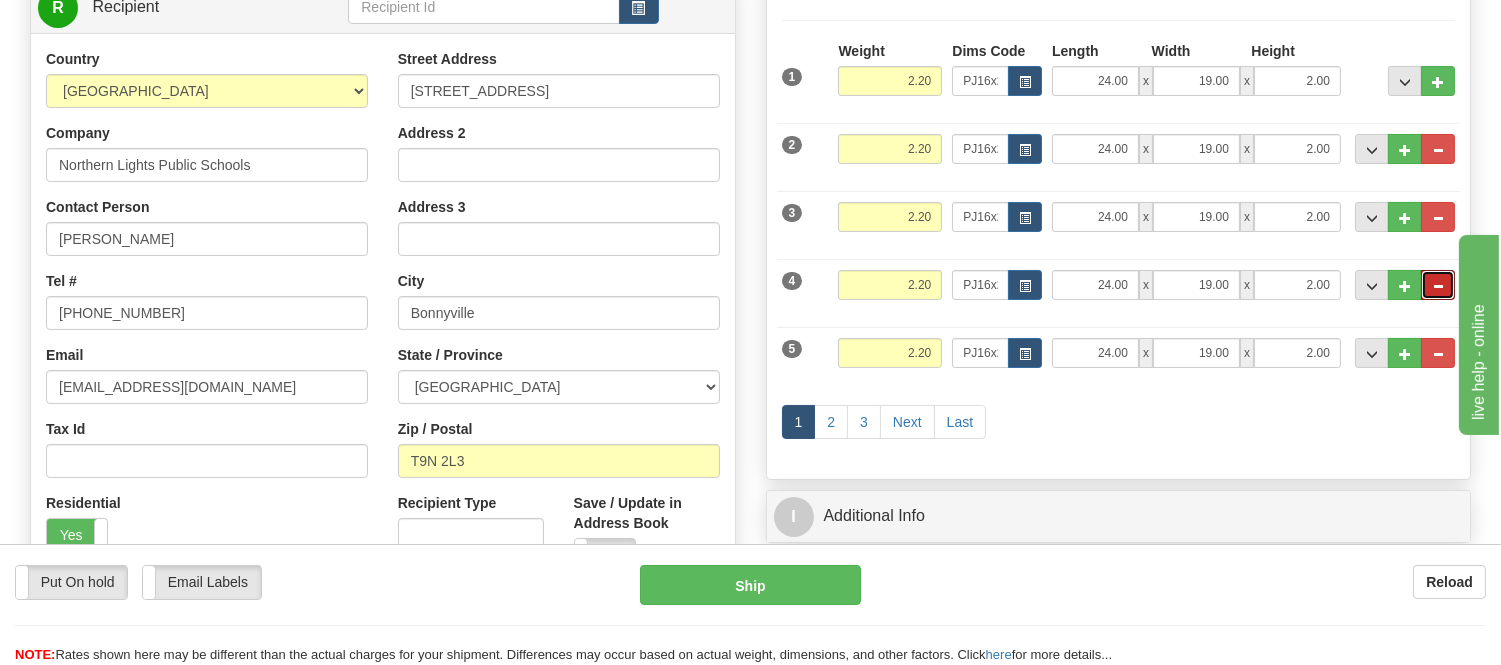 click at bounding box center [1438, 286] 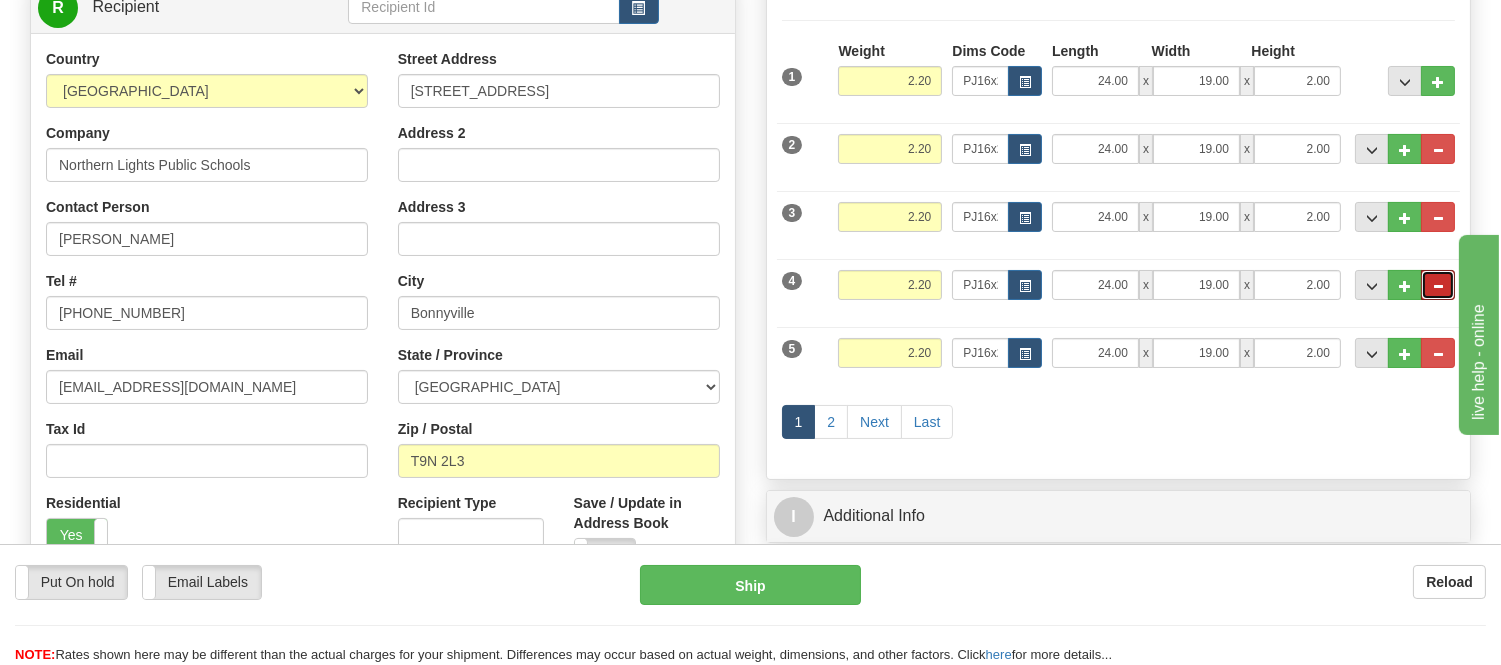 click at bounding box center (1438, 286) 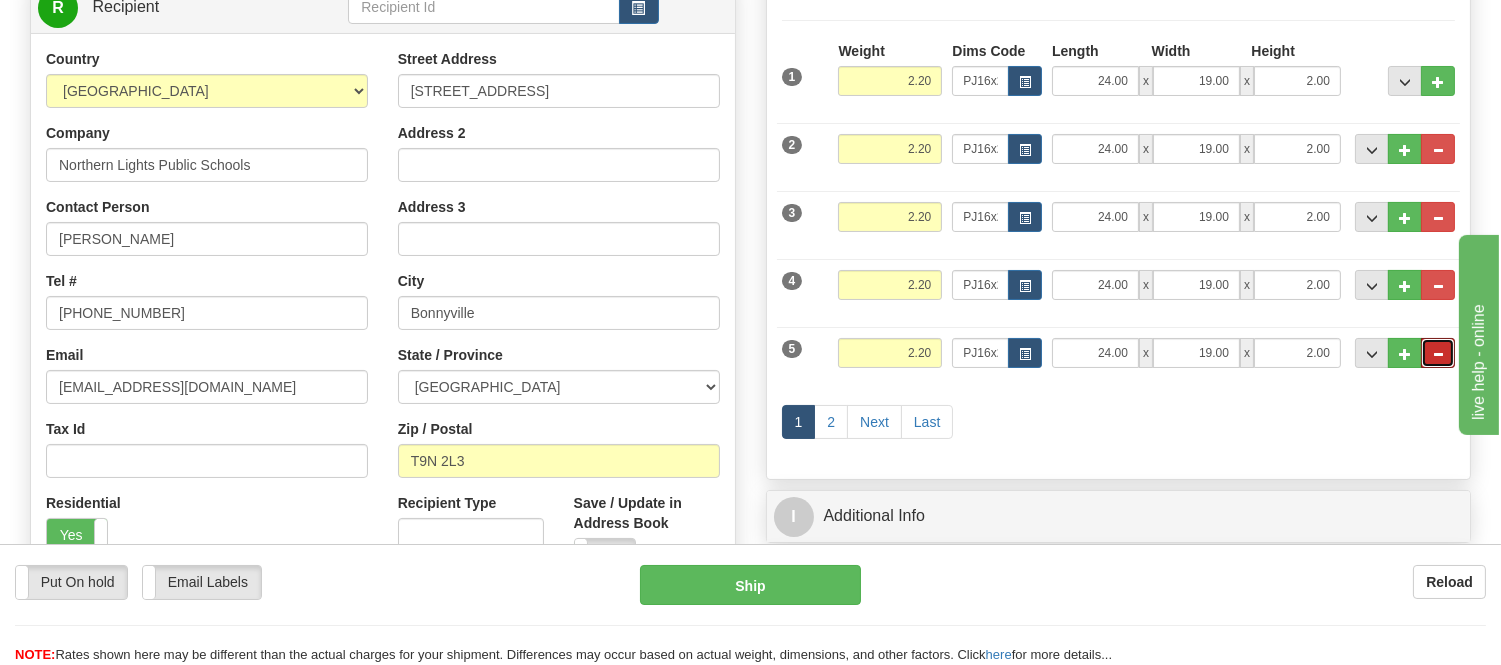 click at bounding box center [1438, 354] 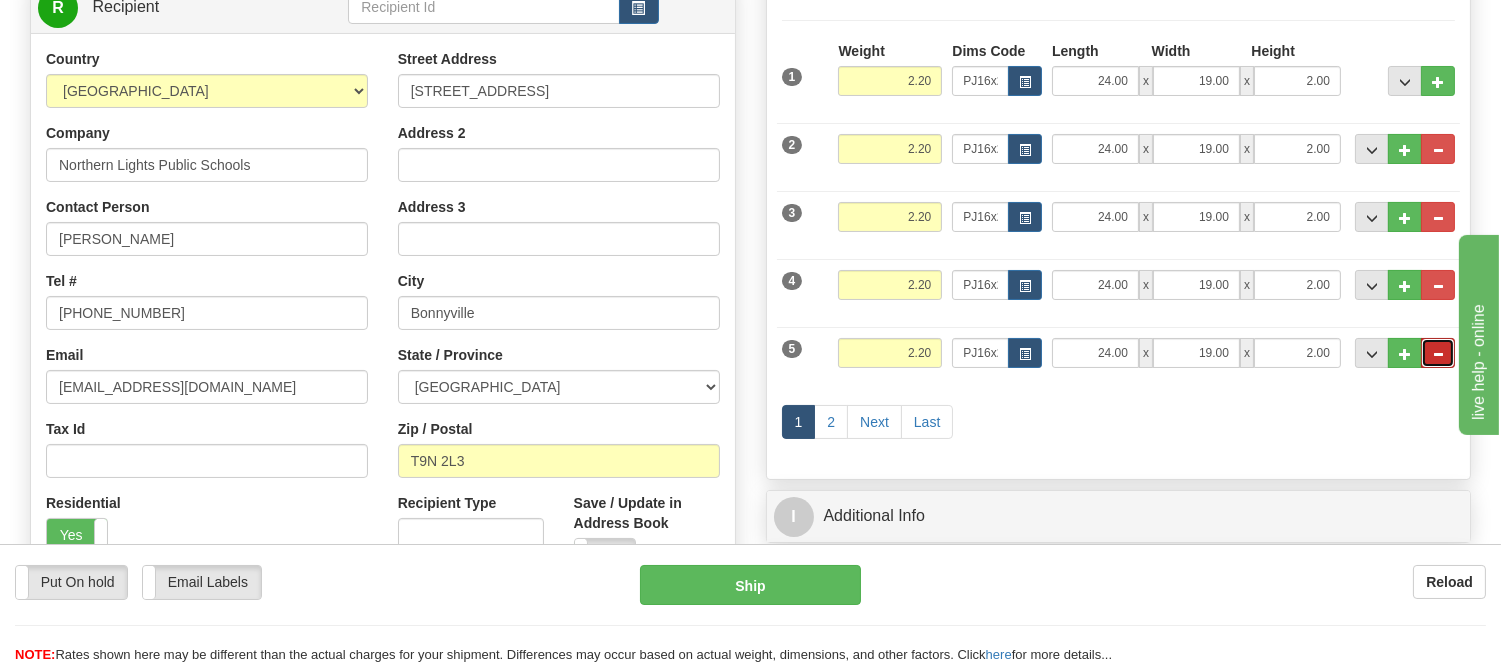 click at bounding box center (1438, 353) 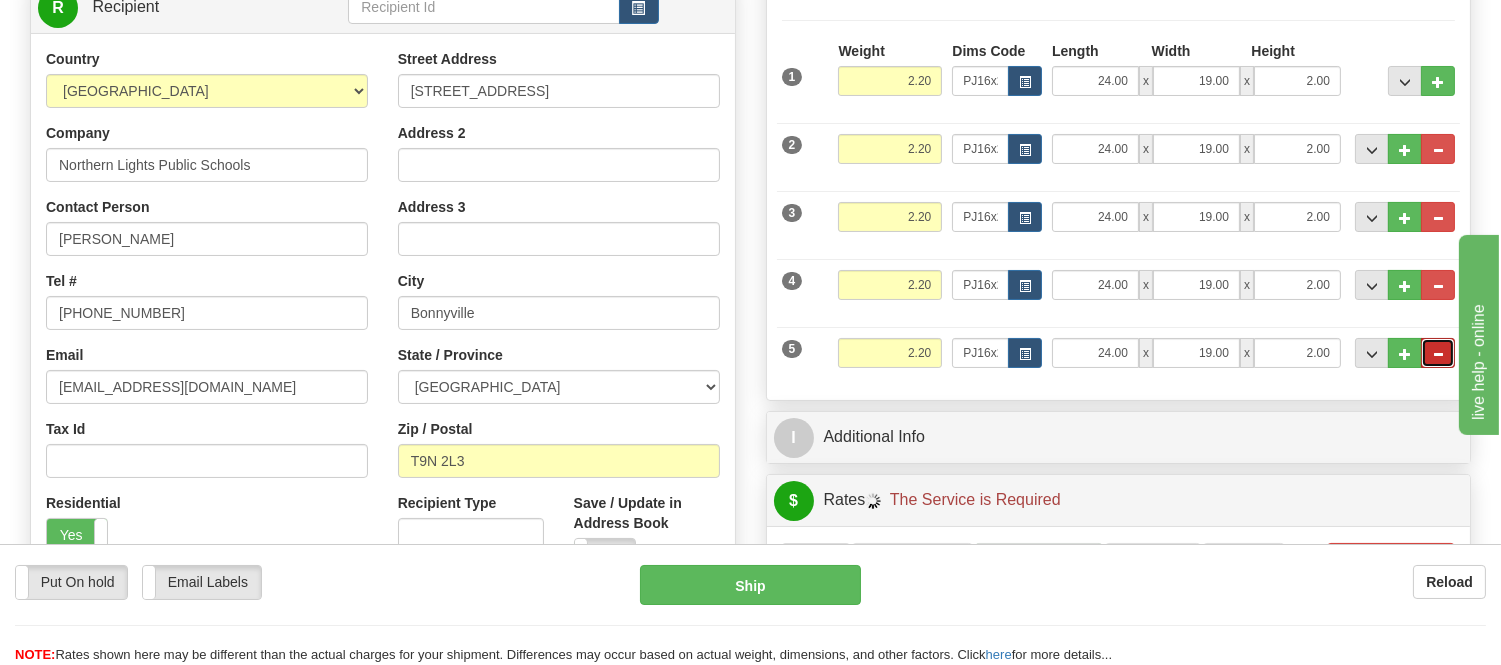 click at bounding box center (1438, 353) 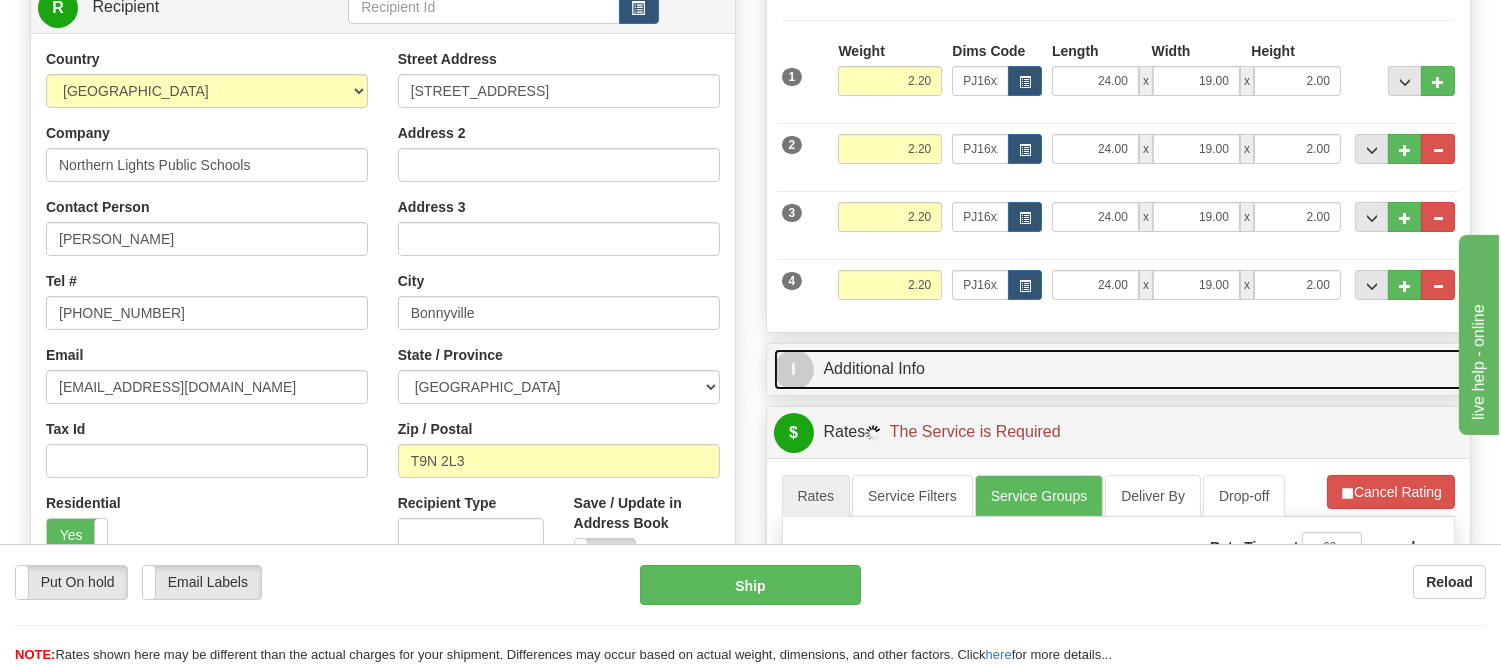 click on "I Additional Info" at bounding box center [1119, 369] 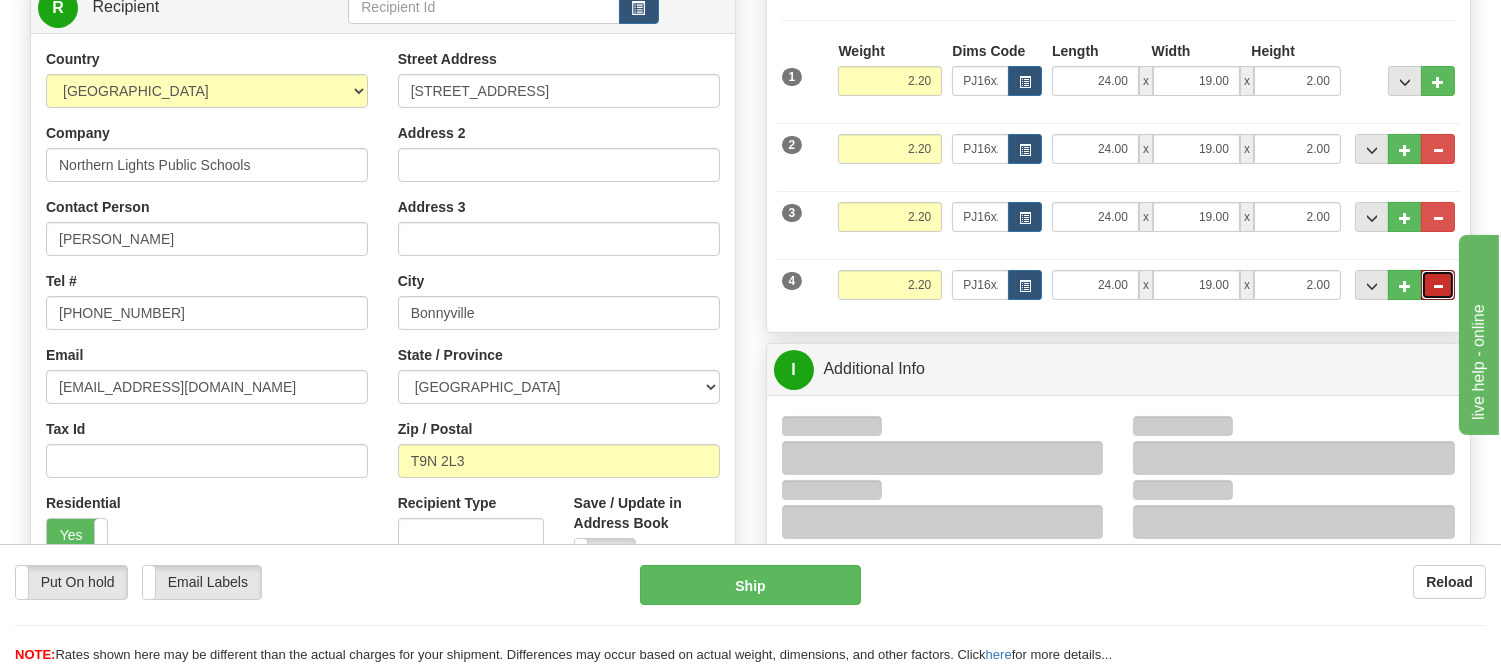 click at bounding box center (1438, 286) 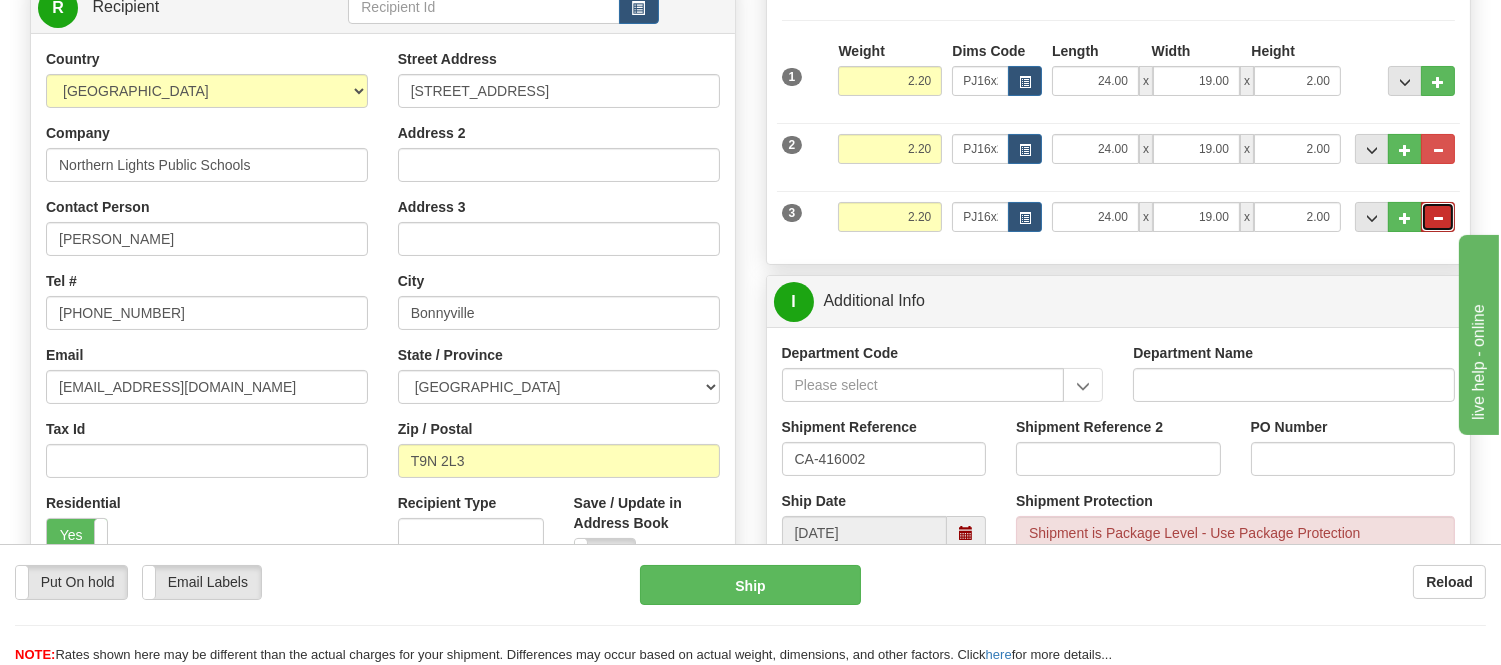click at bounding box center [1438, 218] 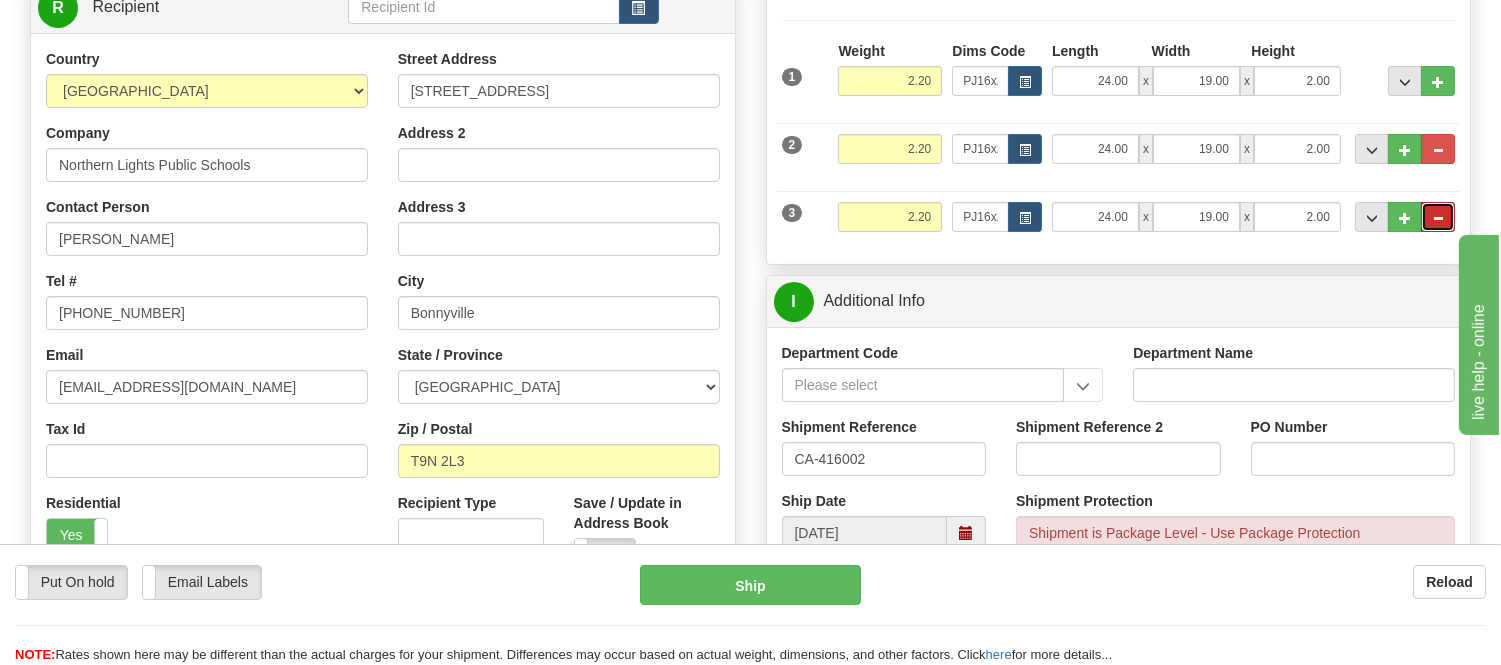 type on "2" 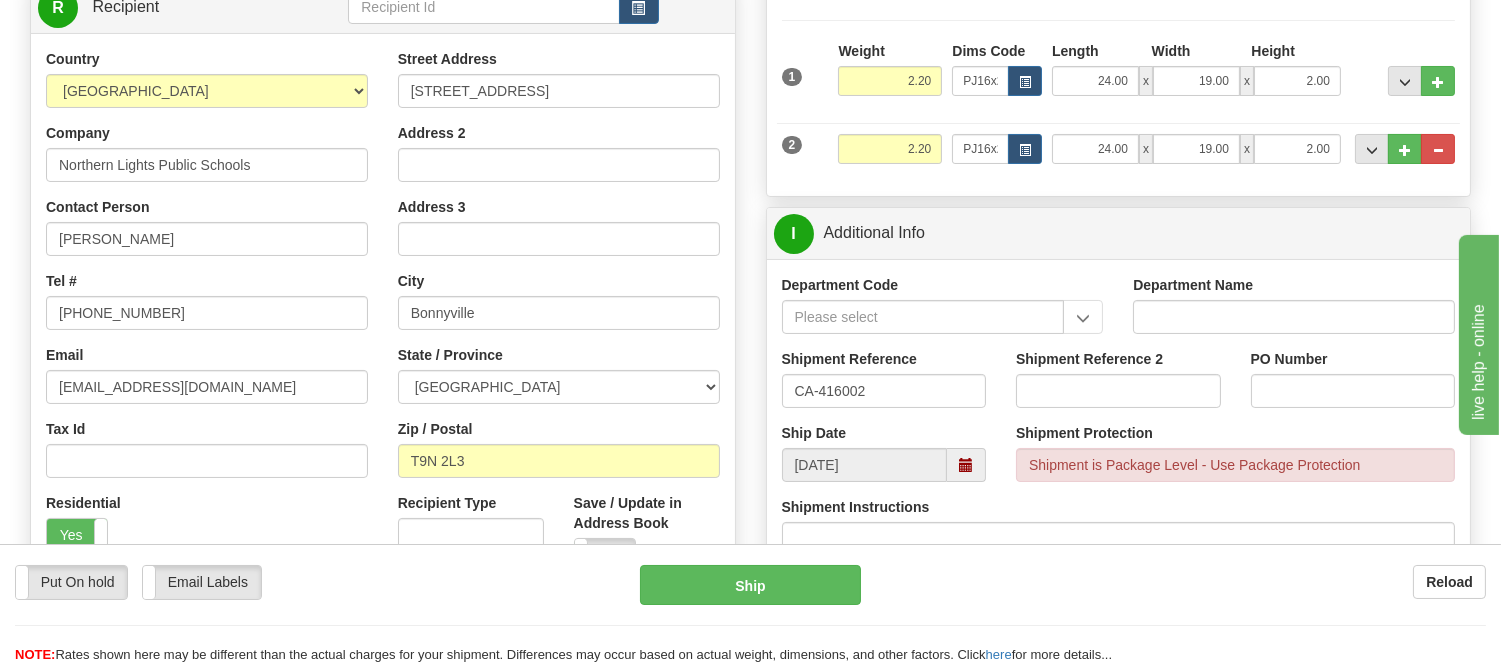 click on "I Additional Info
Department Code
Department Name
Shipment Reference
CA-416002
Shipment Reference 2
PO Number
Ship Date" at bounding box center [1119, 397] 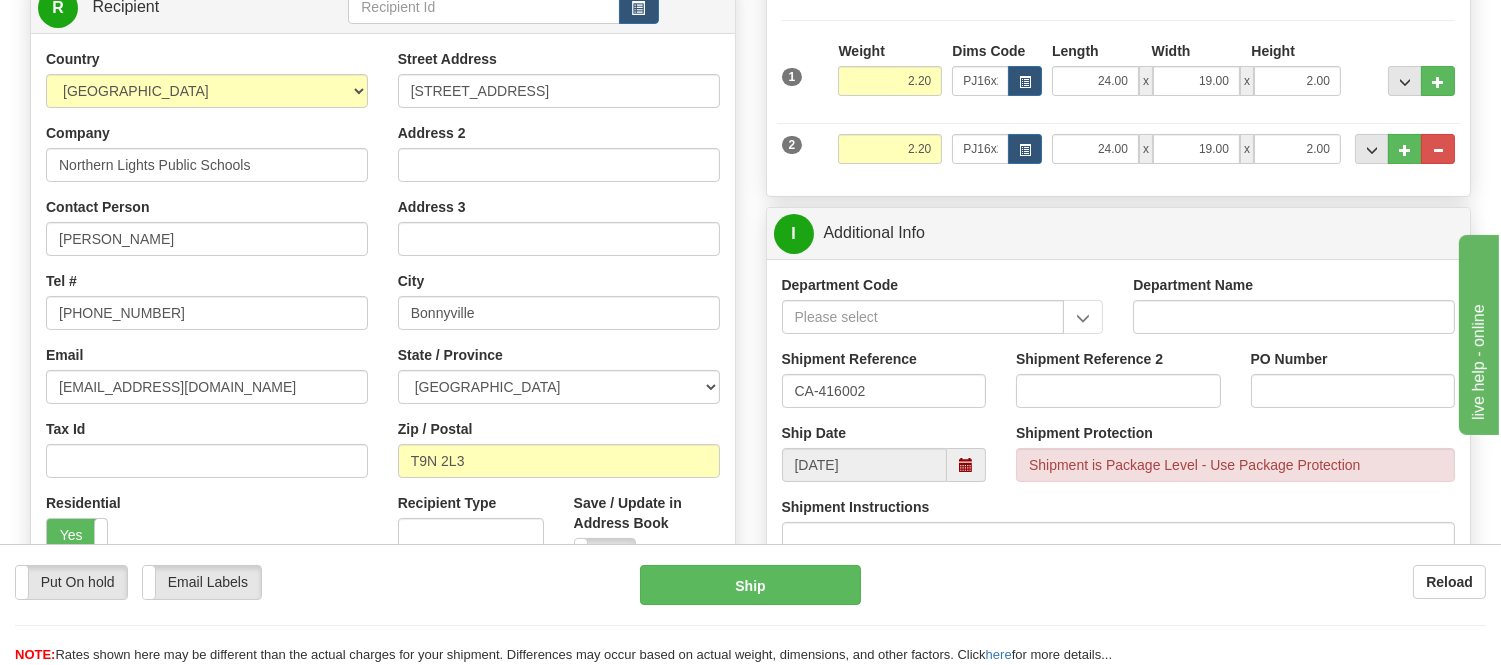 click on "2
Weight
2.20
Dims Code PJ16x20 Length Width" at bounding box center [1119, 146] 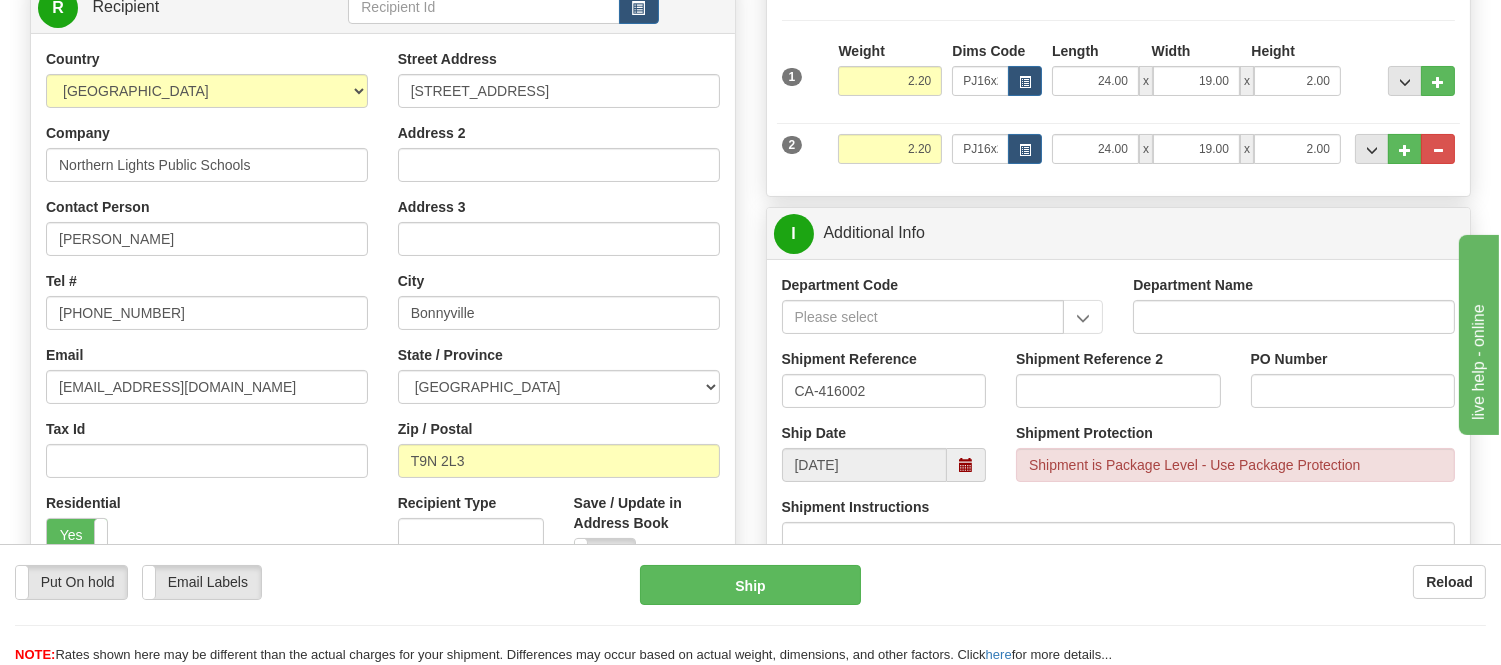 click on "Department Name" at bounding box center [1294, 304] 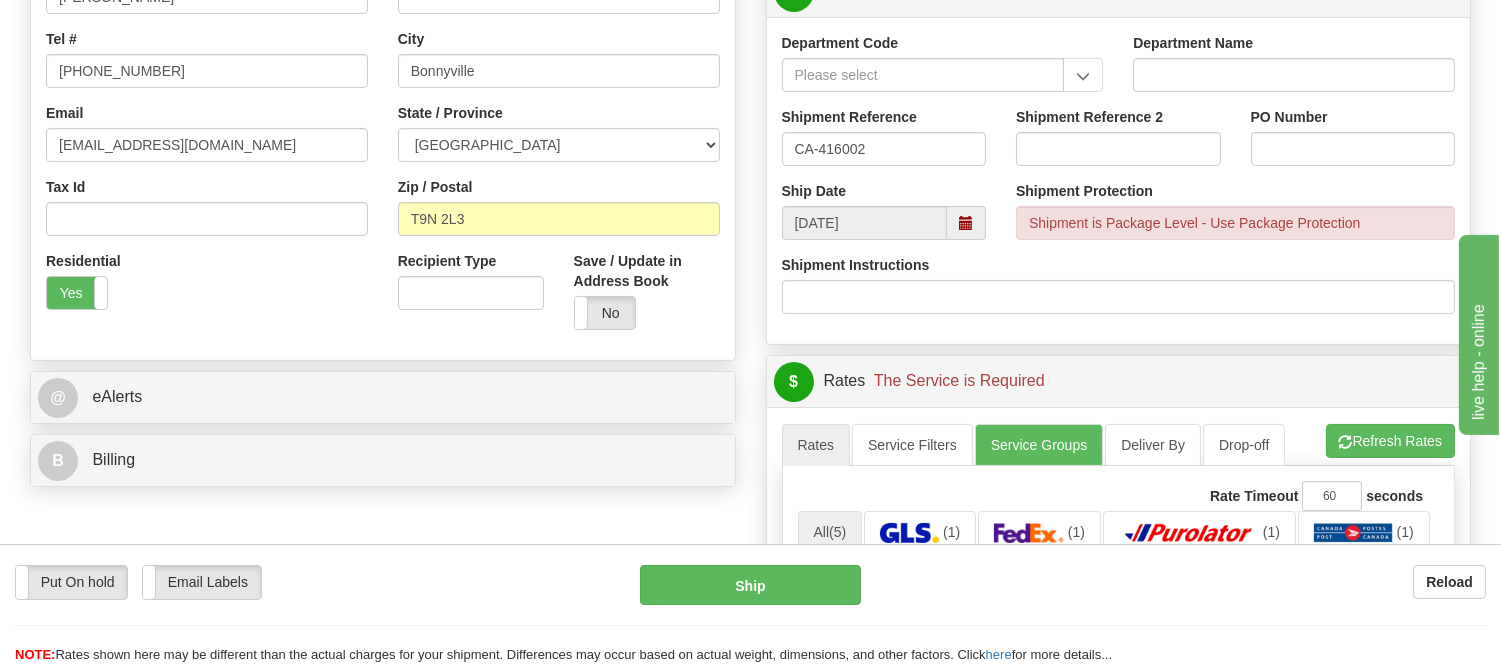 scroll, scrollTop: 777, scrollLeft: 0, axis: vertical 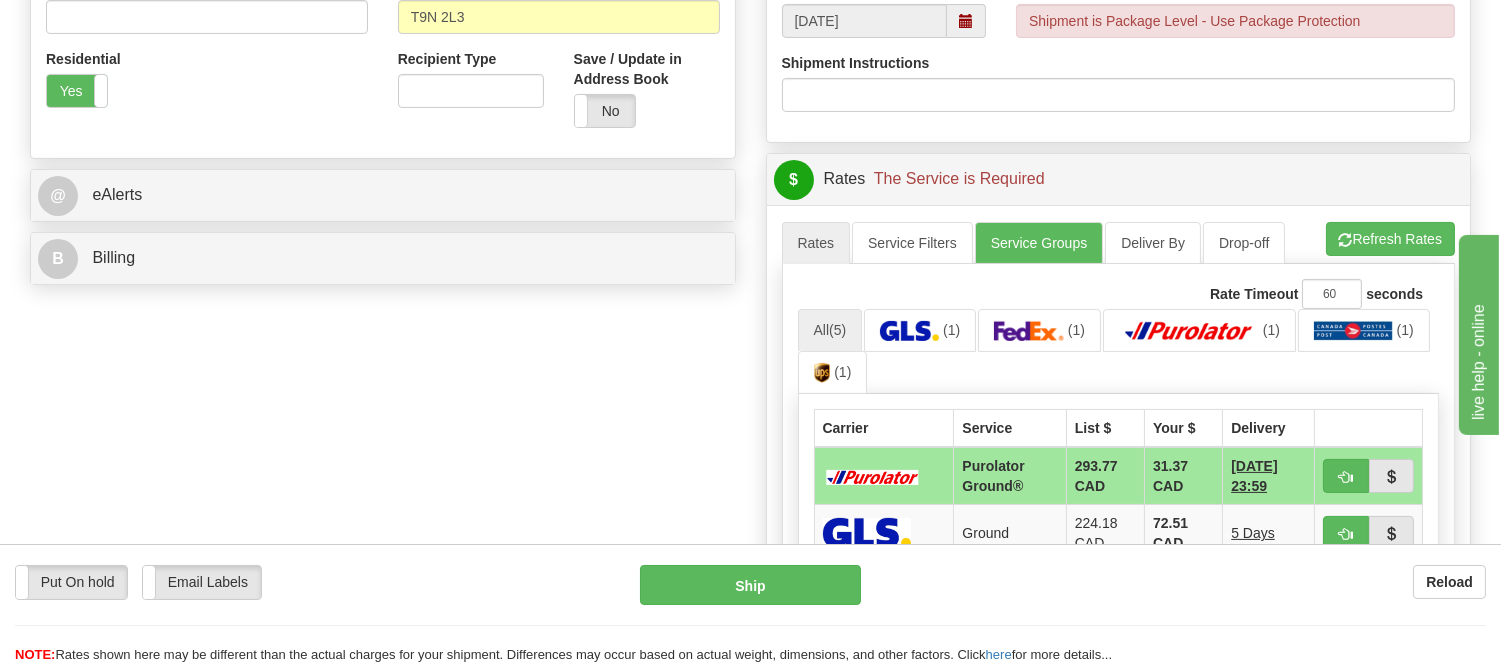 click on "Department Code
Department Name
Shipment Reference
CA-416002
Shipment Reference 2
PO Number
Ship Date
[DATE]
Shipment Protection
Shipment Protection
Currency" at bounding box center (1119, -22) 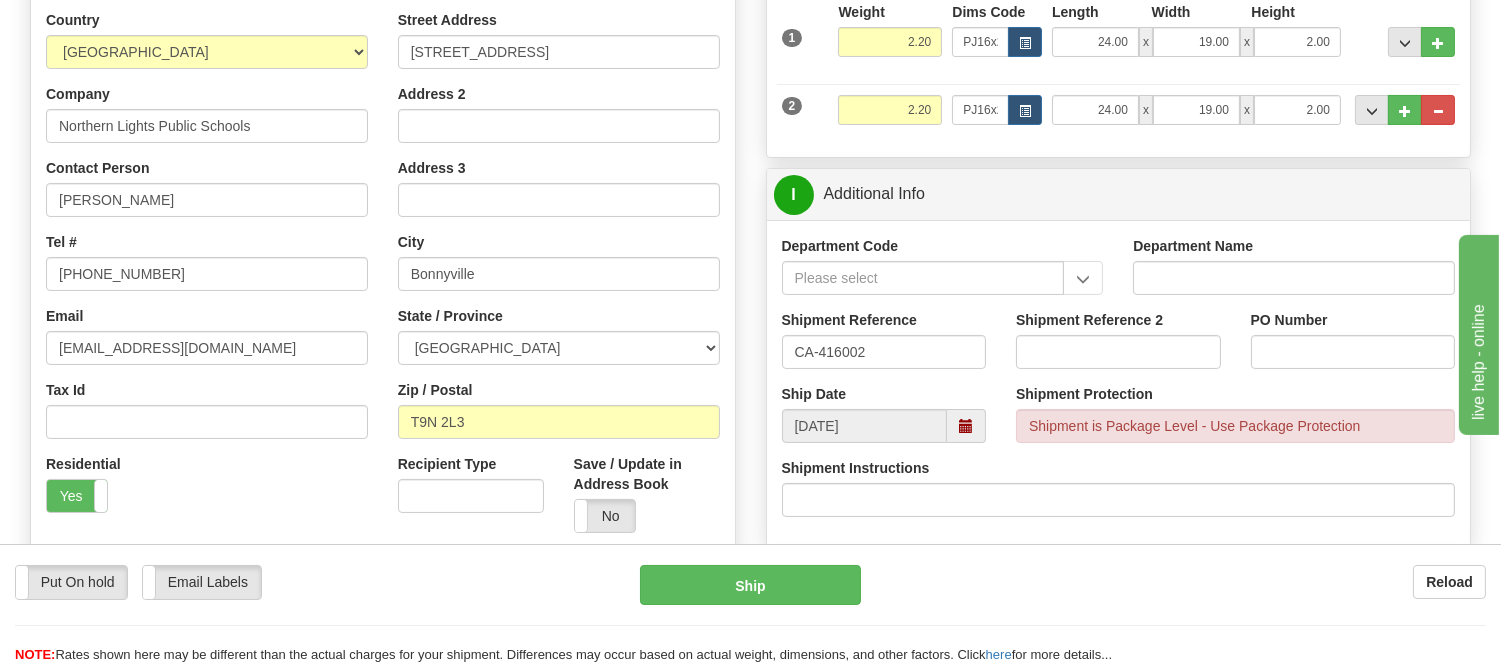 scroll, scrollTop: 333, scrollLeft: 0, axis: vertical 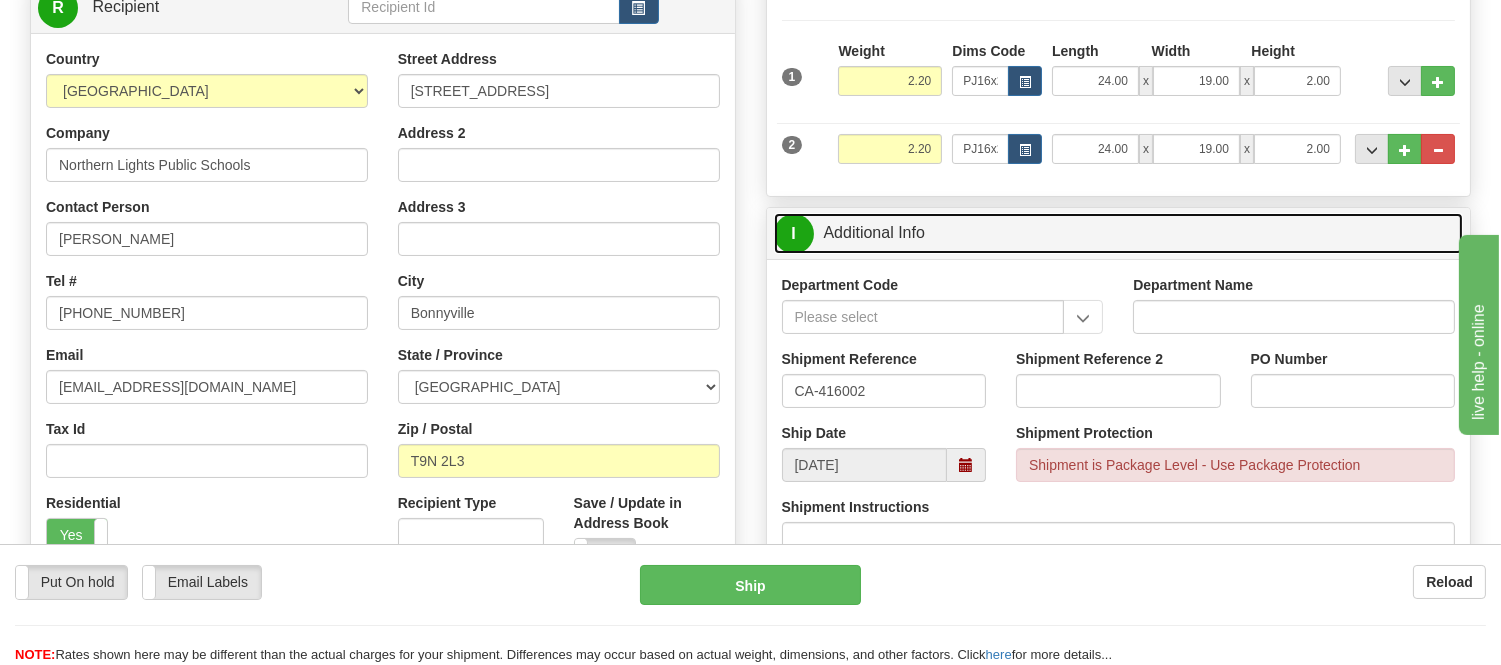 click on "I Additional Info" at bounding box center (1119, 233) 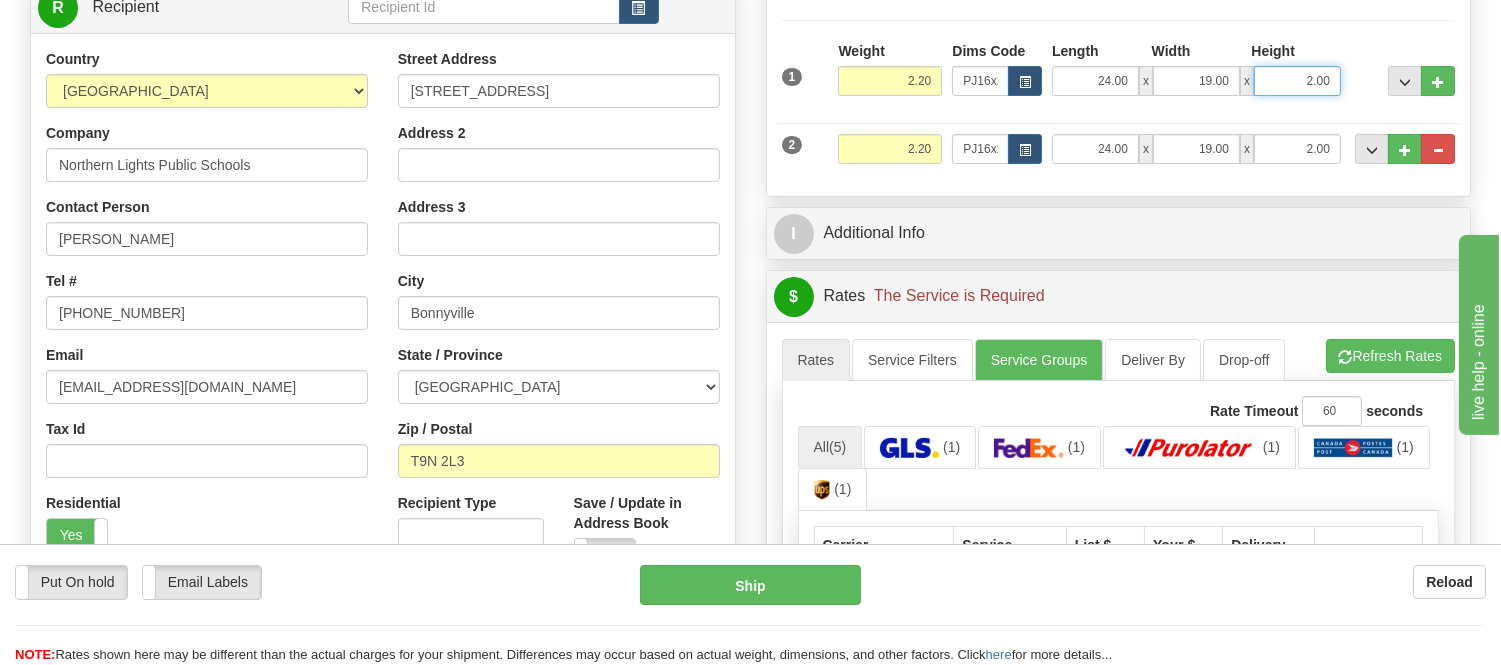 drag, startPoint x: 1334, startPoint y: 84, endPoint x: 1232, endPoint y: 83, distance: 102.0049 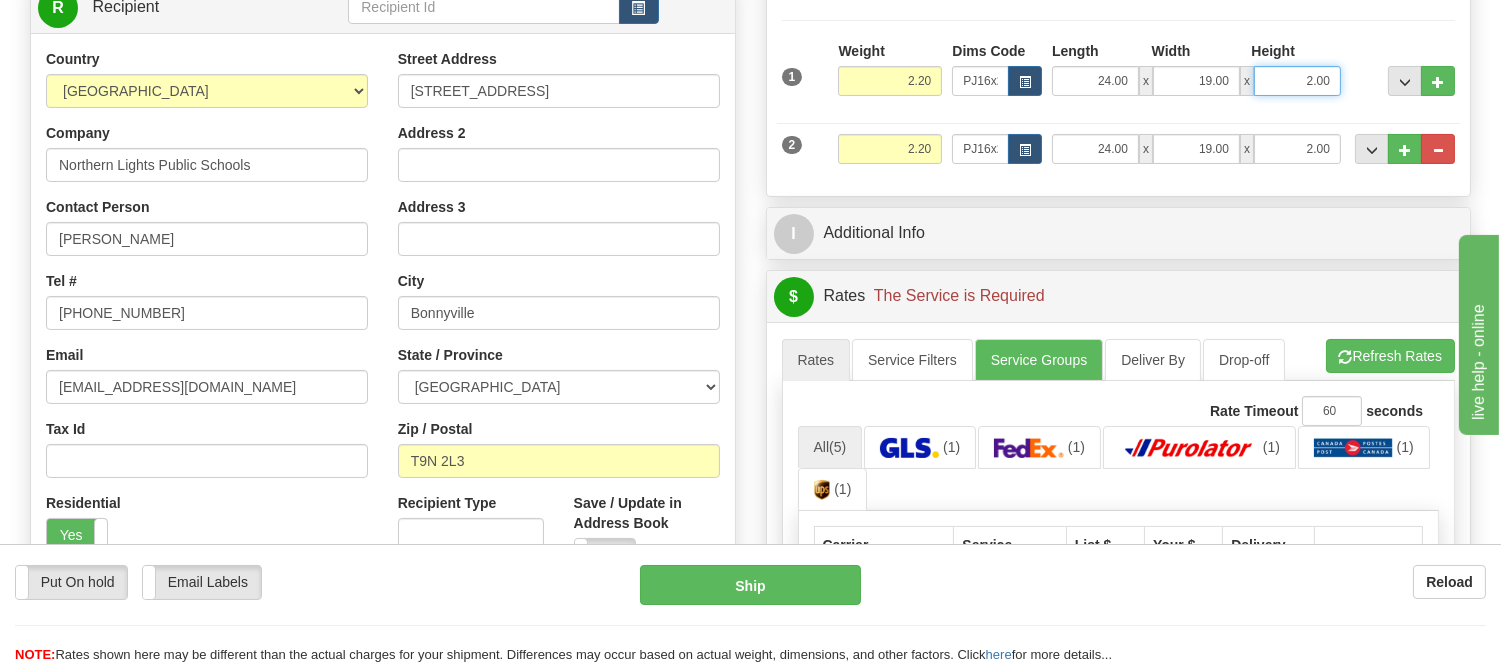 click on "24.00
x
19.00
x
2.00" at bounding box center [1196, 81] 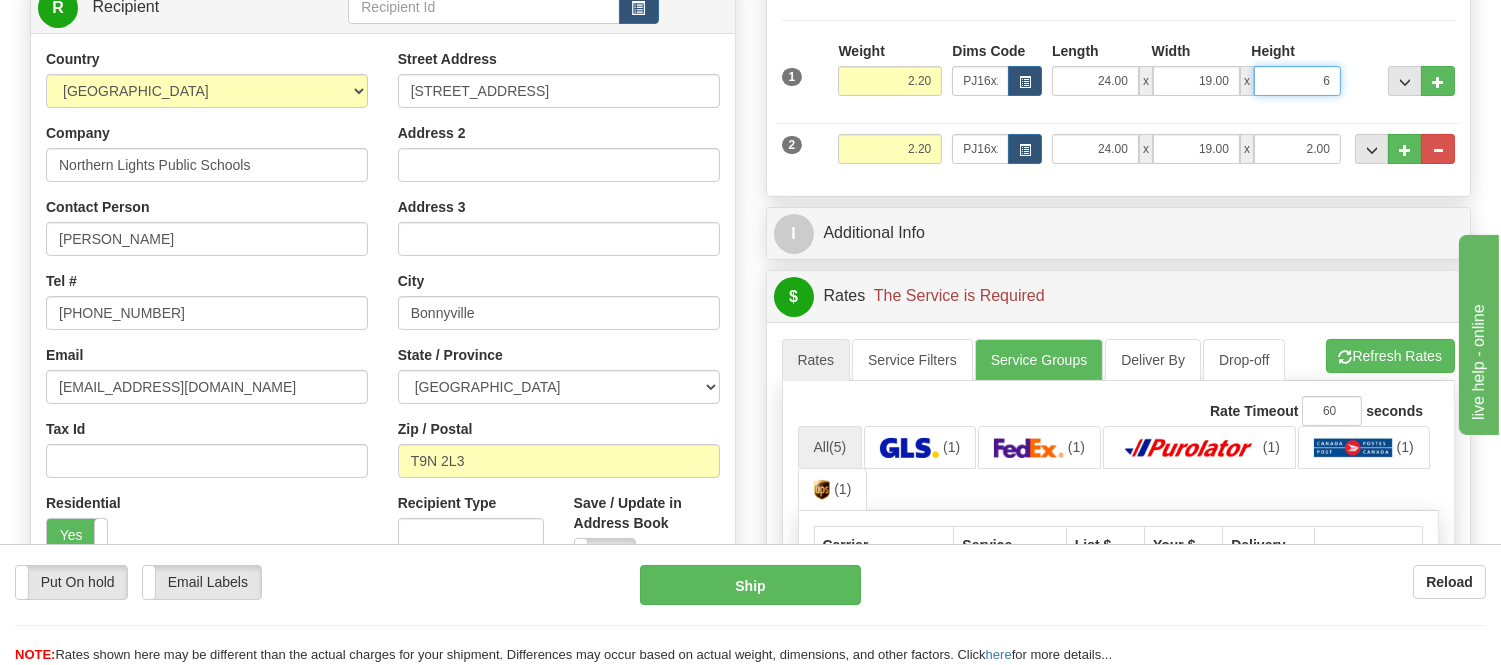 click on "Delete" at bounding box center (0, 0) 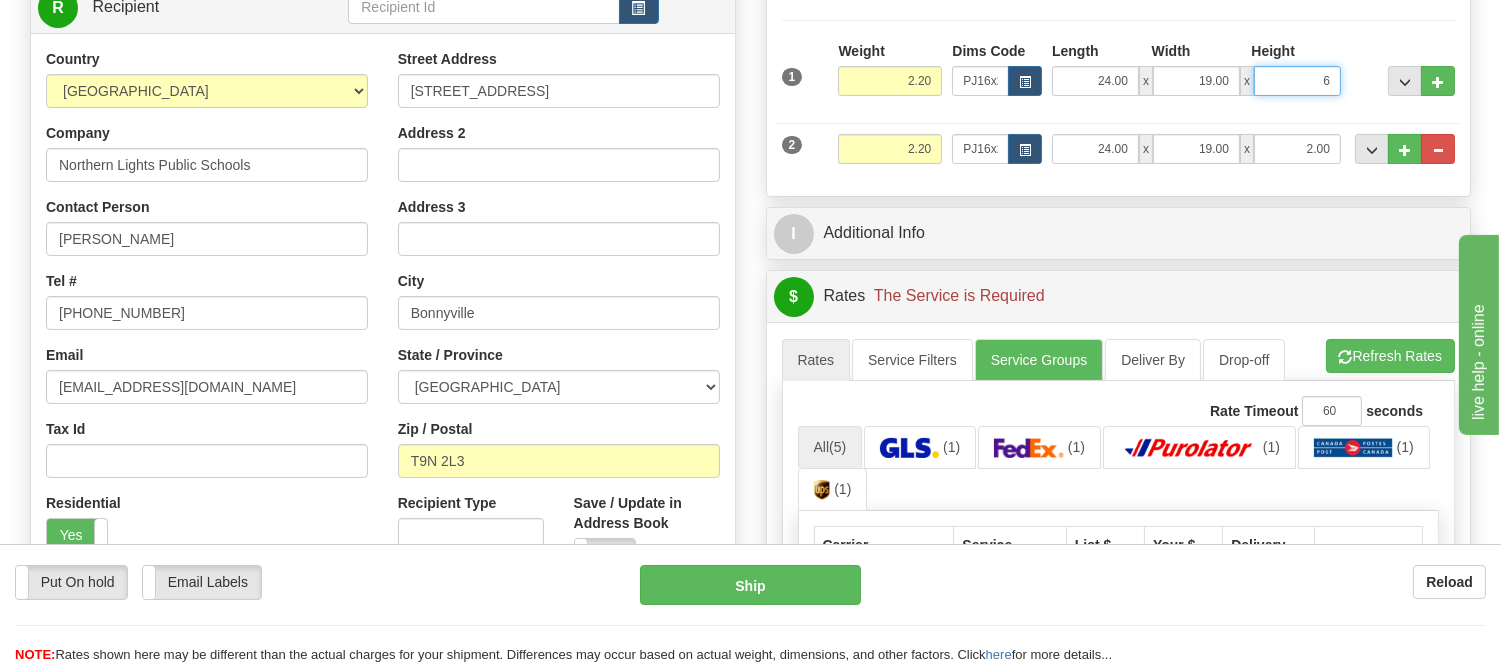type on "6.00" 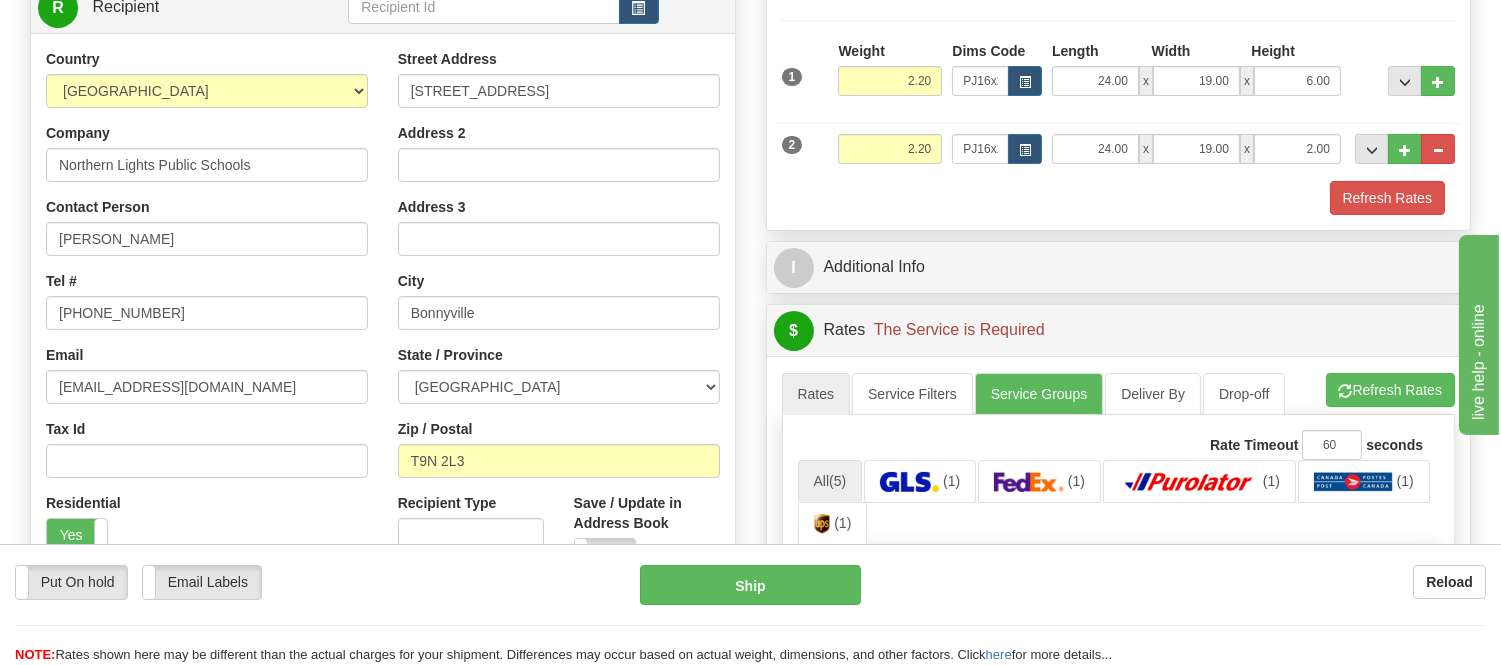 click at bounding box center (1403, 68) 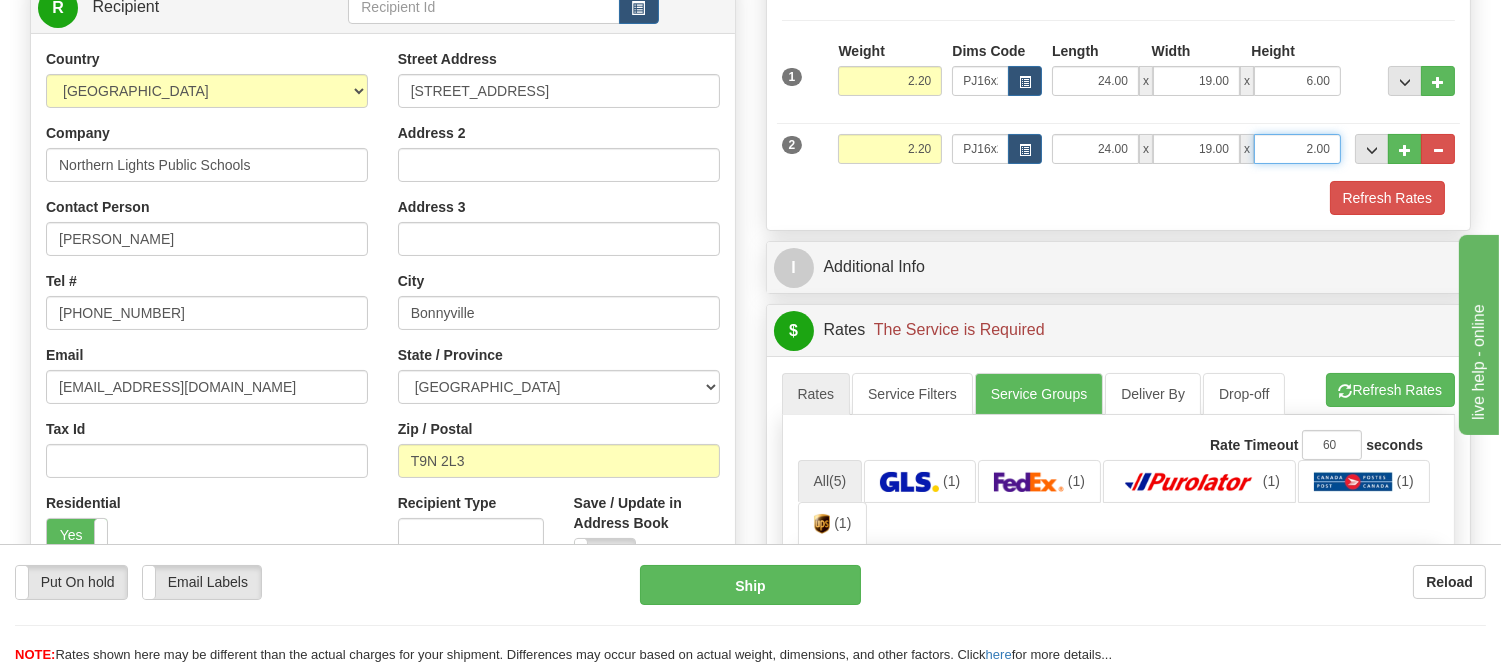 drag, startPoint x: 1328, startPoint y: 143, endPoint x: 1204, endPoint y: 144, distance: 124.004036 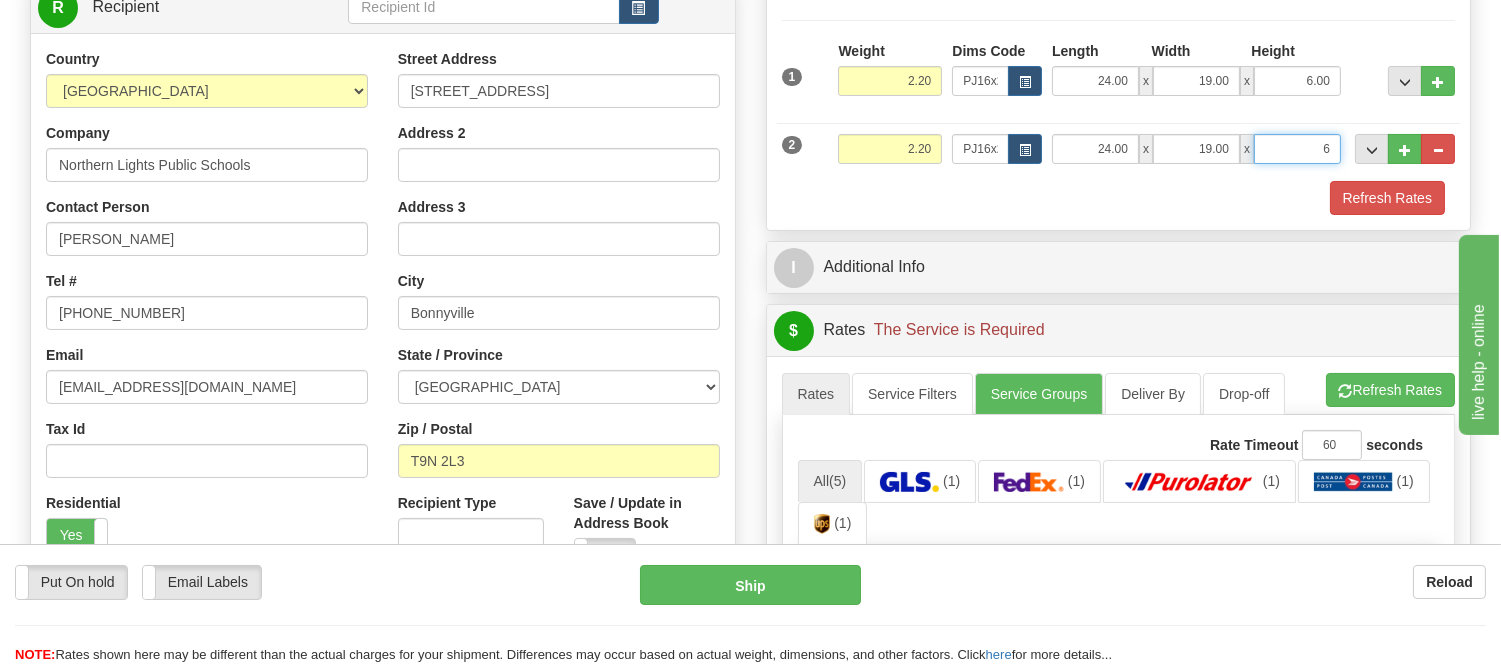click on "Delete" at bounding box center (0, 0) 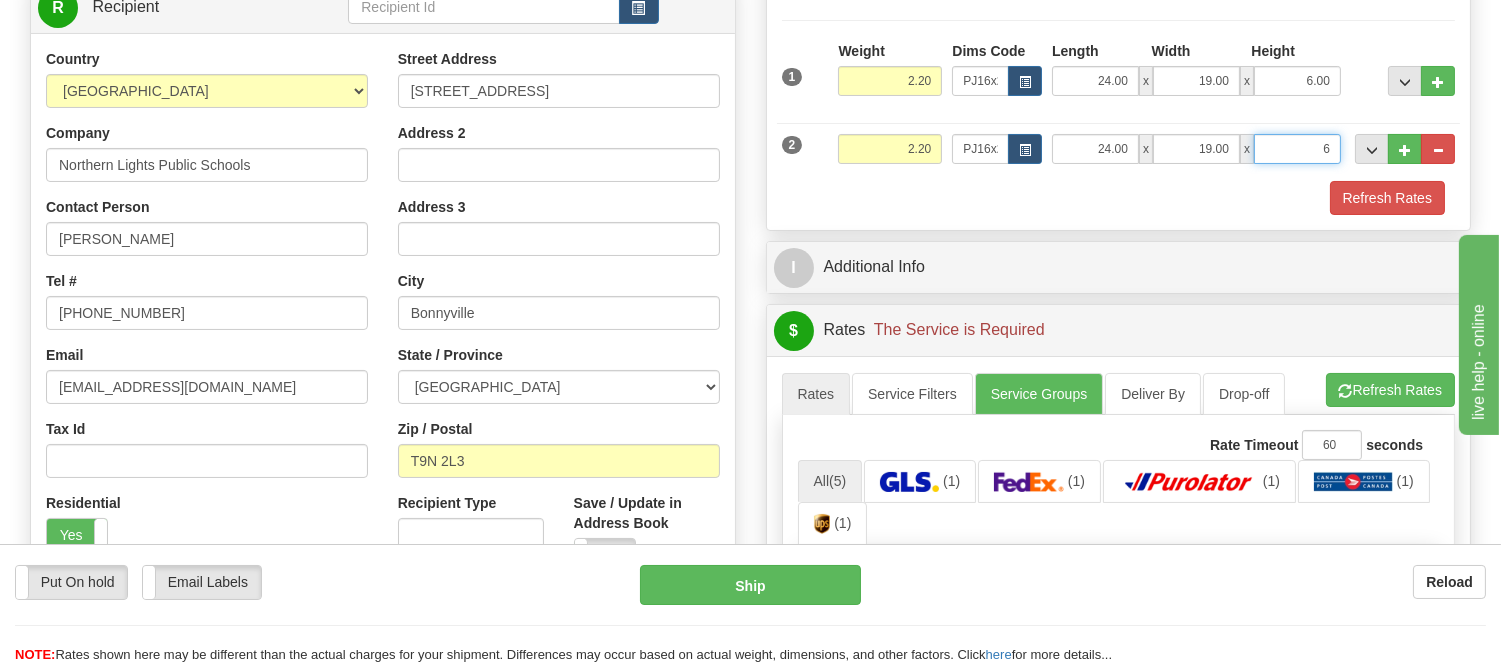 type on "6.00" 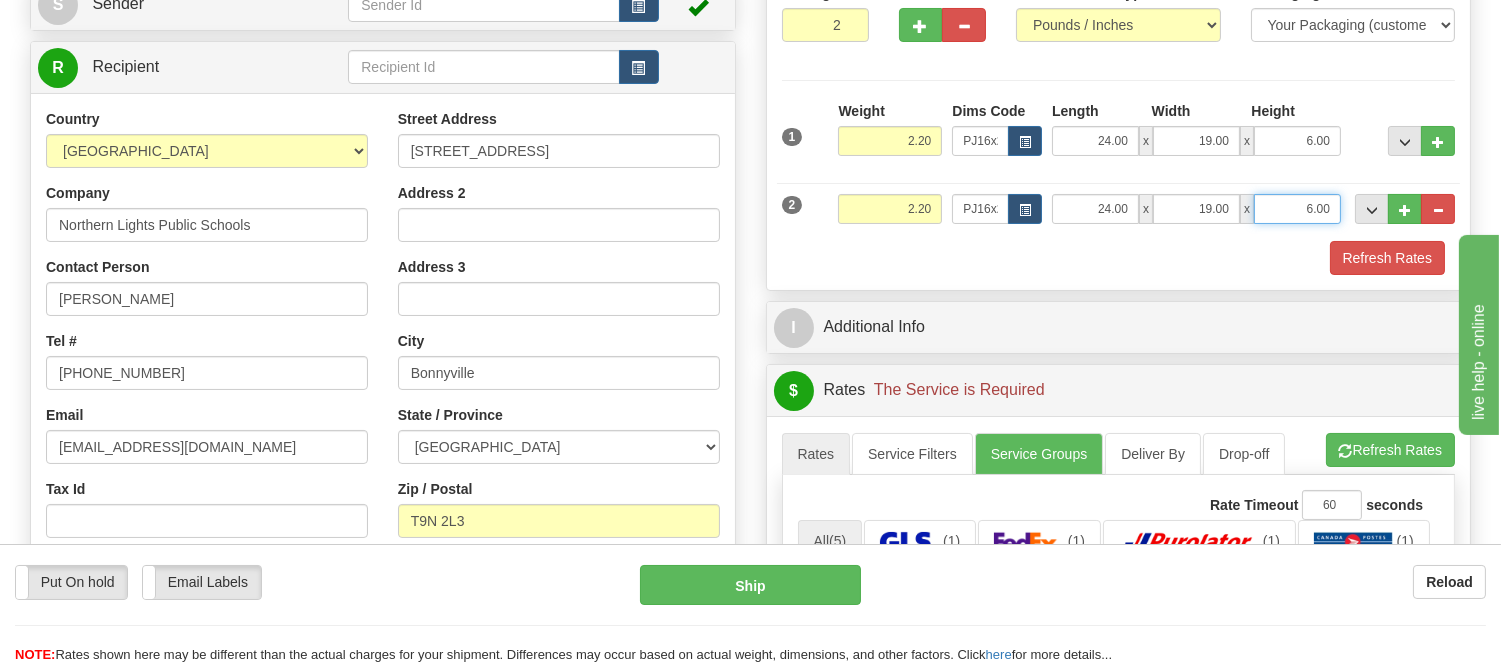 scroll, scrollTop: 222, scrollLeft: 0, axis: vertical 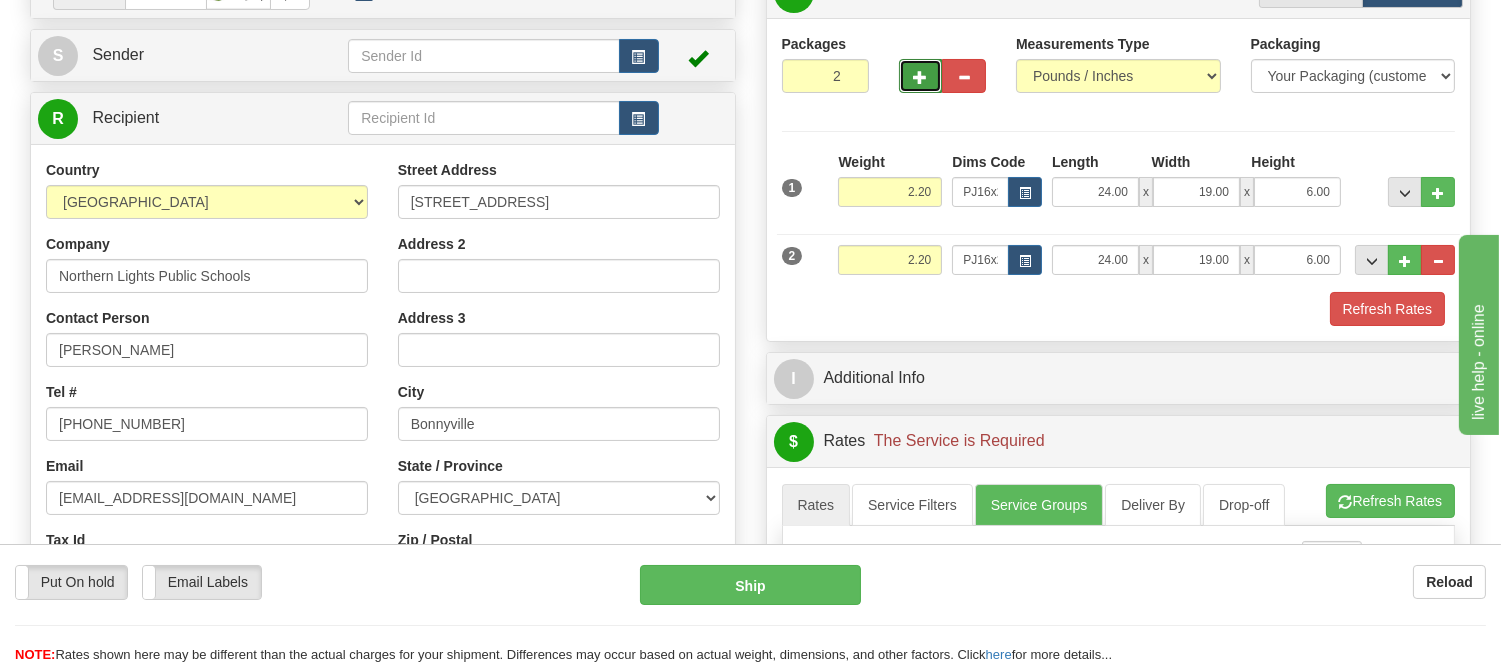 click at bounding box center [921, 76] 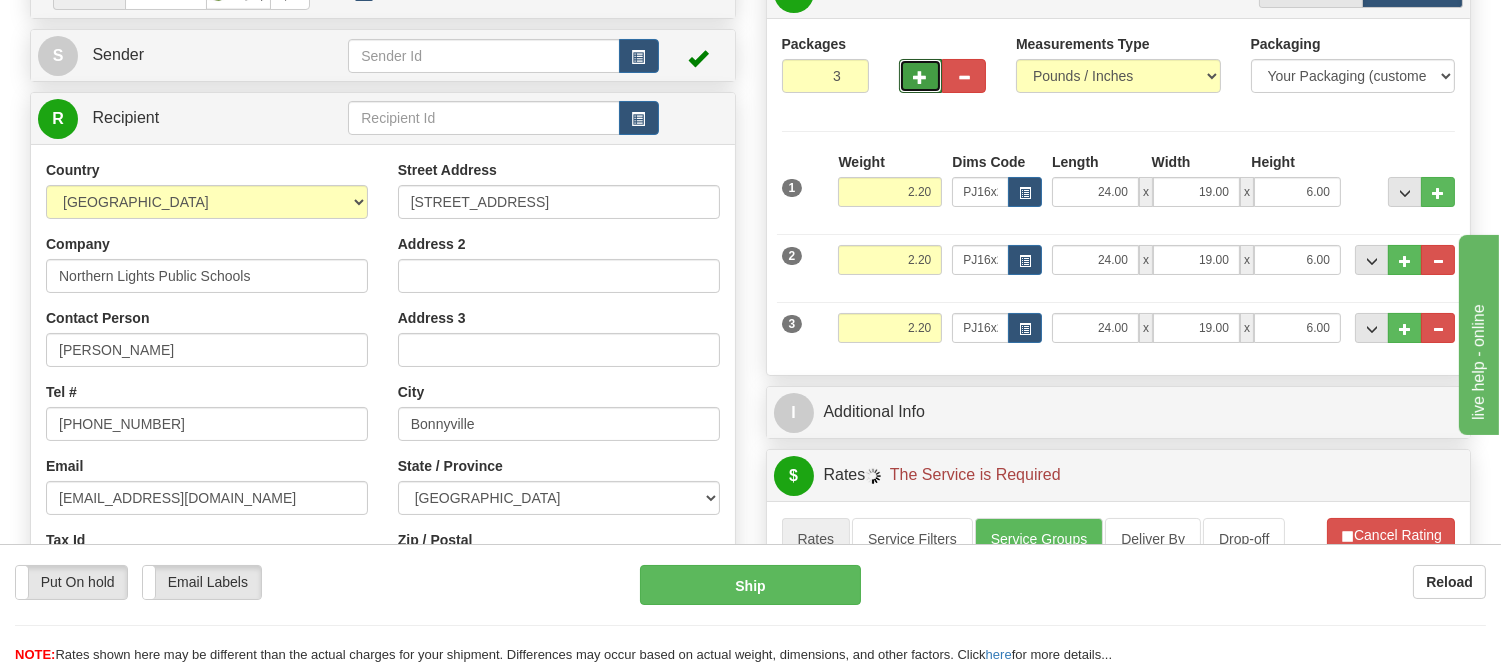 click at bounding box center [921, 76] 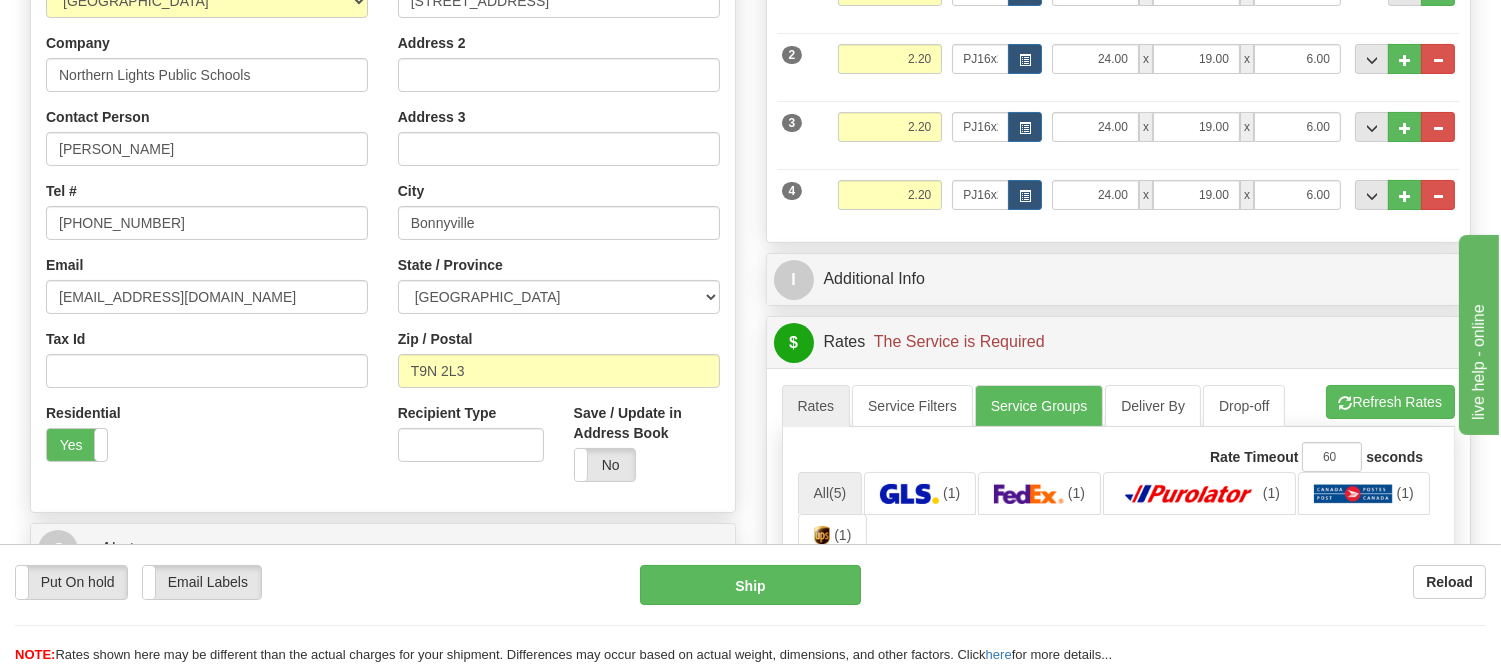 scroll, scrollTop: 555, scrollLeft: 0, axis: vertical 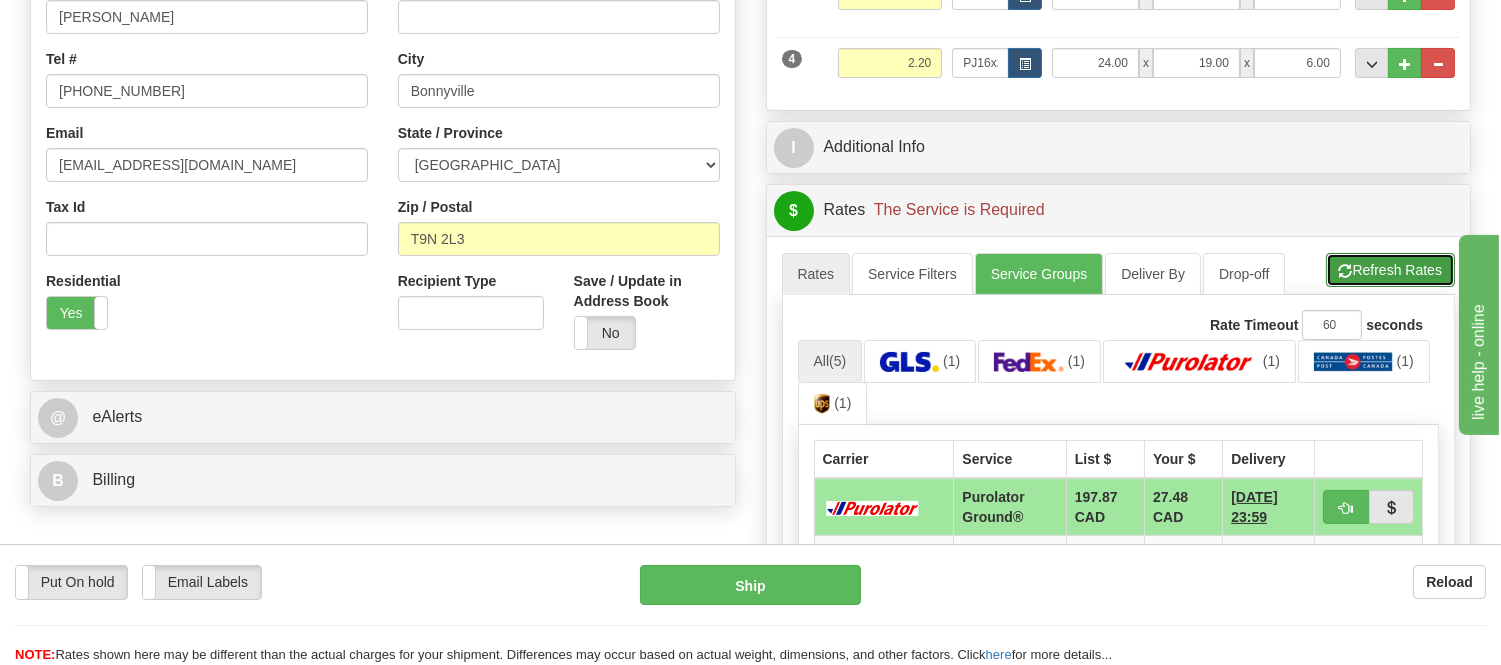 click on "Refresh Rates" at bounding box center [1390, 270] 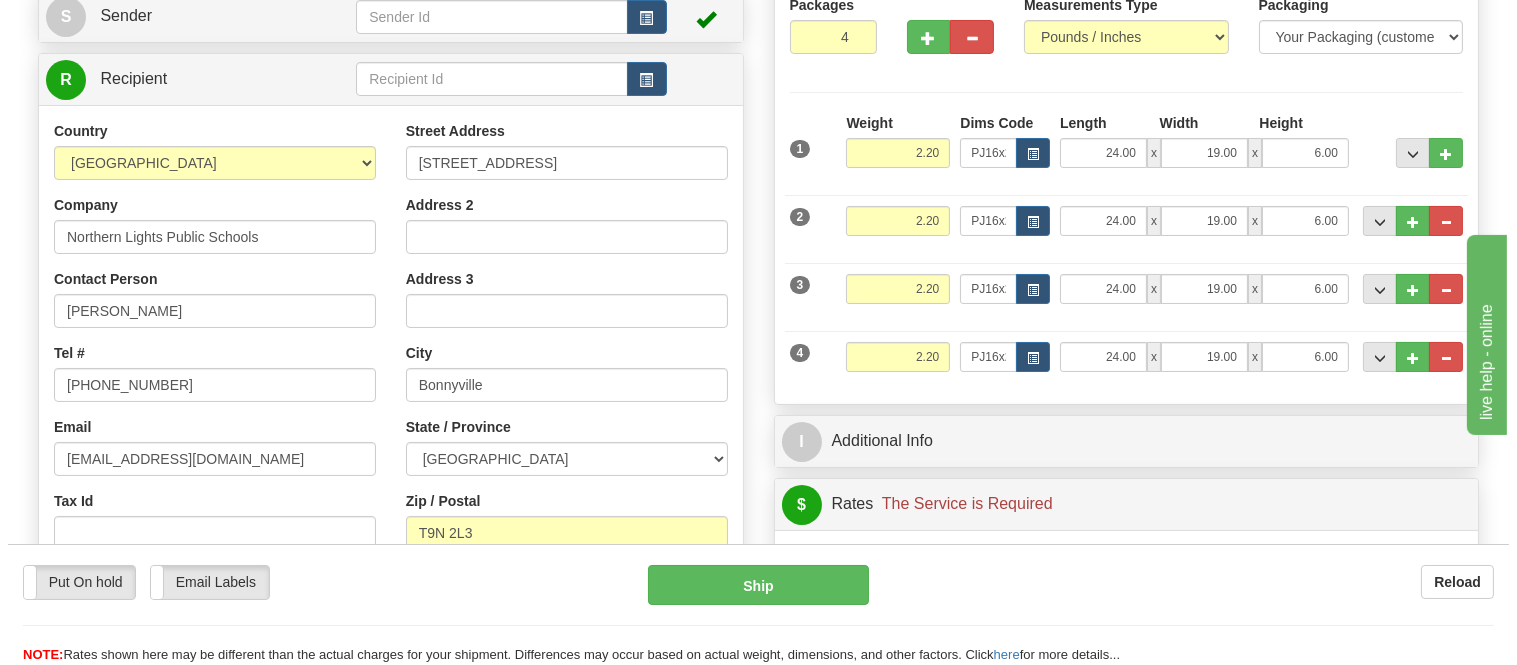scroll, scrollTop: 222, scrollLeft: 0, axis: vertical 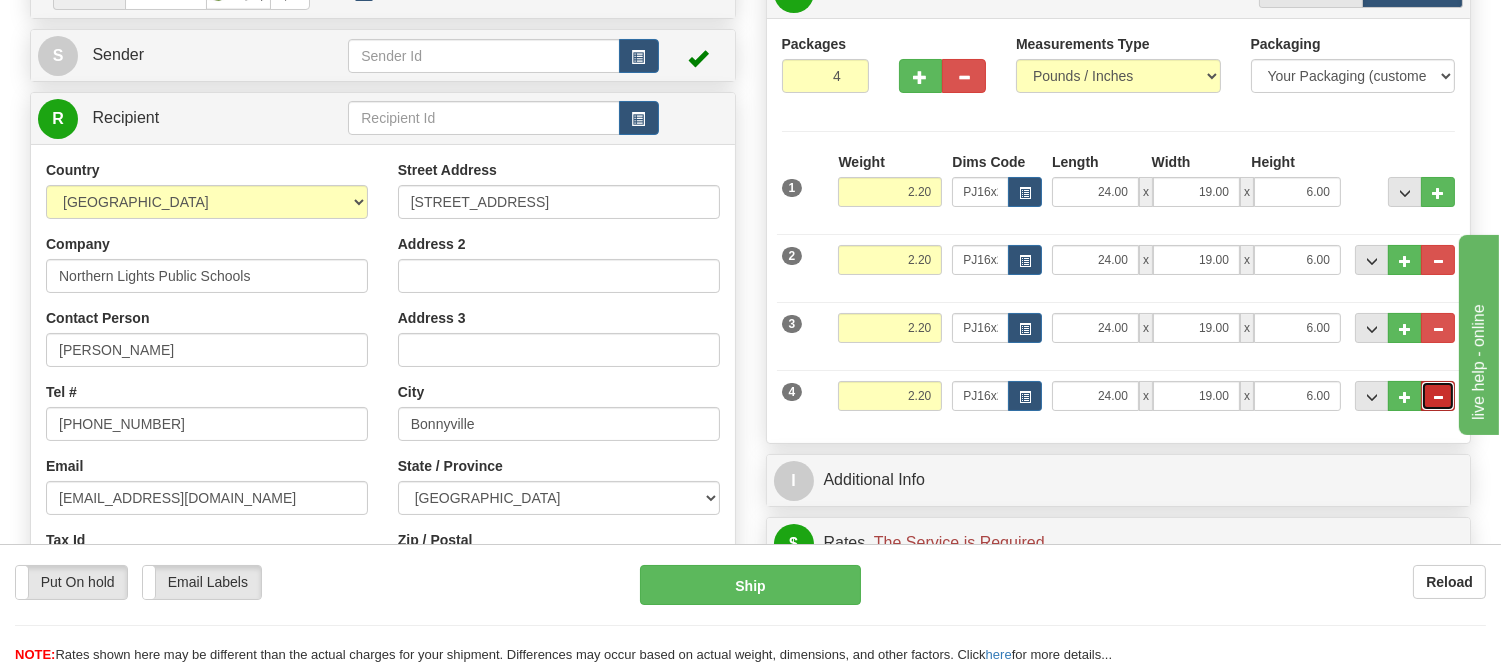 click at bounding box center [1438, 396] 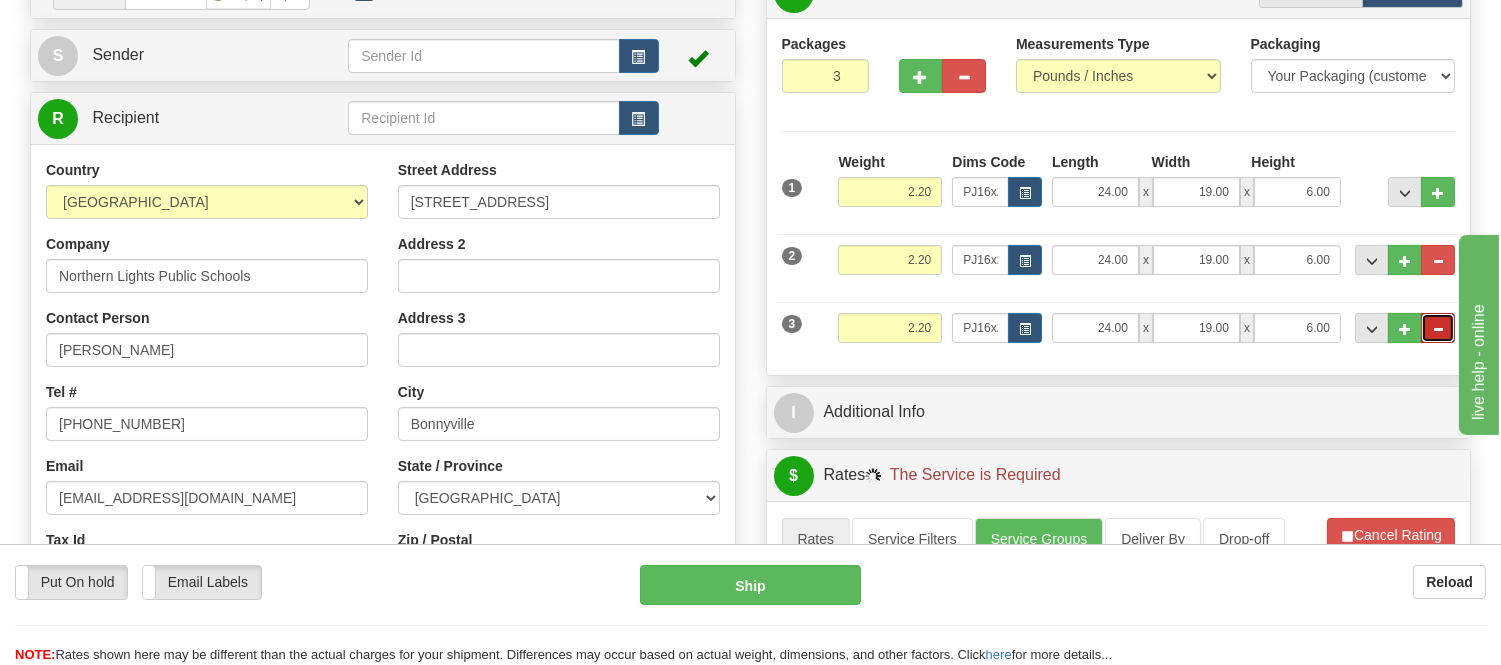 click at bounding box center [1438, 329] 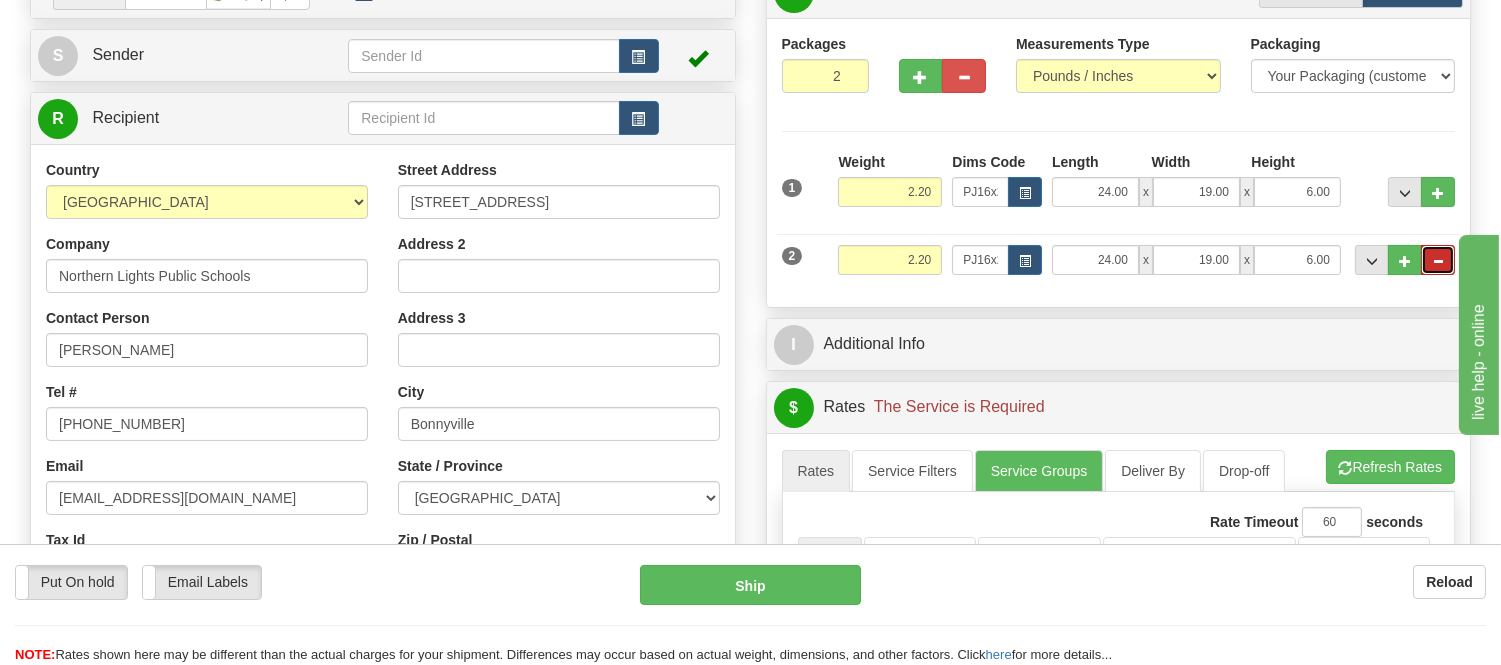 click at bounding box center [1438, 261] 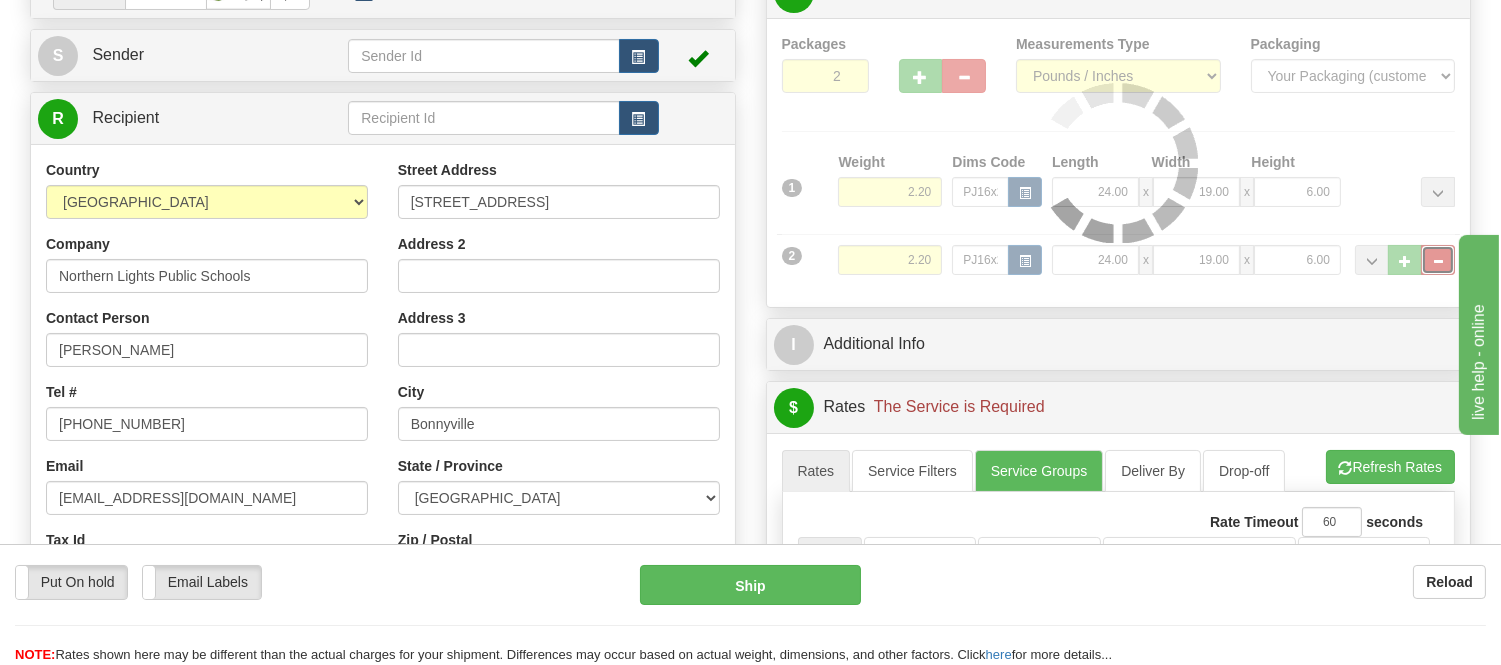 type on "1" 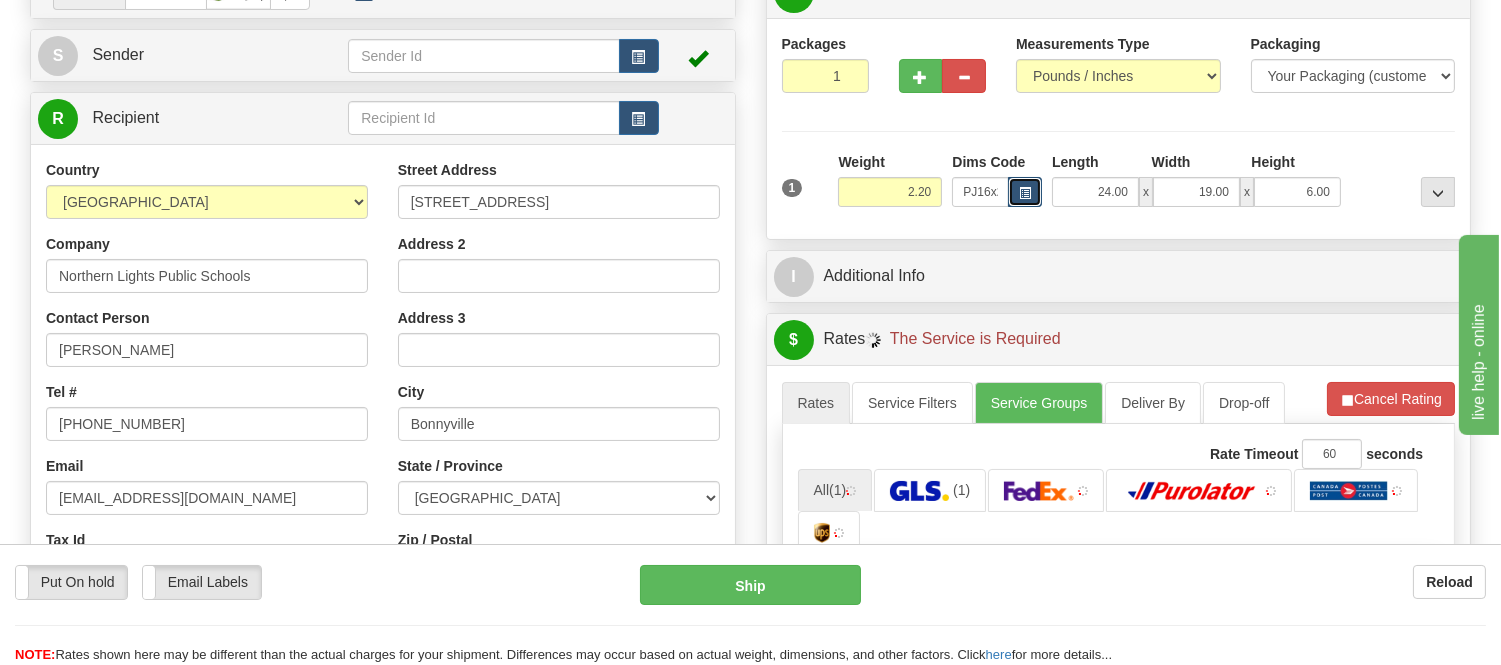 click at bounding box center (1025, 193) 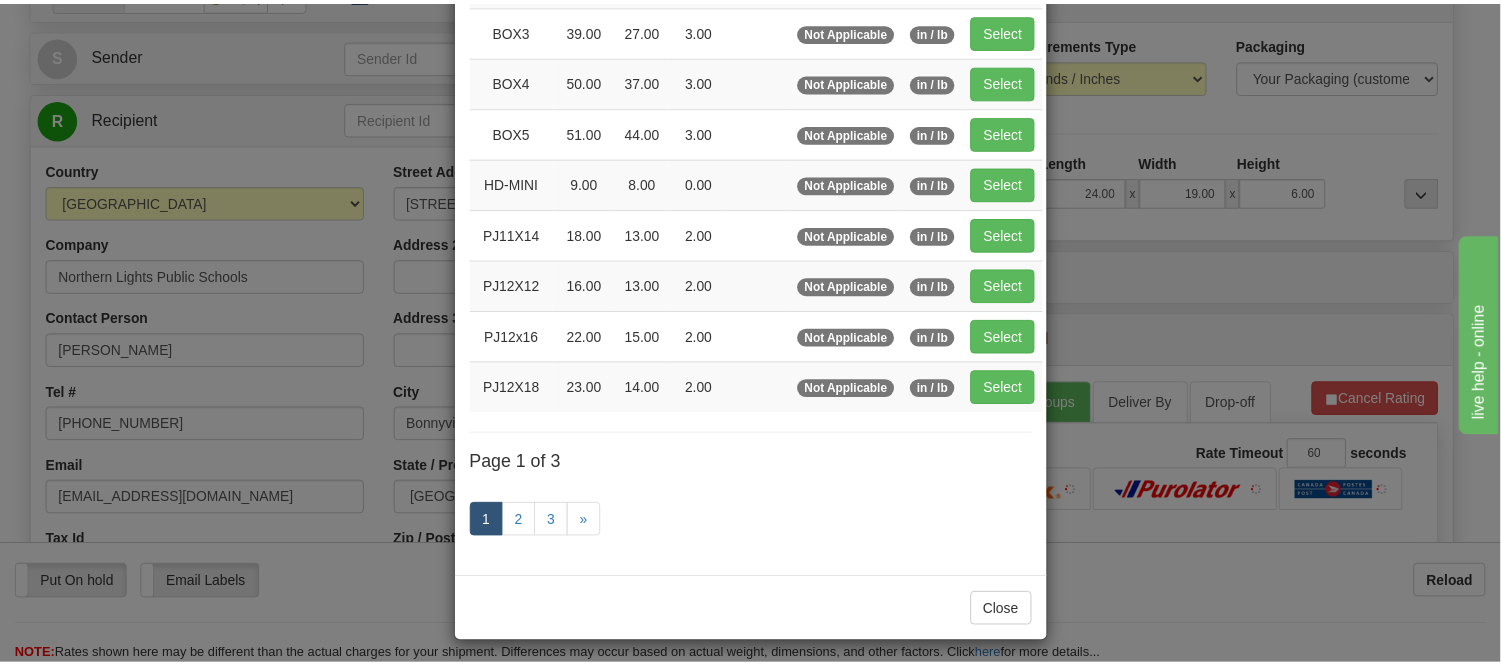 scroll, scrollTop: 0, scrollLeft: 0, axis: both 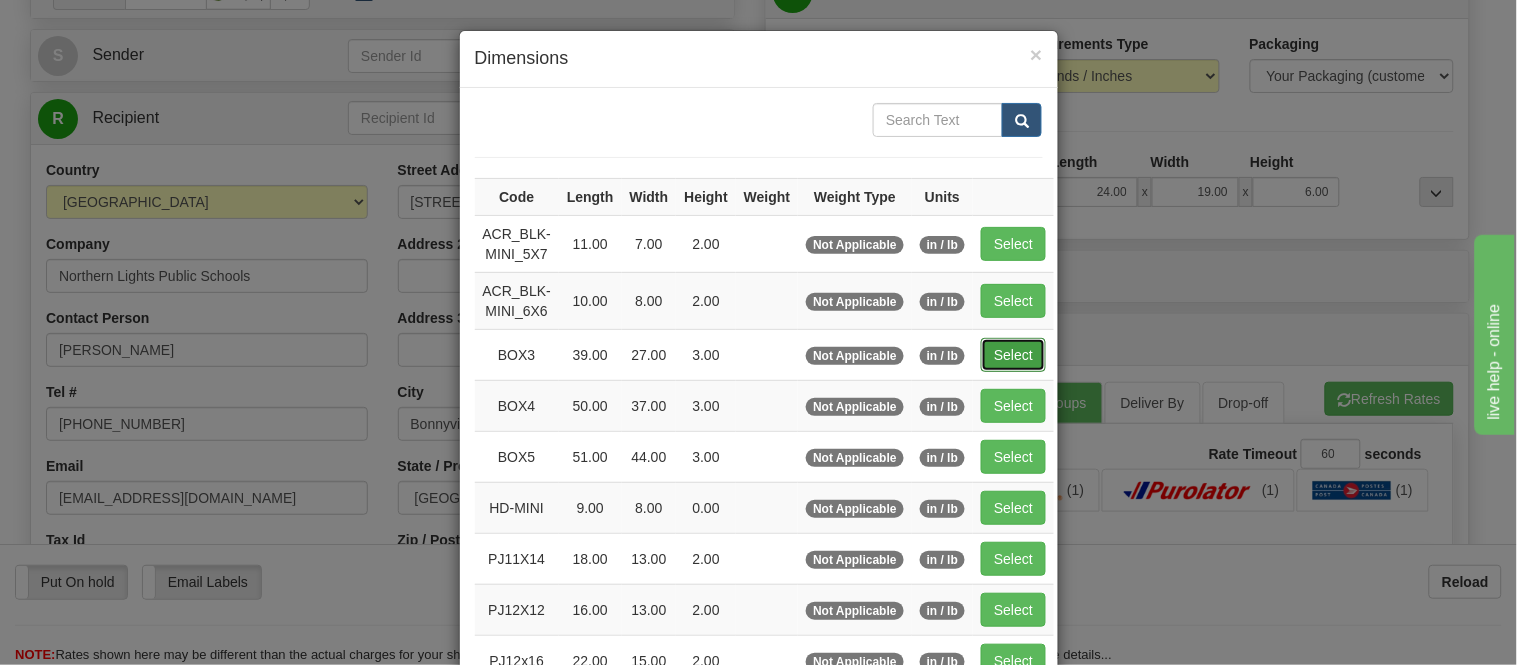 click on "Select" at bounding box center (1013, 355) 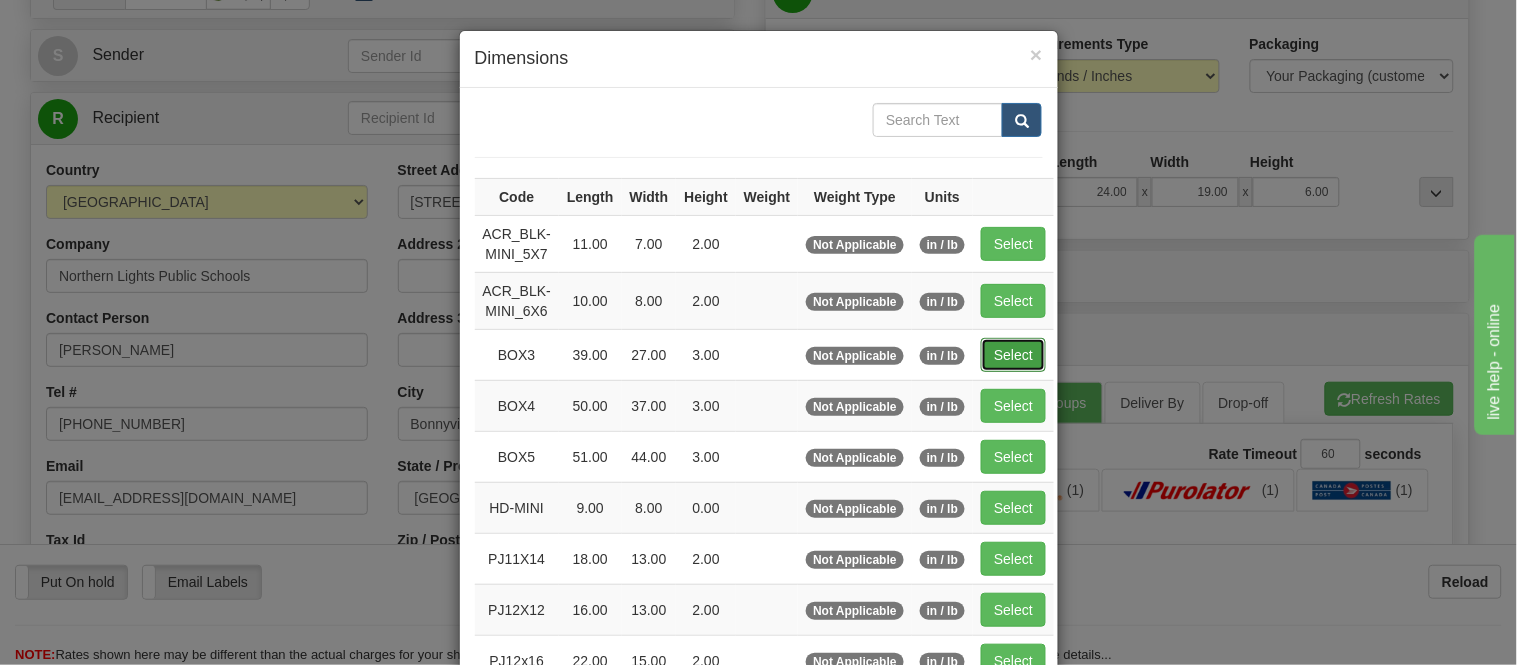 type on "BOX3" 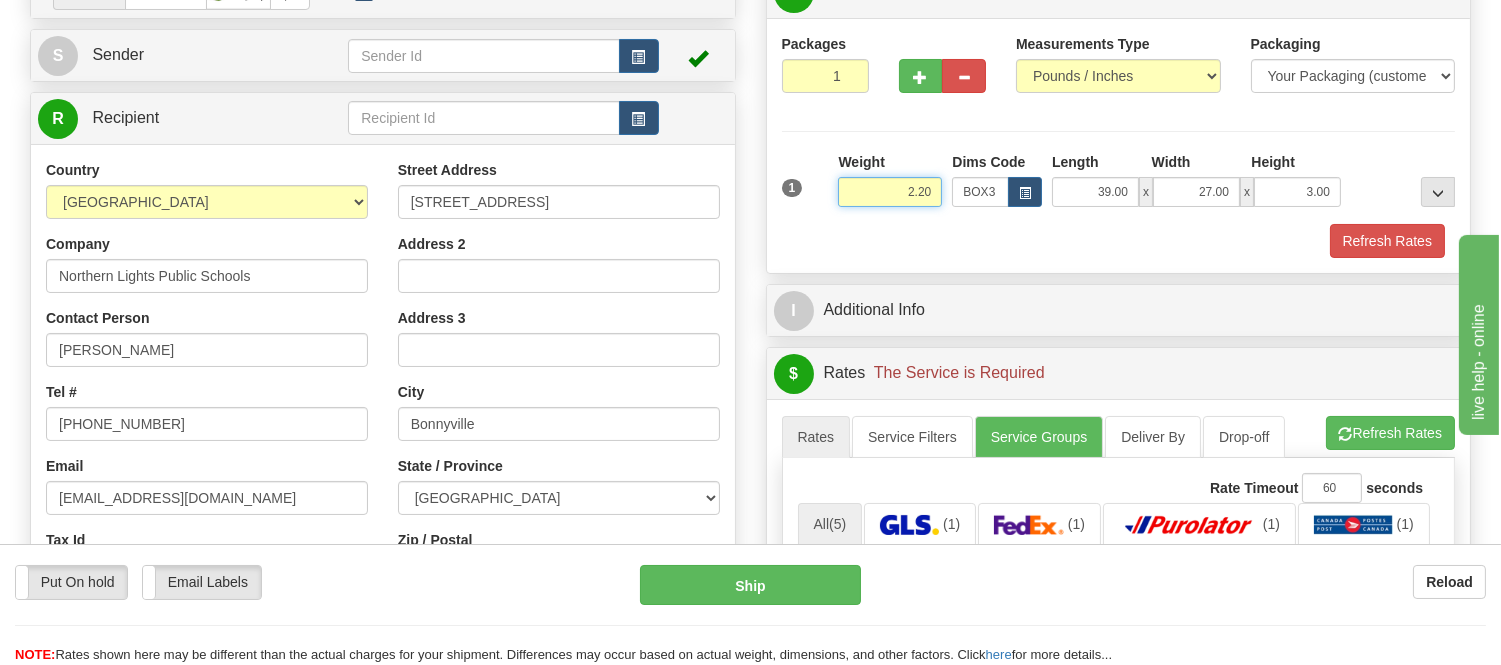 drag, startPoint x: 940, startPoint y: 183, endPoint x: 860, endPoint y: 187, distance: 80.09994 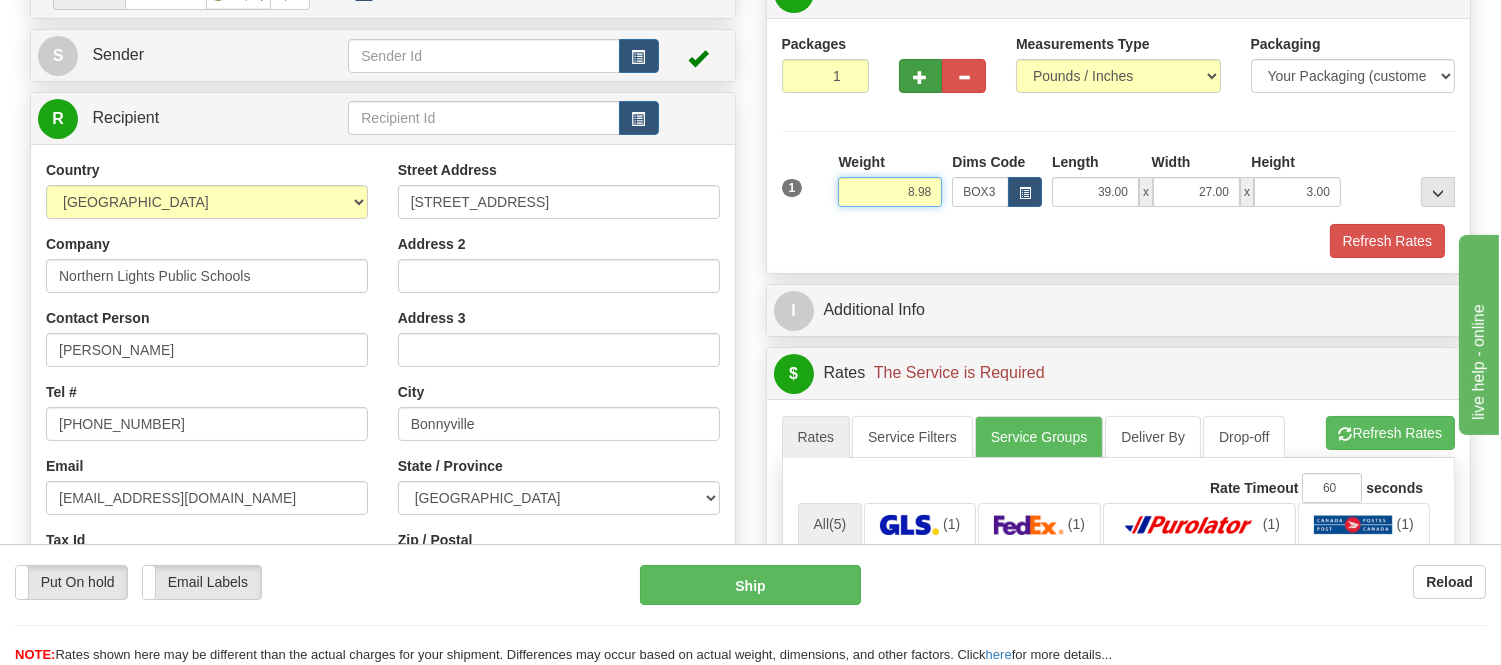 type on "8.98" 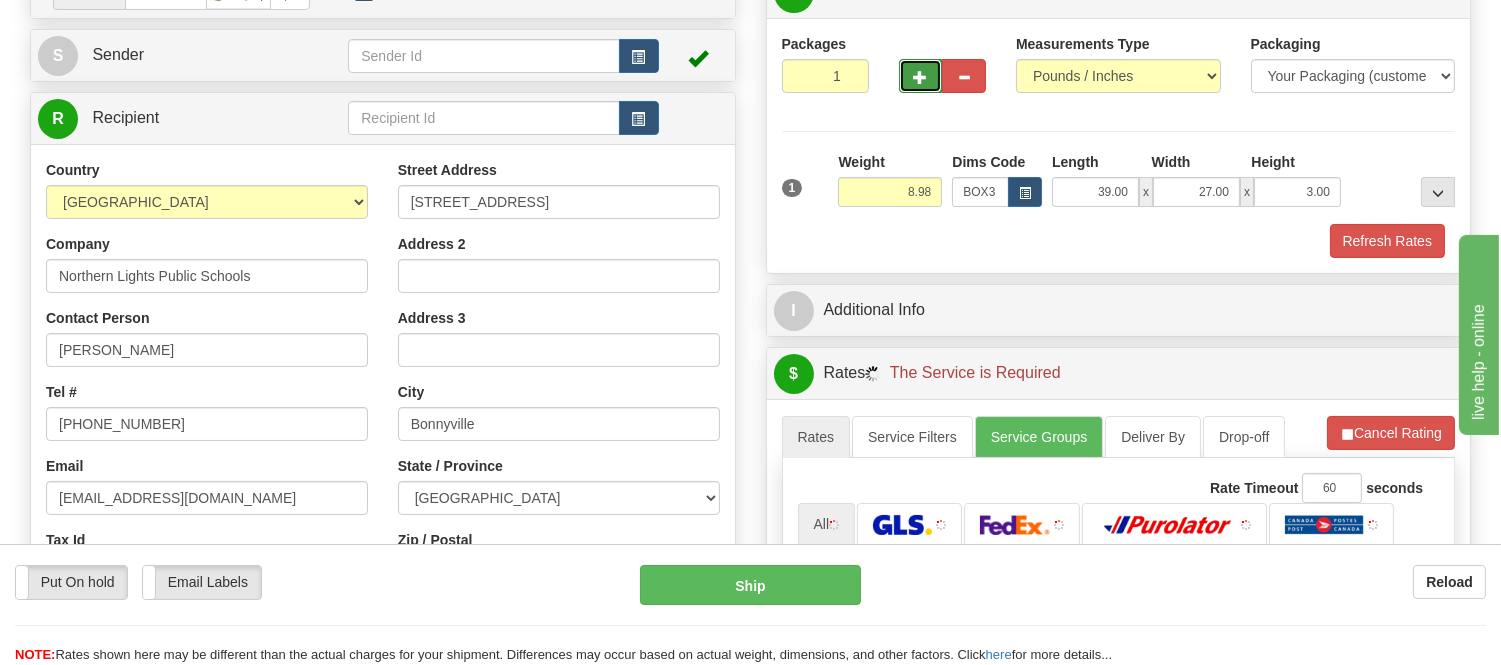click at bounding box center (921, 76) 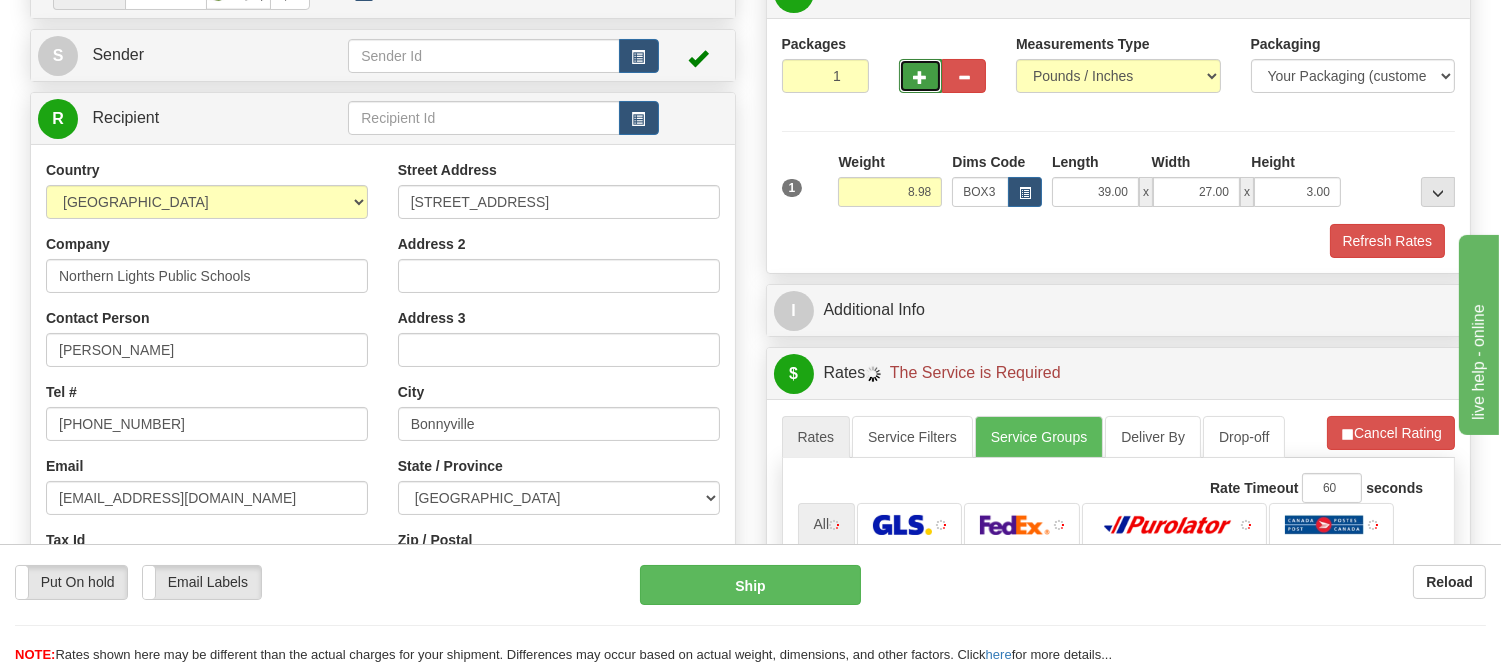 radio on "true" 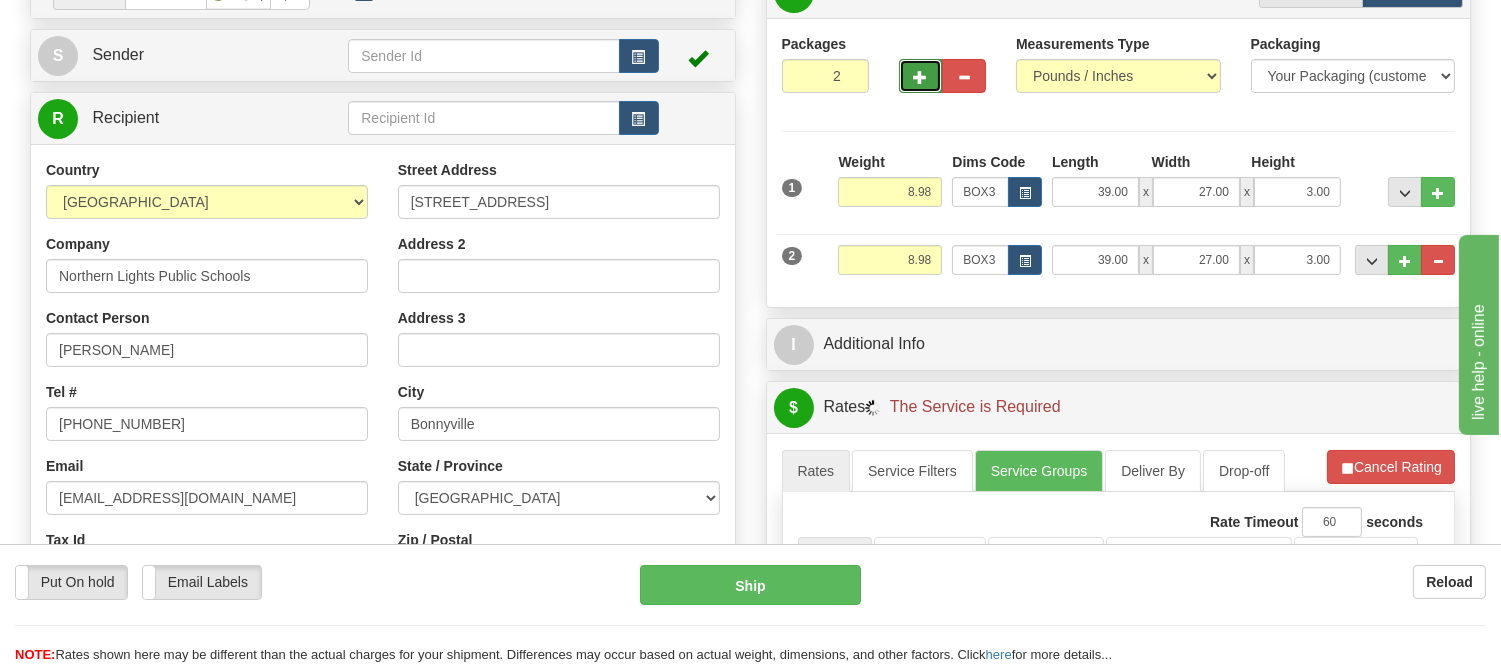 click at bounding box center [921, 77] 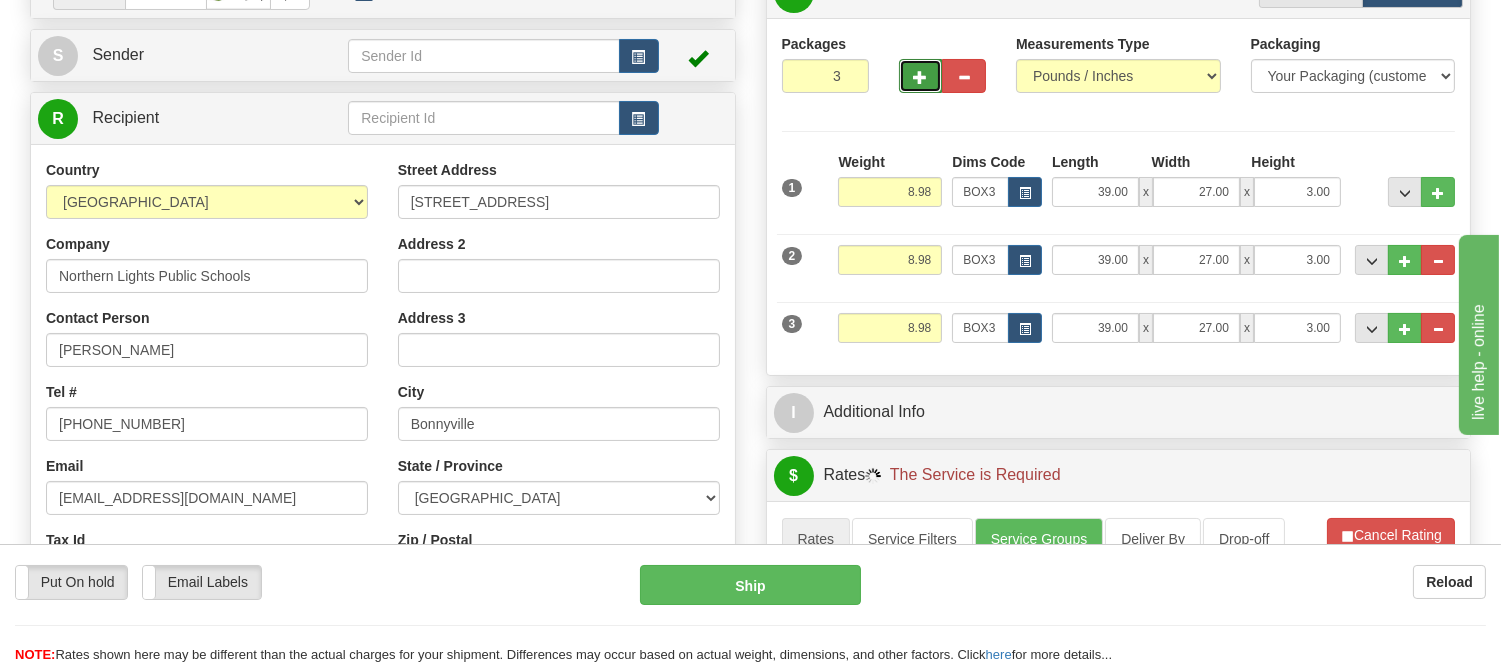 click at bounding box center (921, 77) 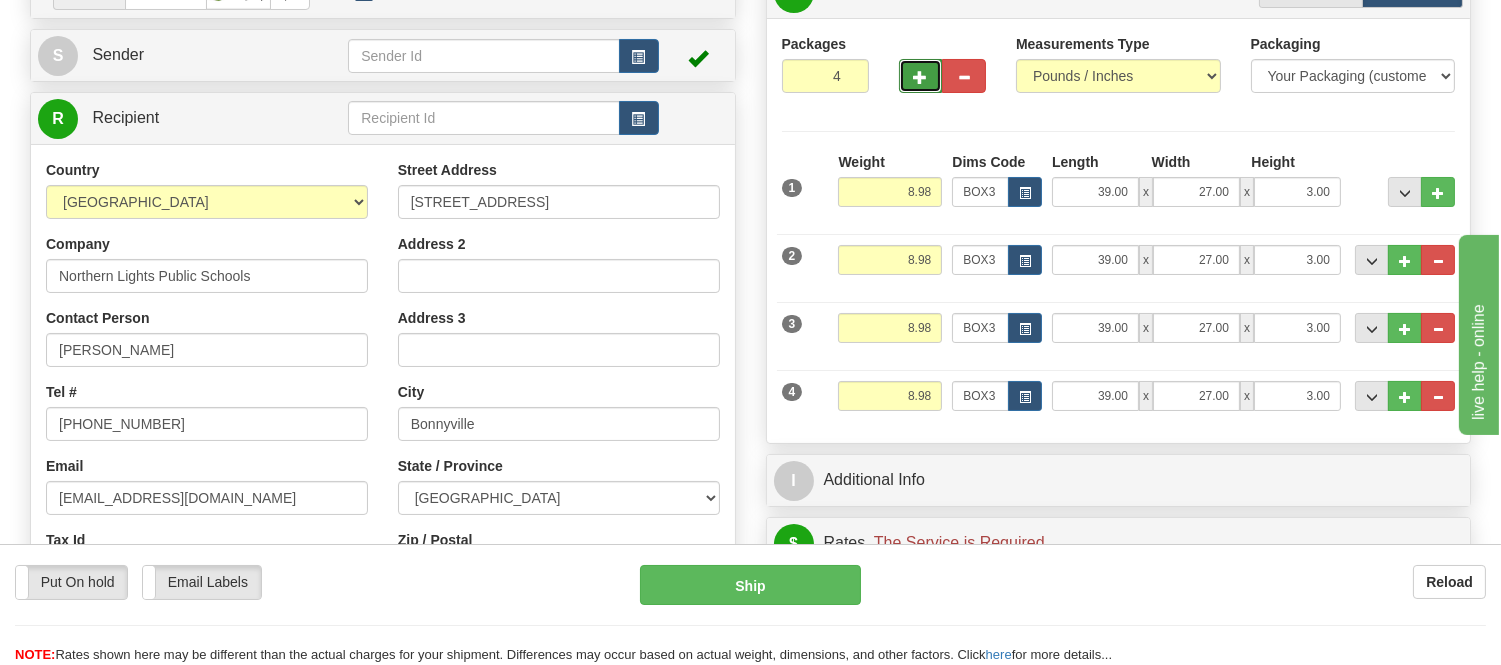 click at bounding box center (921, 77) 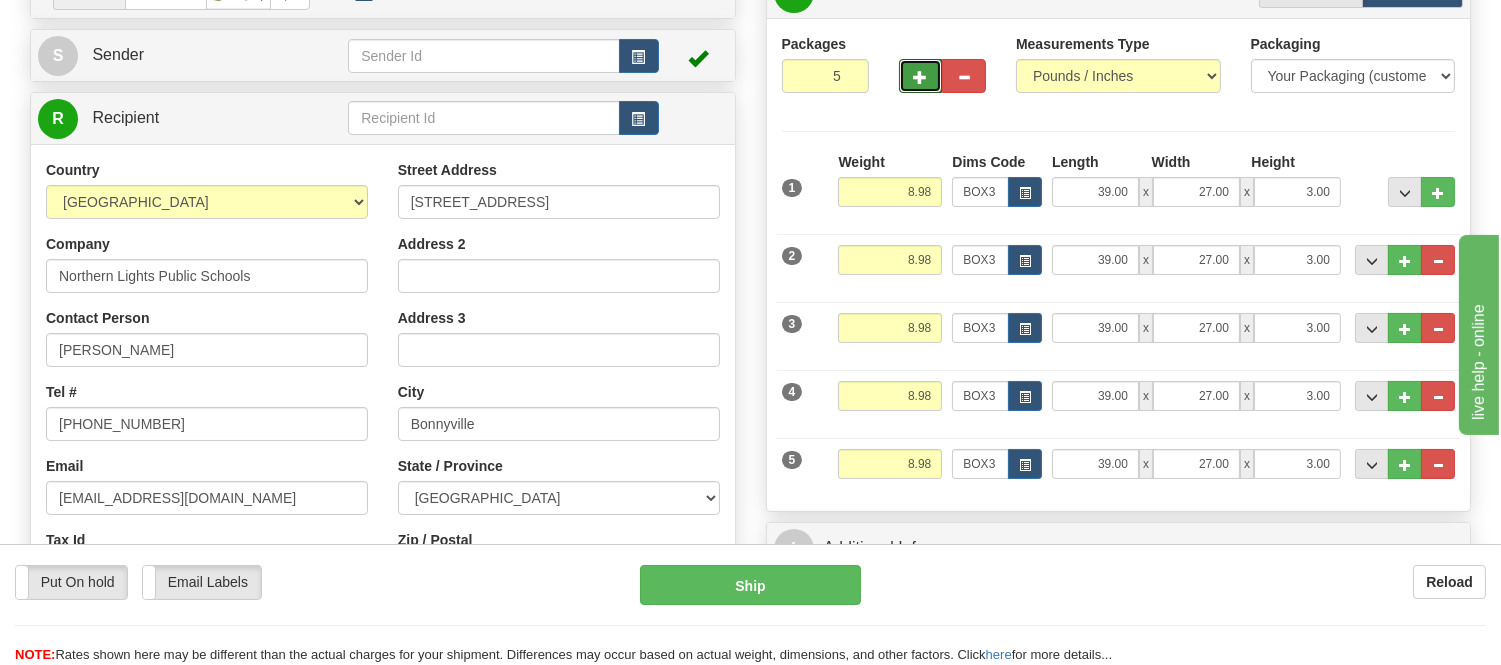 click at bounding box center (921, 77) 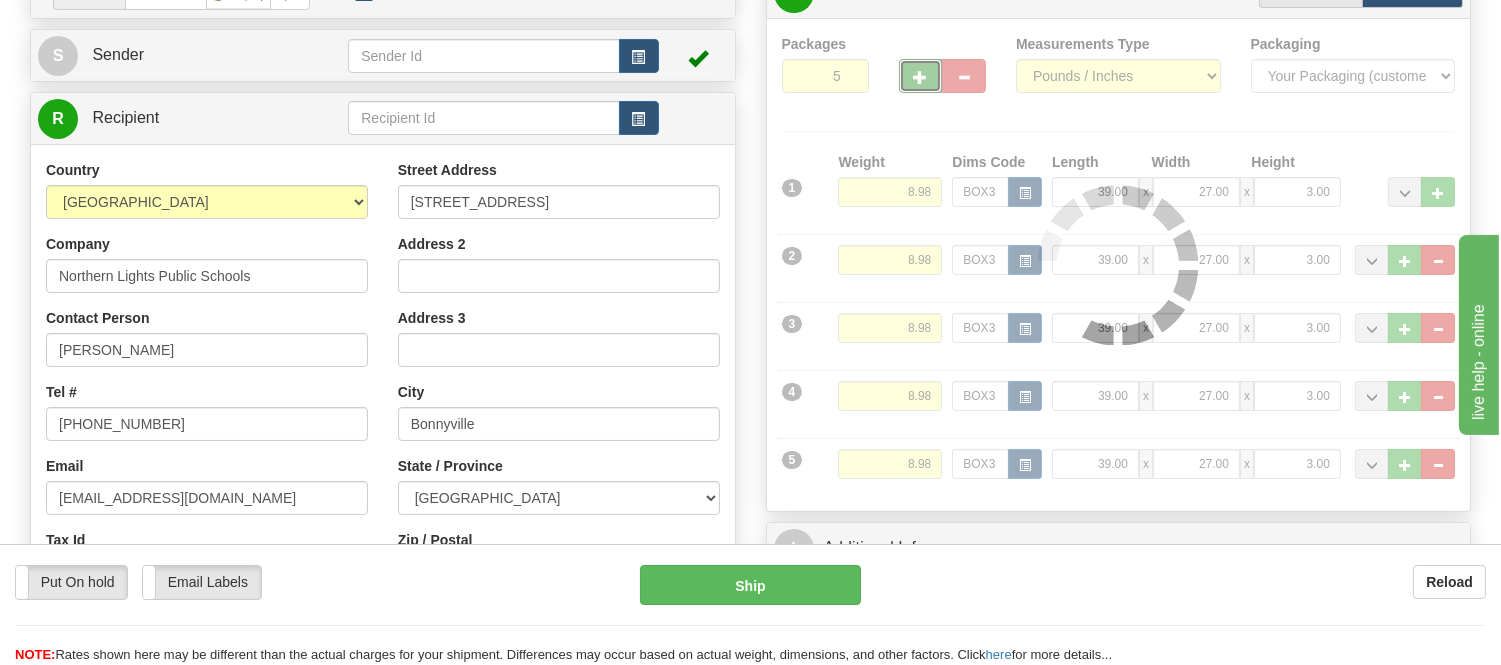 type on "6" 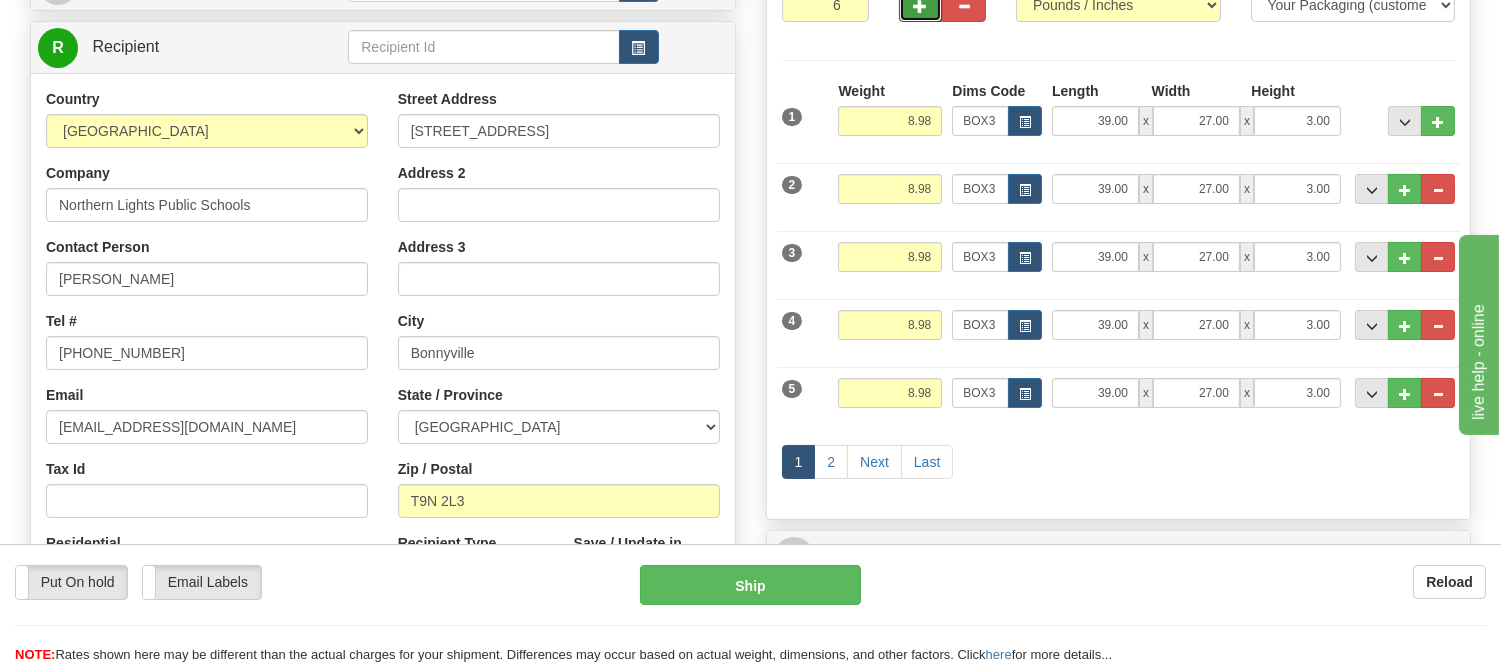 scroll, scrollTop: 555, scrollLeft: 0, axis: vertical 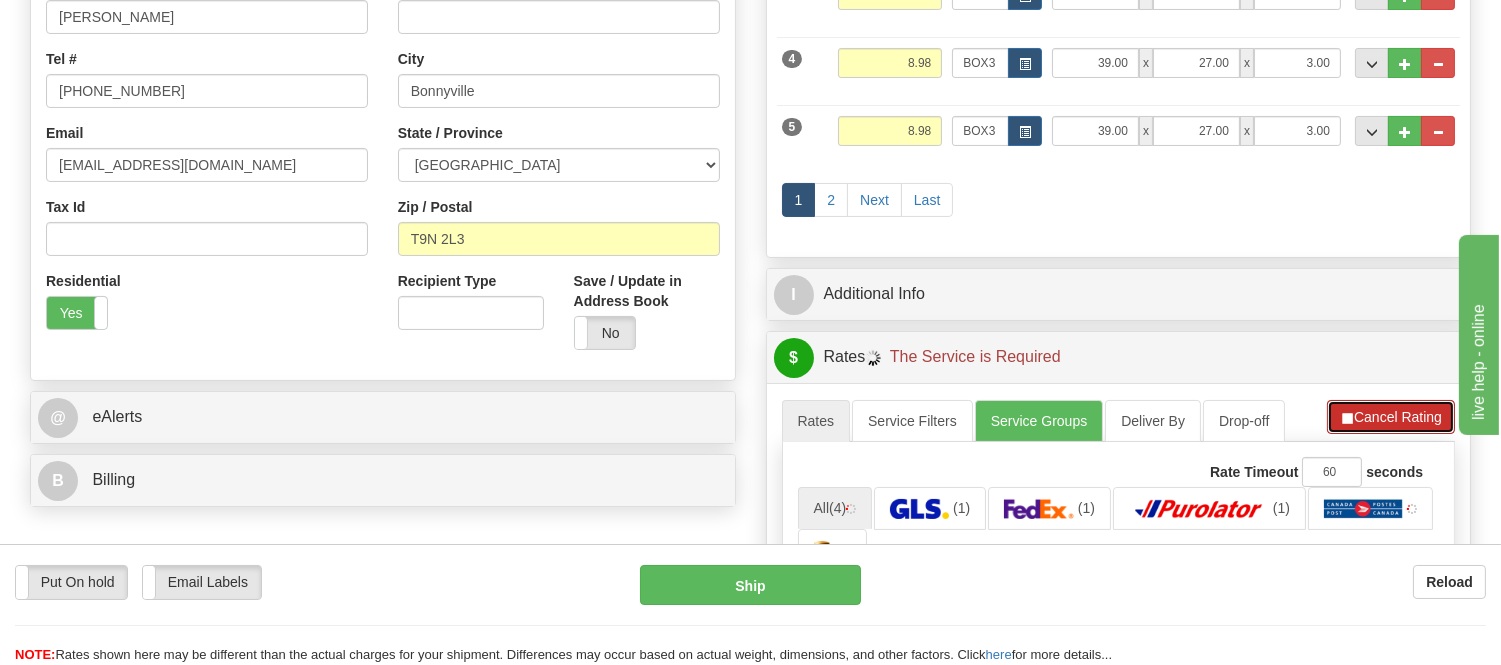 click on "Cancel Rating" at bounding box center [1391, 417] 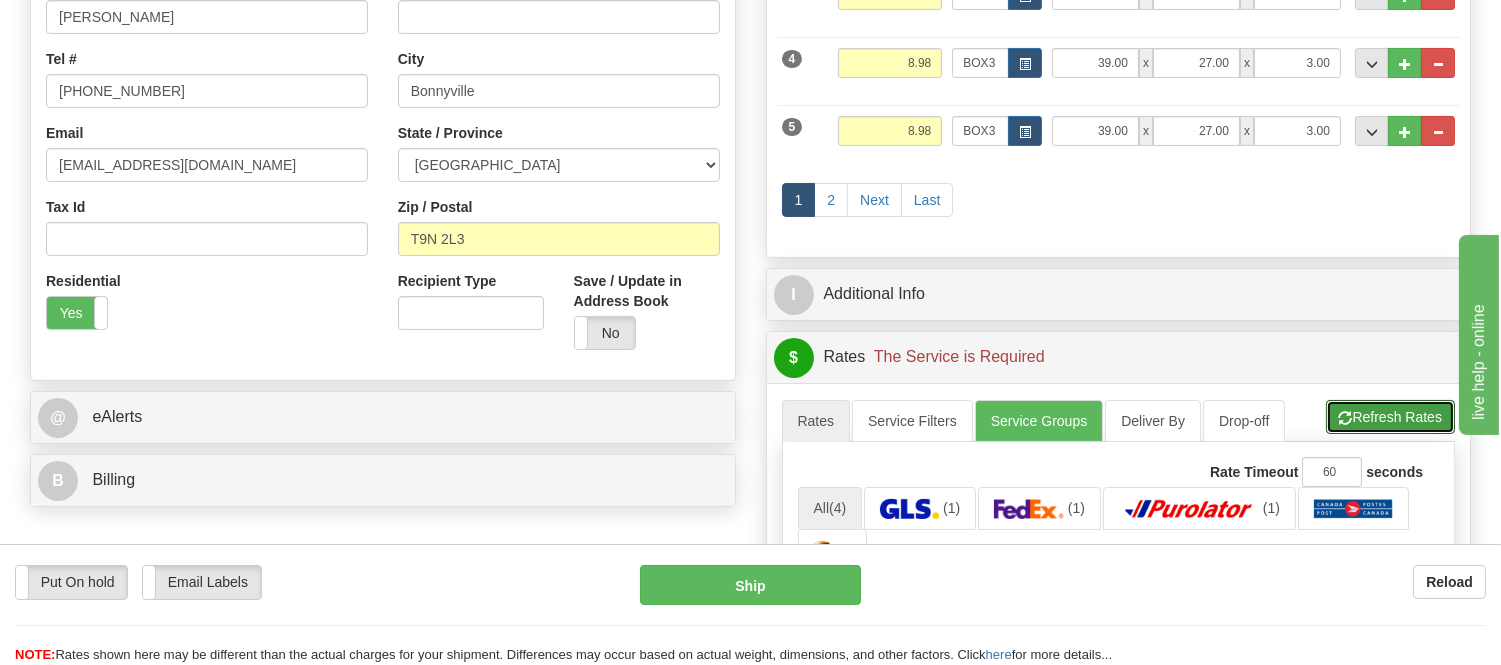 click on "Refresh Rates" at bounding box center (1390, 417) 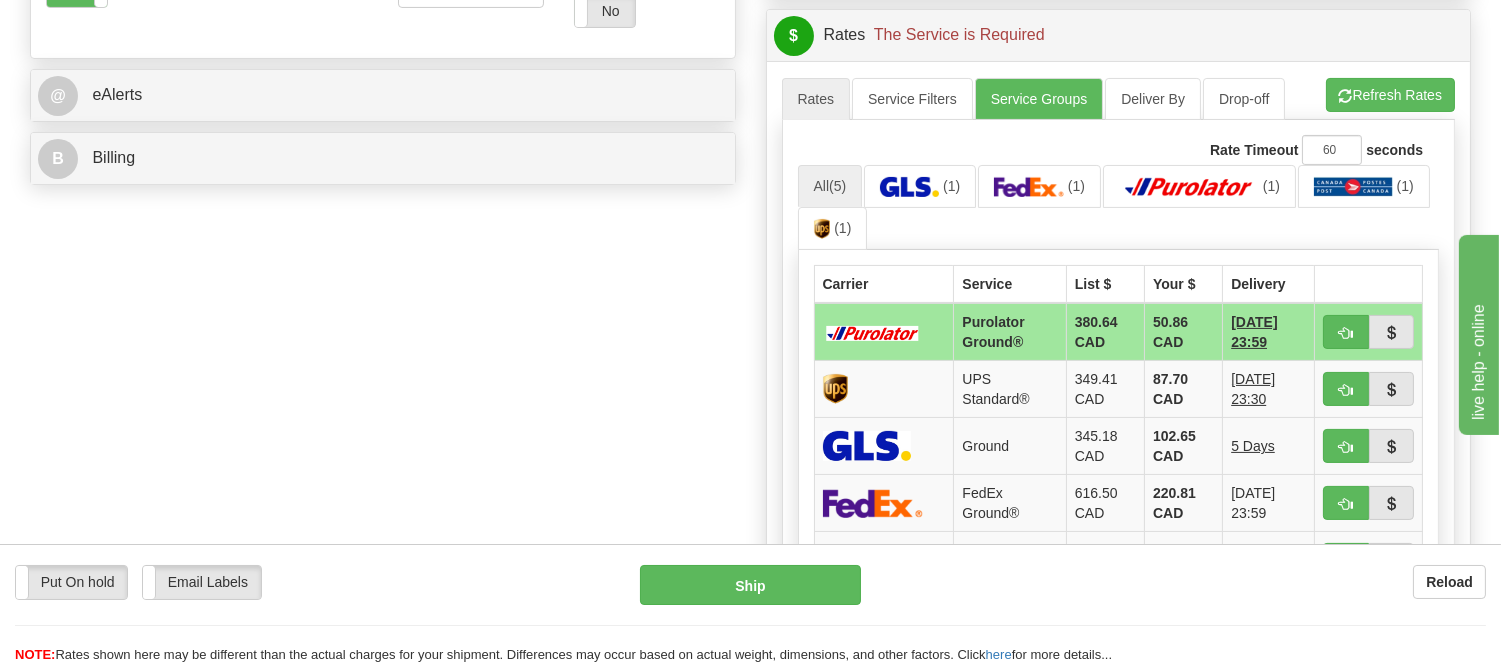 scroll, scrollTop: 1000, scrollLeft: 0, axis: vertical 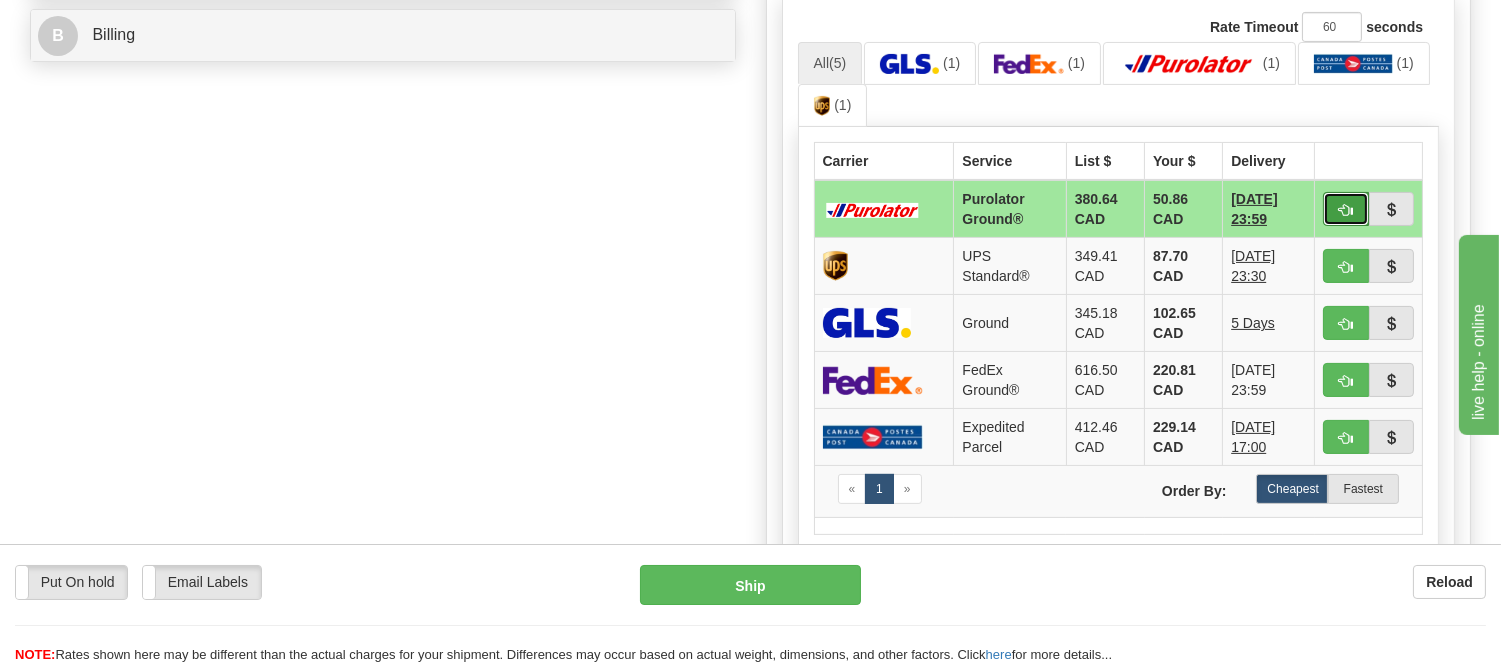 click at bounding box center (1346, 210) 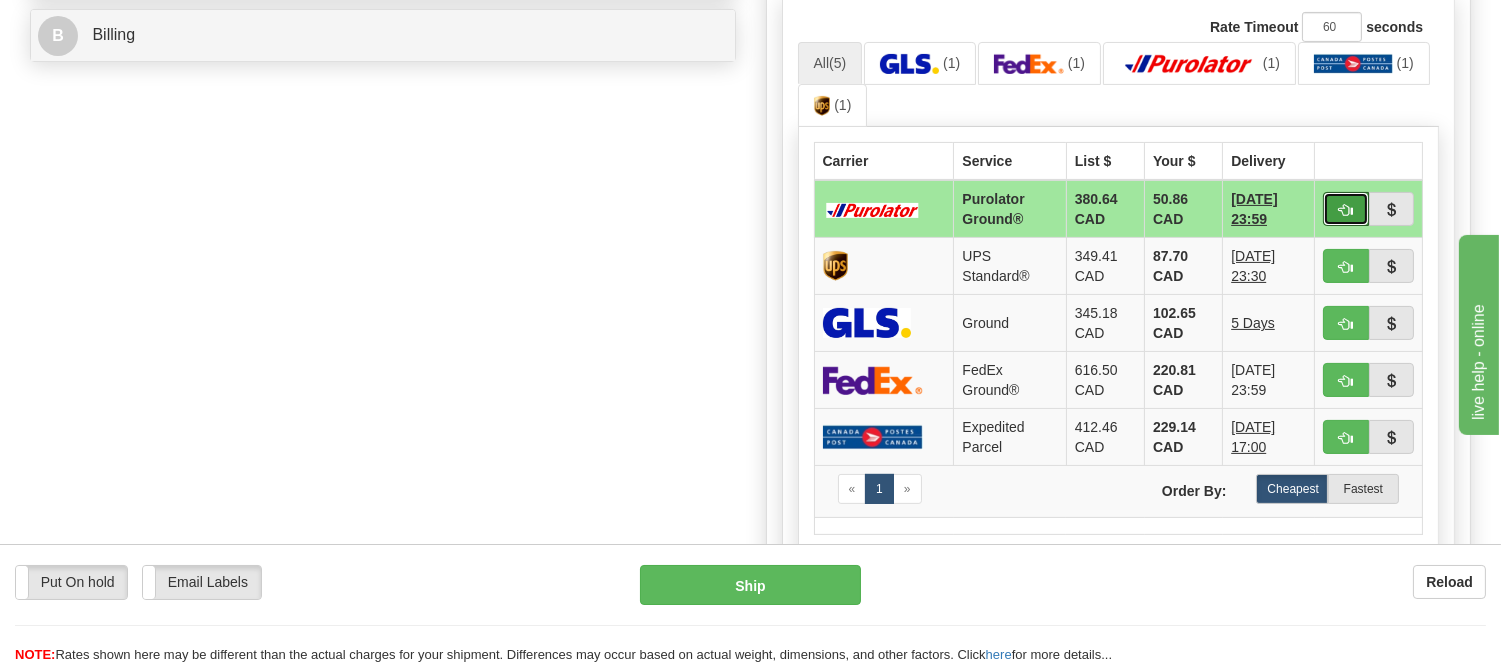 type on "260" 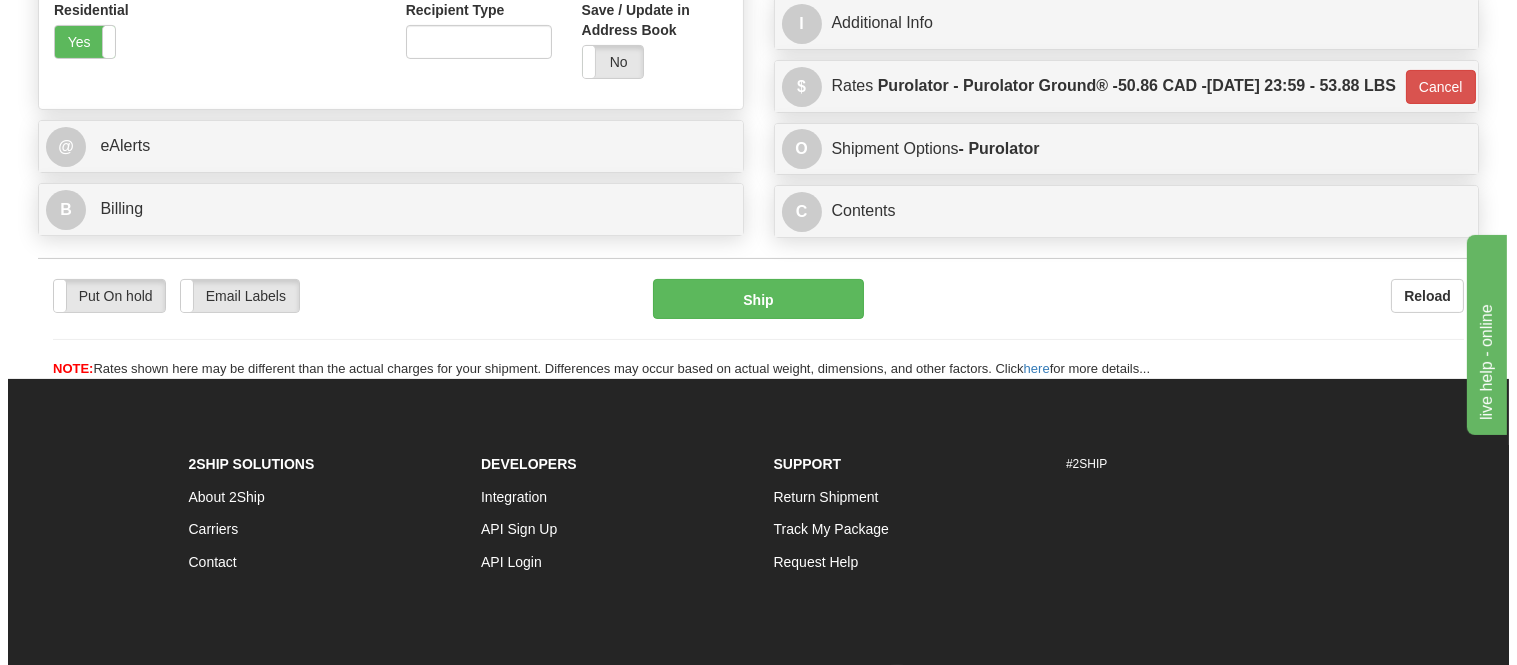 scroll, scrollTop: 665, scrollLeft: 0, axis: vertical 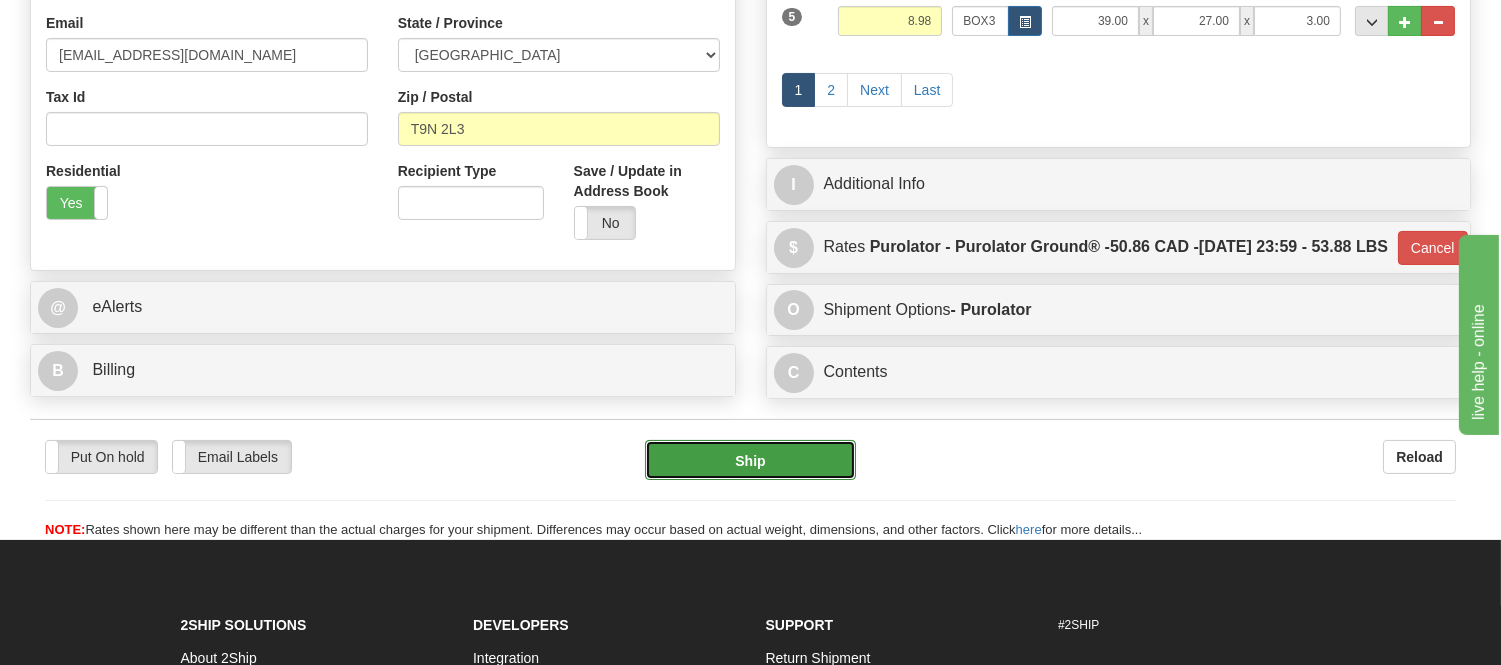 click on "Ship" at bounding box center (750, 460) 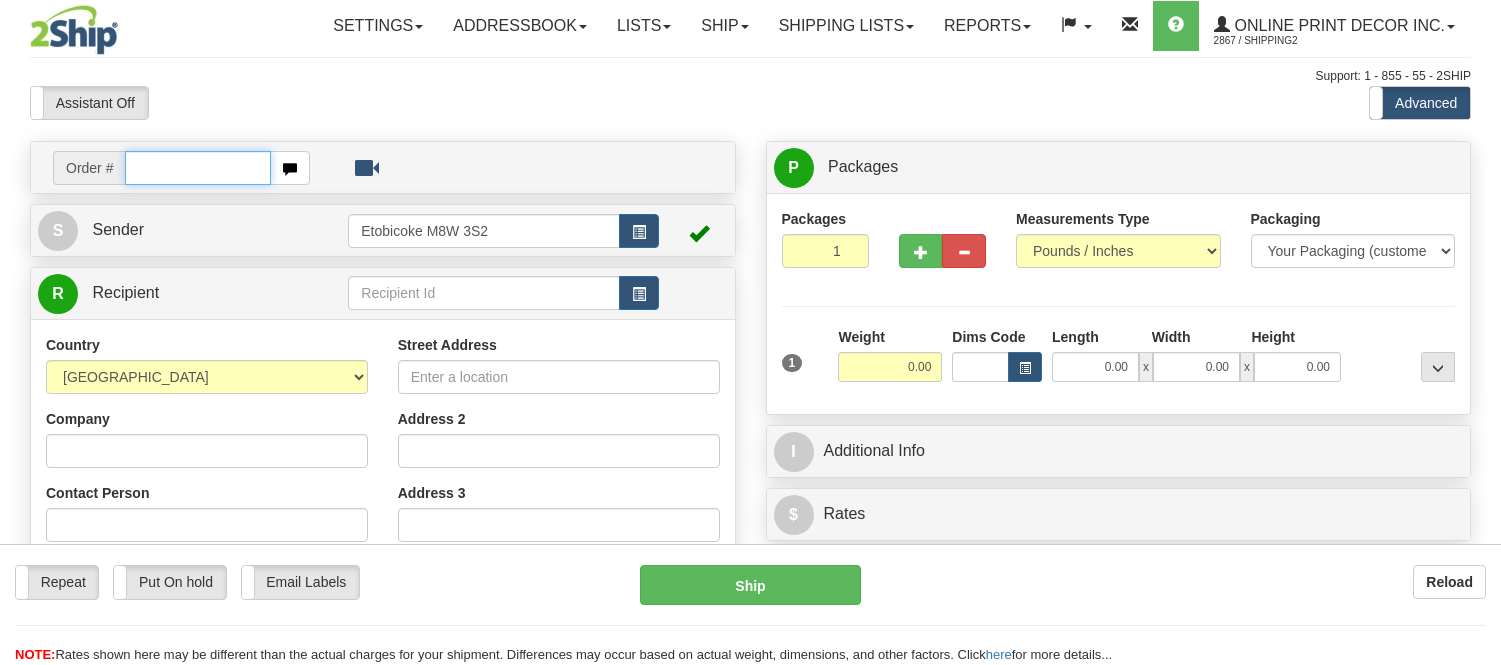 scroll, scrollTop: 0, scrollLeft: 0, axis: both 